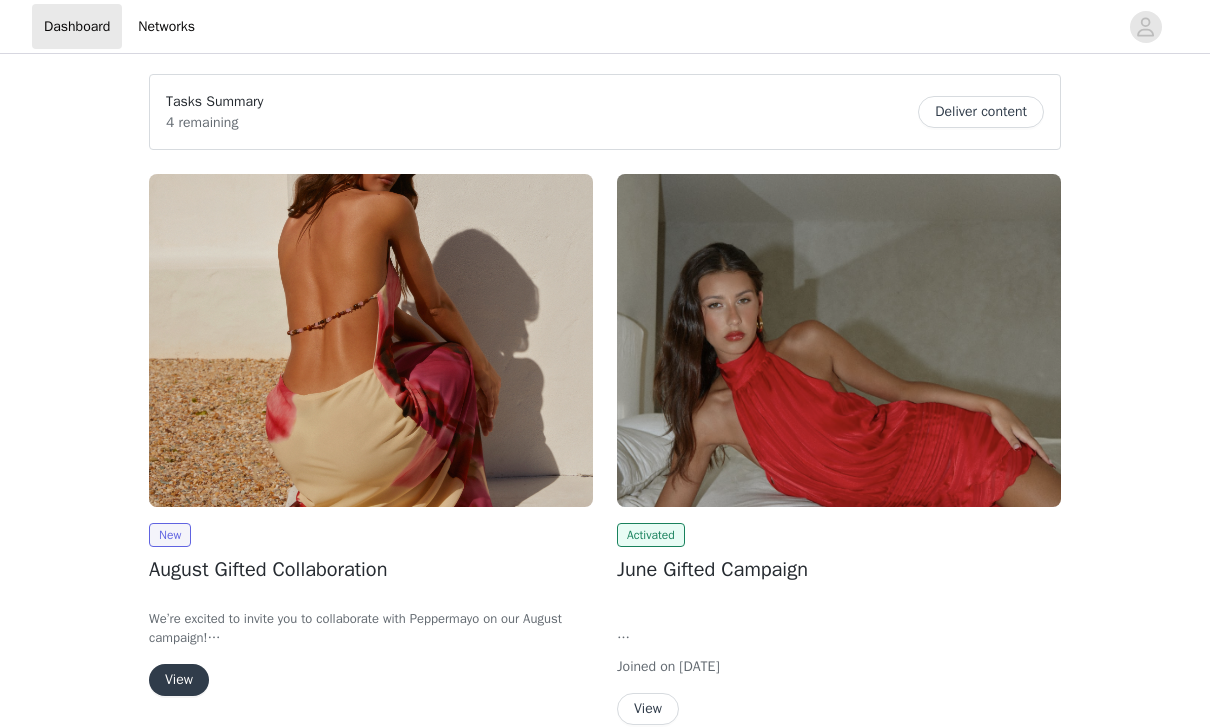 scroll, scrollTop: 0, scrollLeft: 0, axis: both 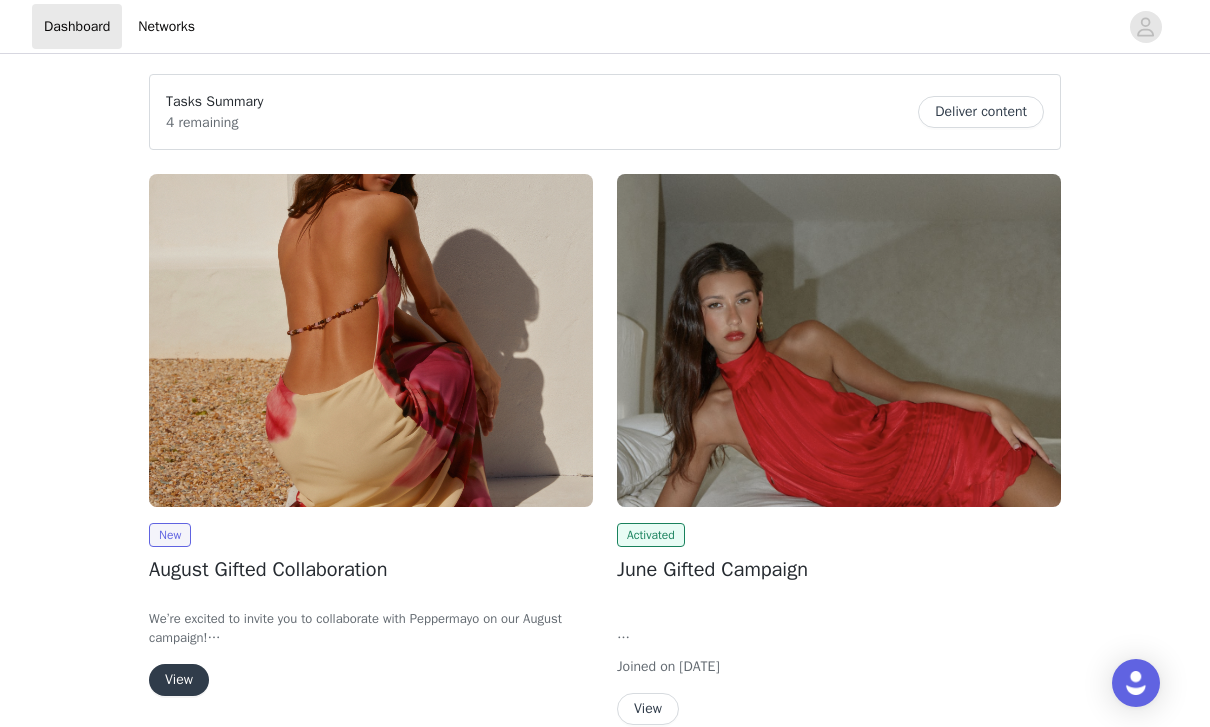 click on "View" at bounding box center [179, 680] 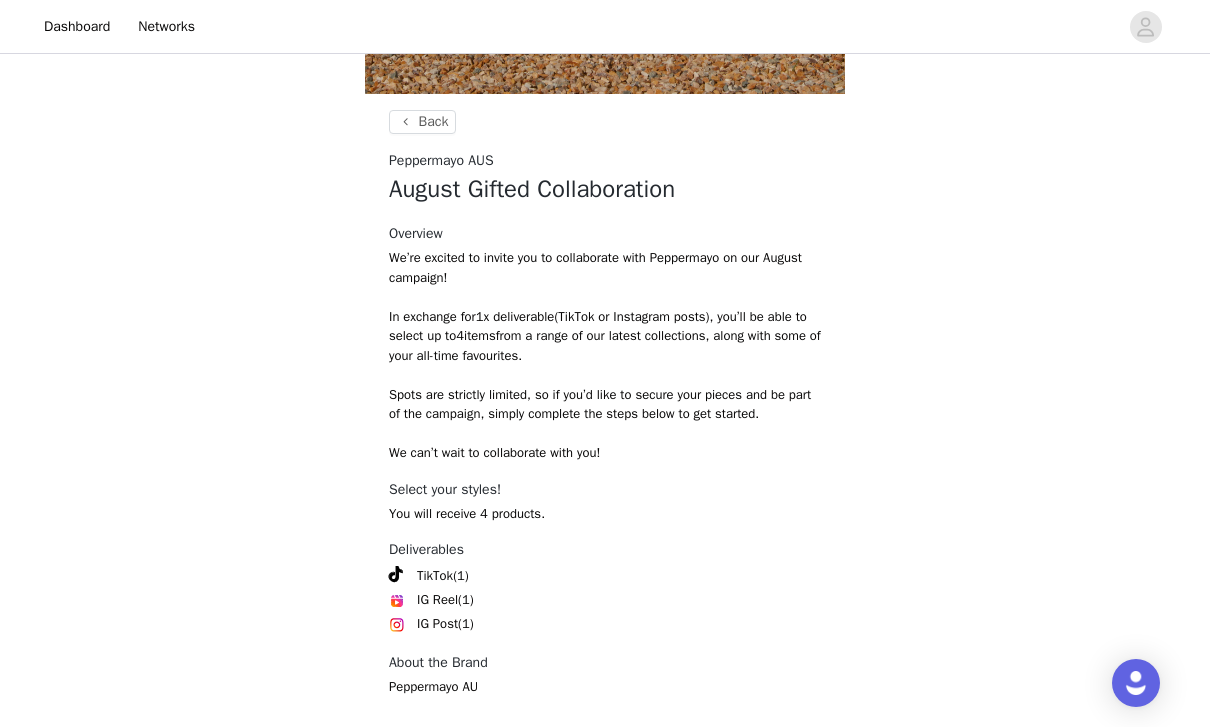 scroll, scrollTop: 719, scrollLeft: 0, axis: vertical 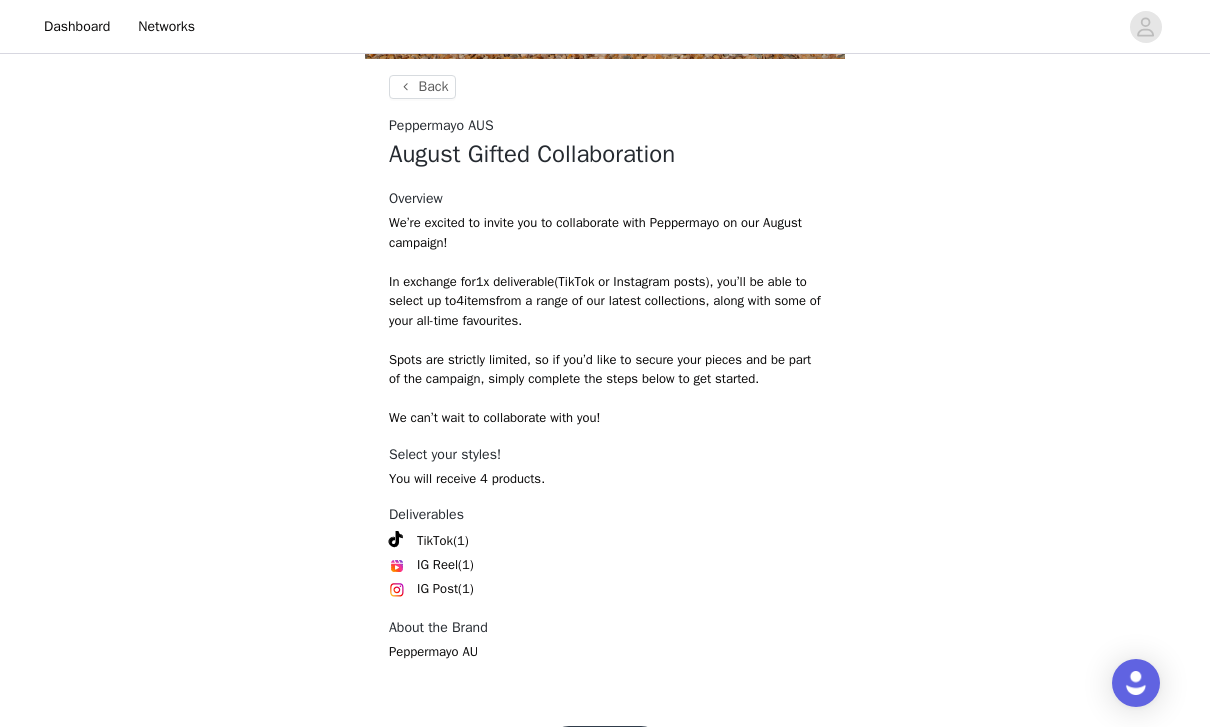 click on "Get Started" at bounding box center [605, 750] 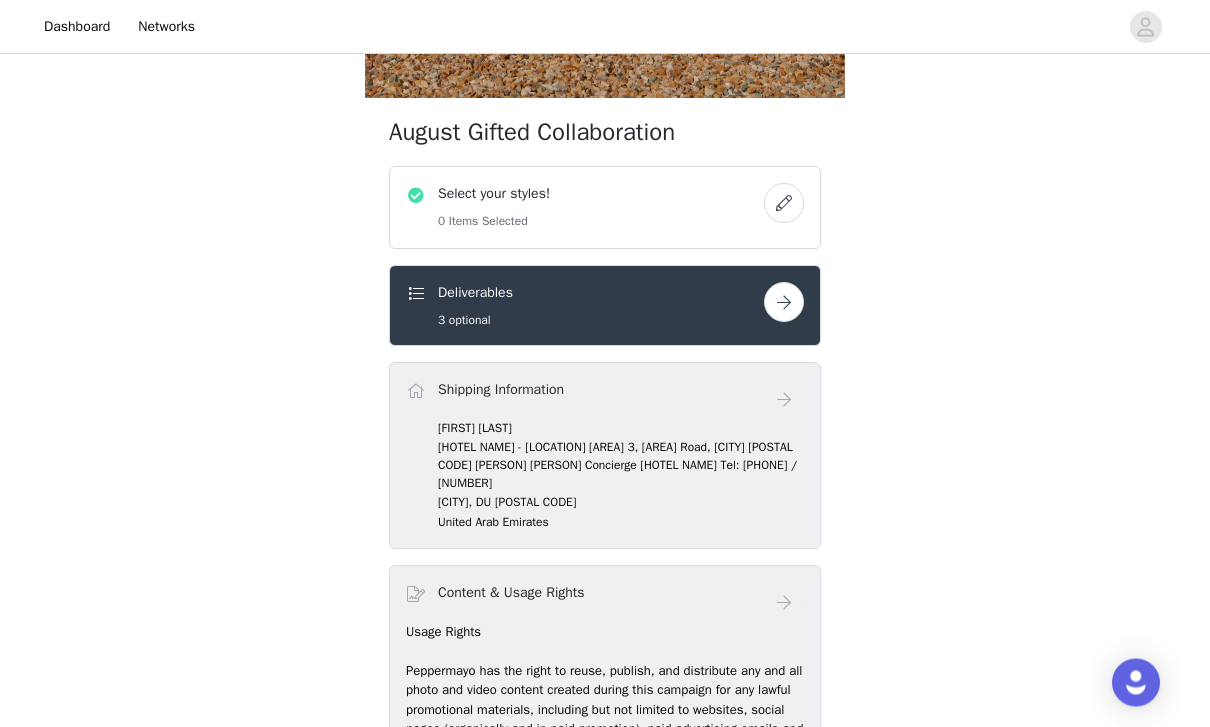 scroll, scrollTop: 695, scrollLeft: 0, axis: vertical 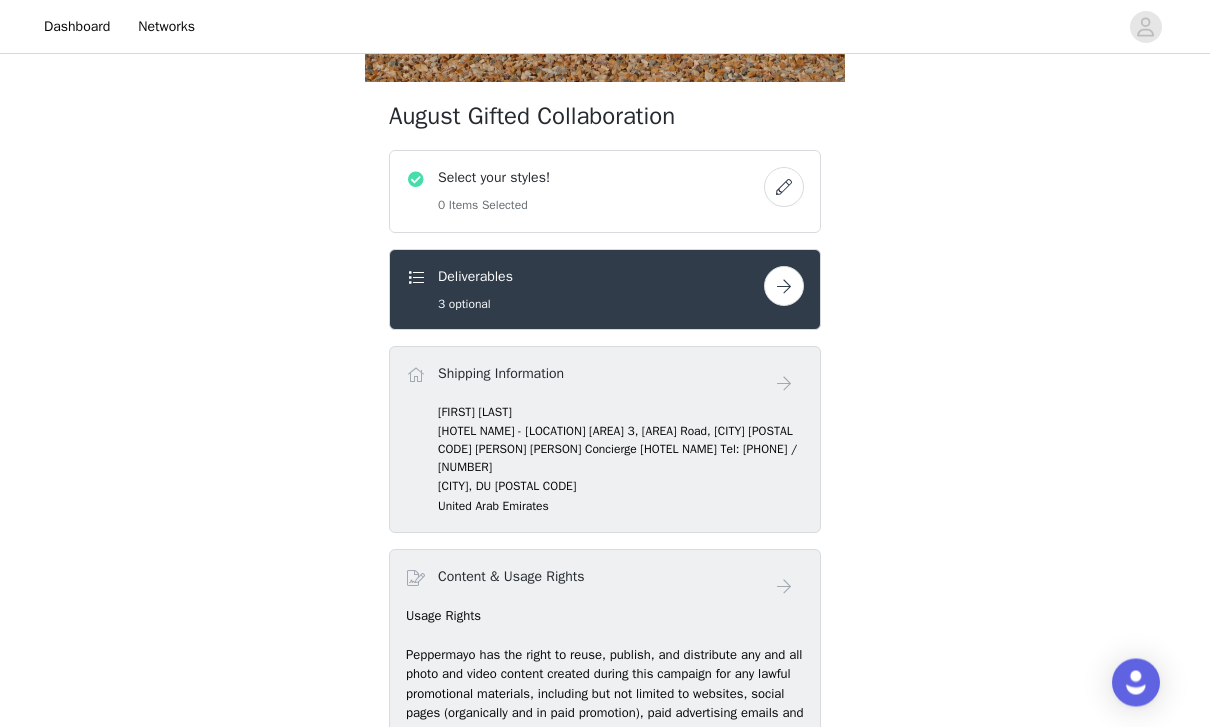 click at bounding box center (784, 287) 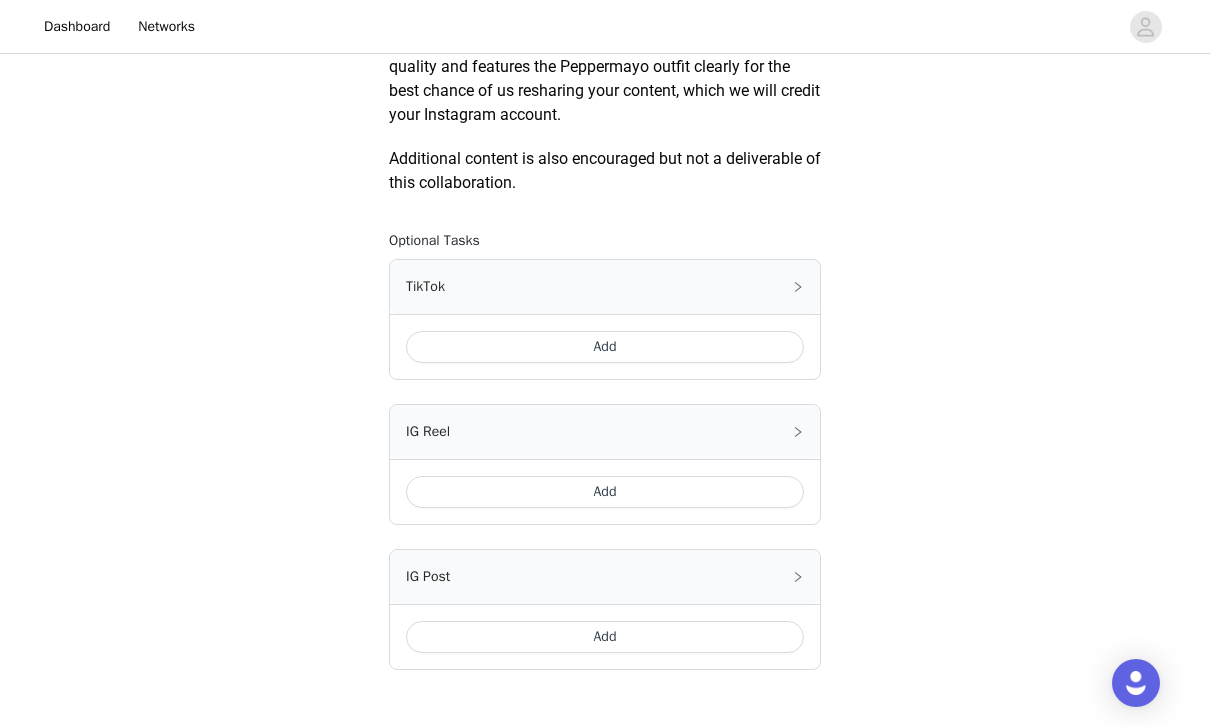 scroll, scrollTop: 1088, scrollLeft: 0, axis: vertical 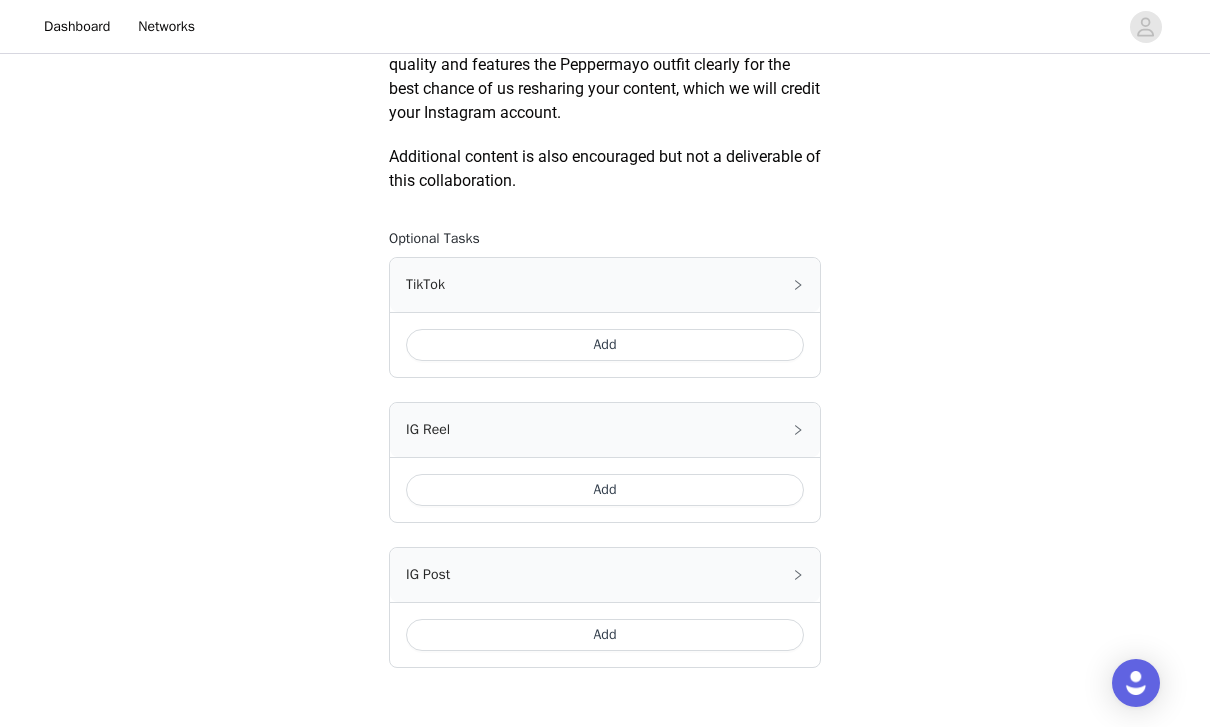 click on "Add" at bounding box center [605, 345] 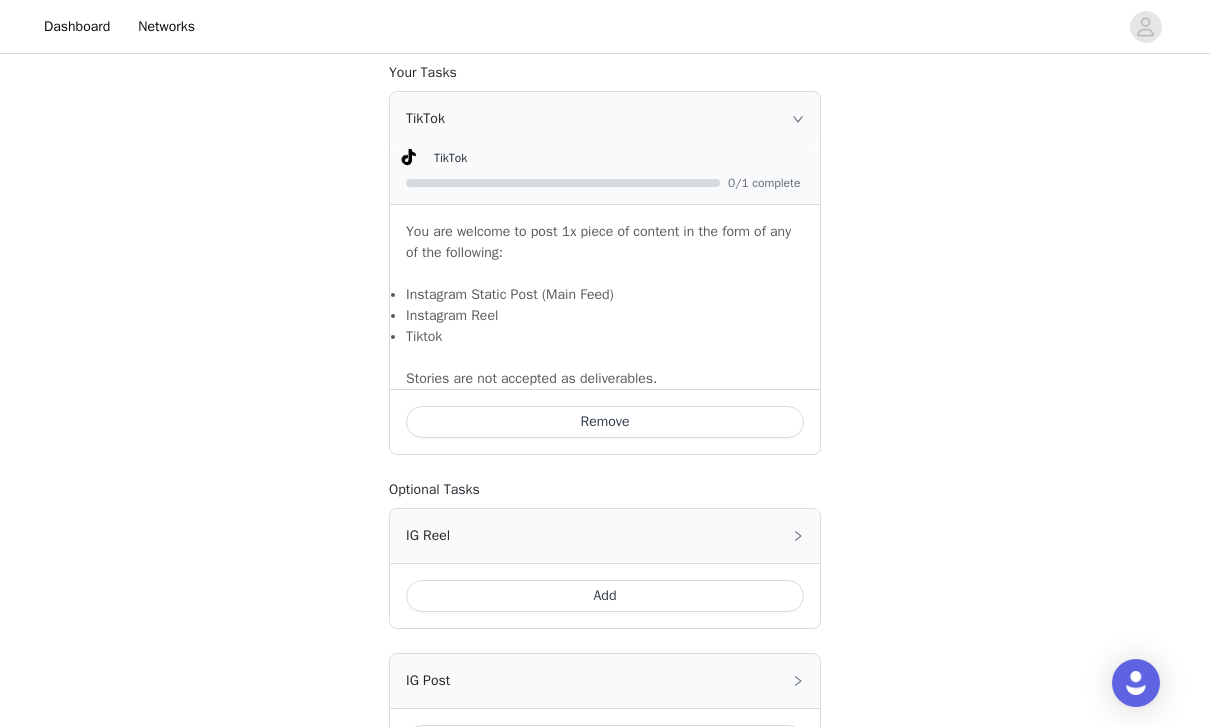 scroll, scrollTop: 1302, scrollLeft: 0, axis: vertical 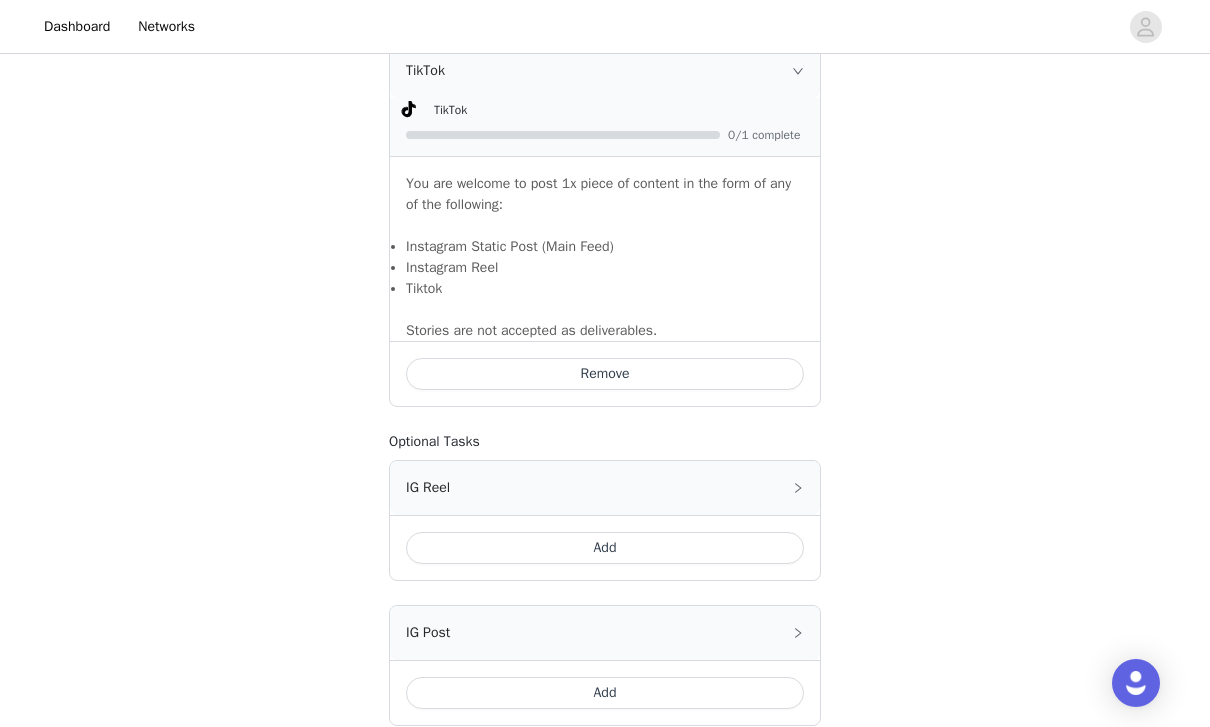 click on "Add" at bounding box center [605, 548] 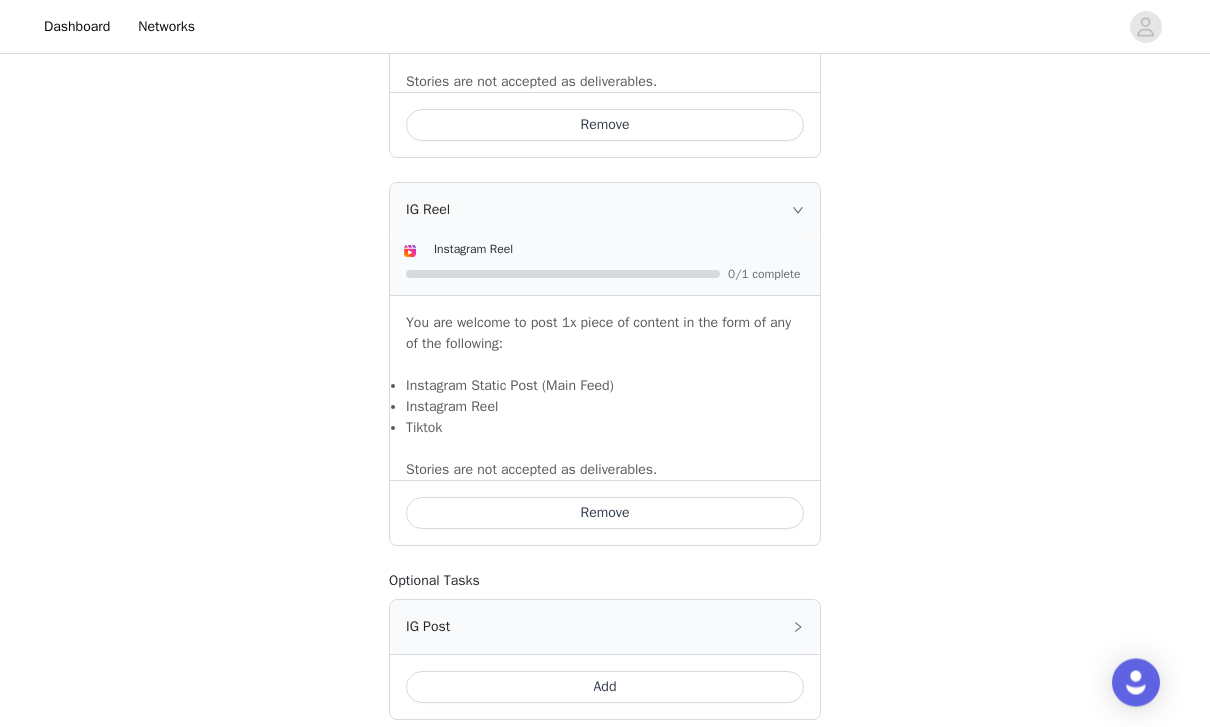 click on "Add" at bounding box center (605, 688) 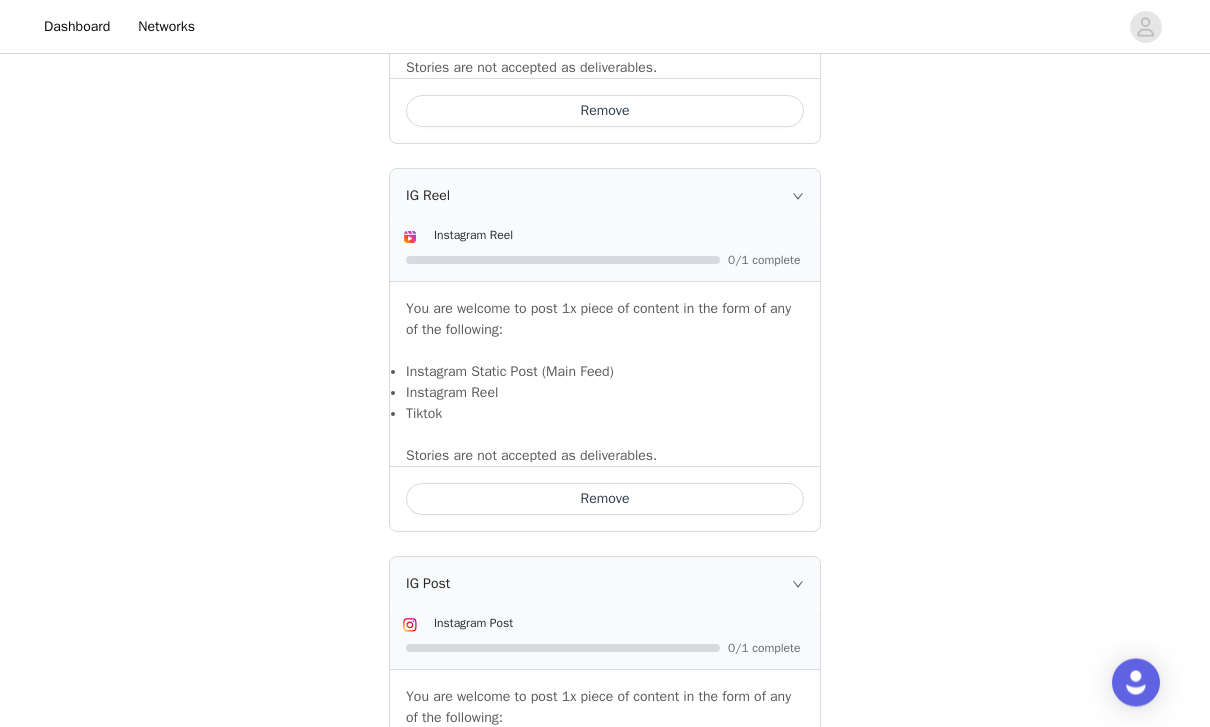 scroll, scrollTop: 1861, scrollLeft: 0, axis: vertical 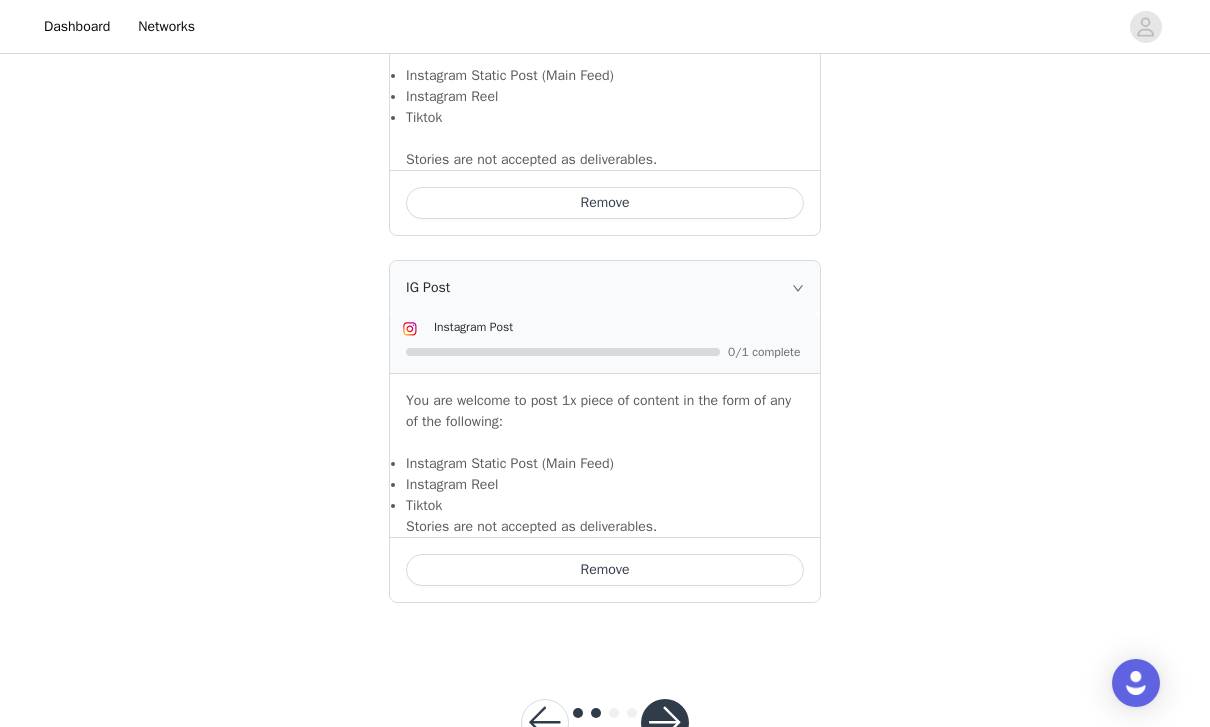 click at bounding box center [545, 723] 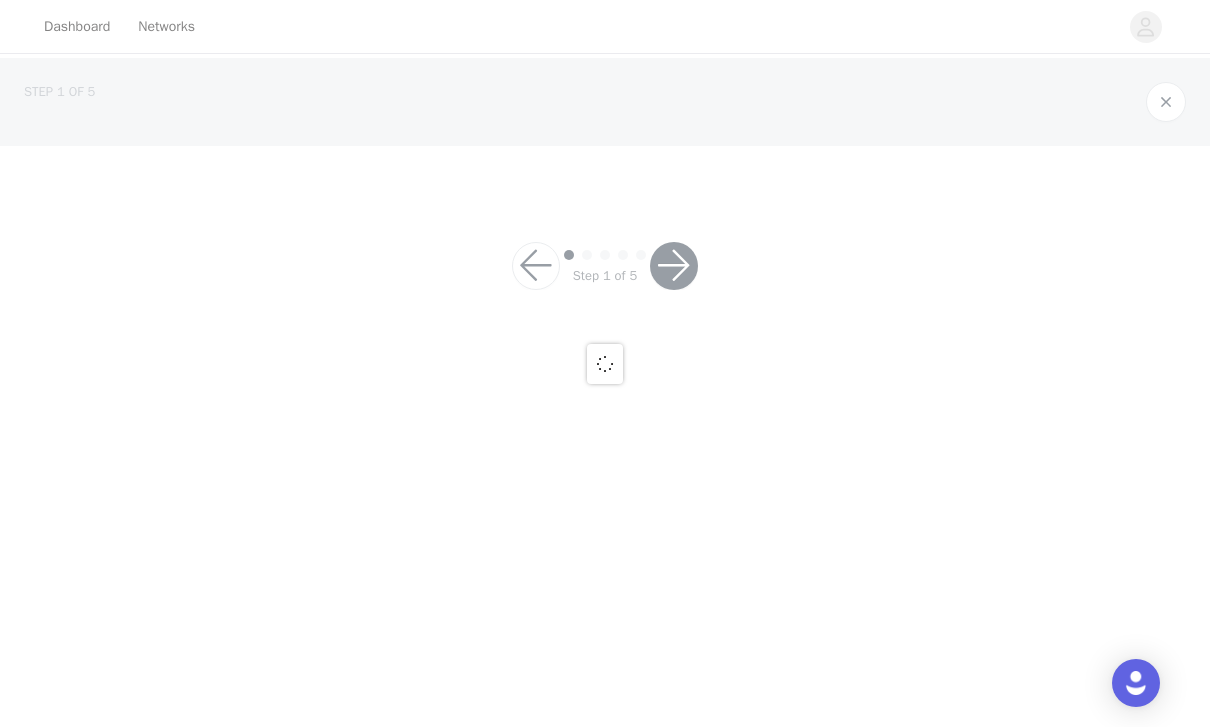 scroll, scrollTop: 0, scrollLeft: 0, axis: both 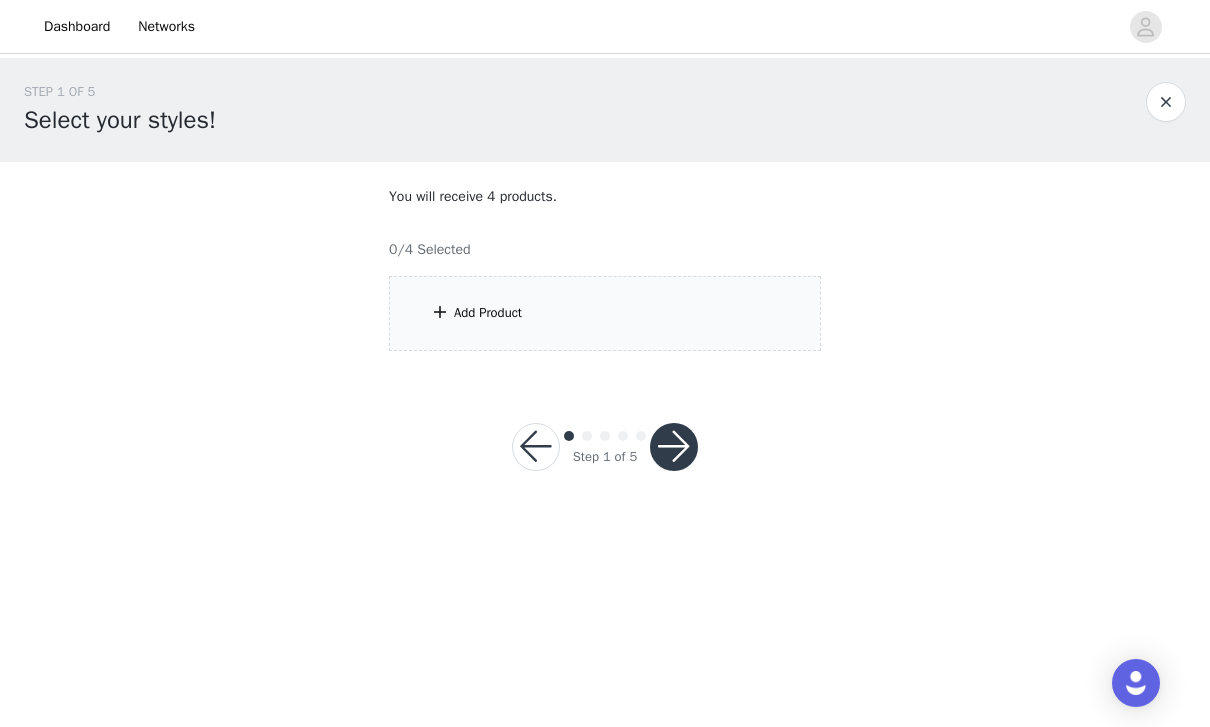 click on "Add Product" at bounding box center [605, 313] 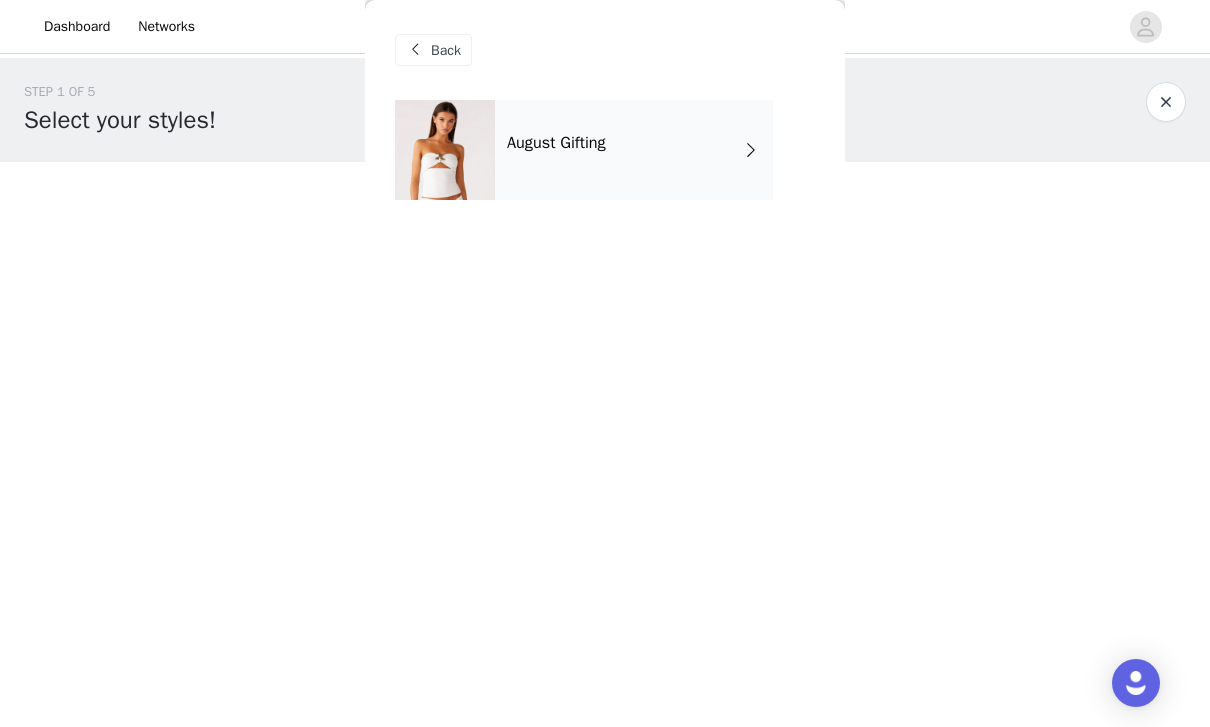 click on "August Gifting" at bounding box center [634, 150] 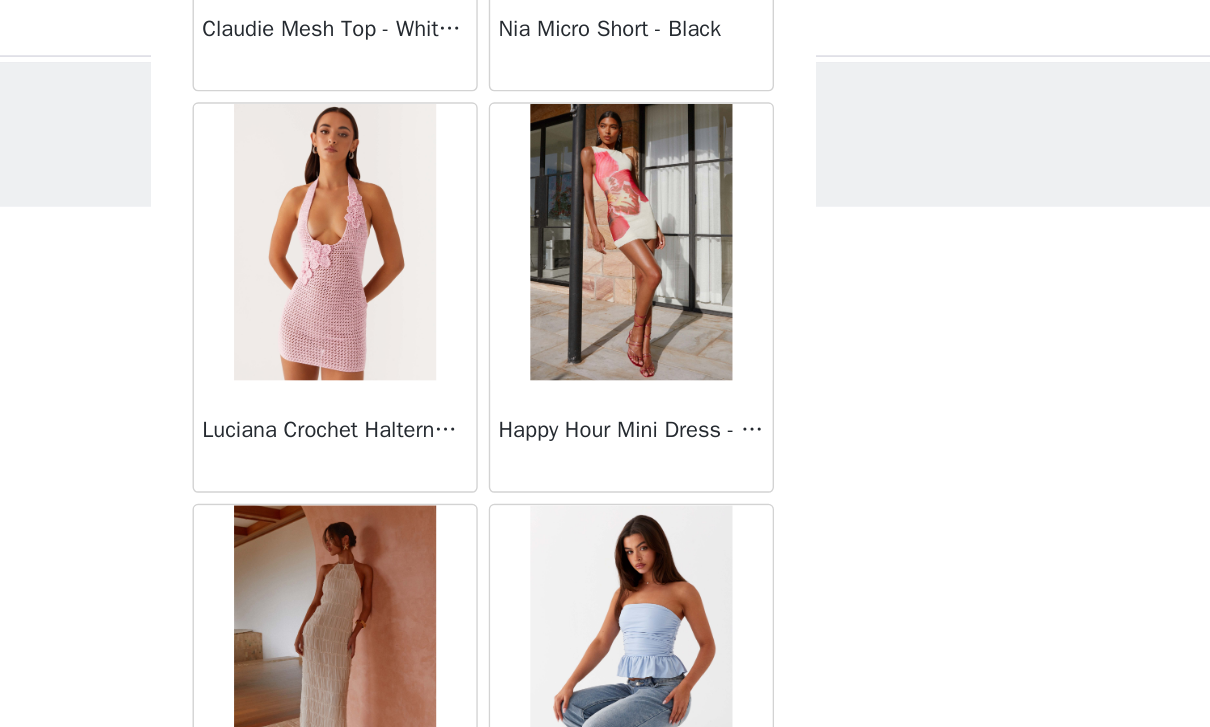 scroll, scrollTop: 2333, scrollLeft: 0, axis: vertical 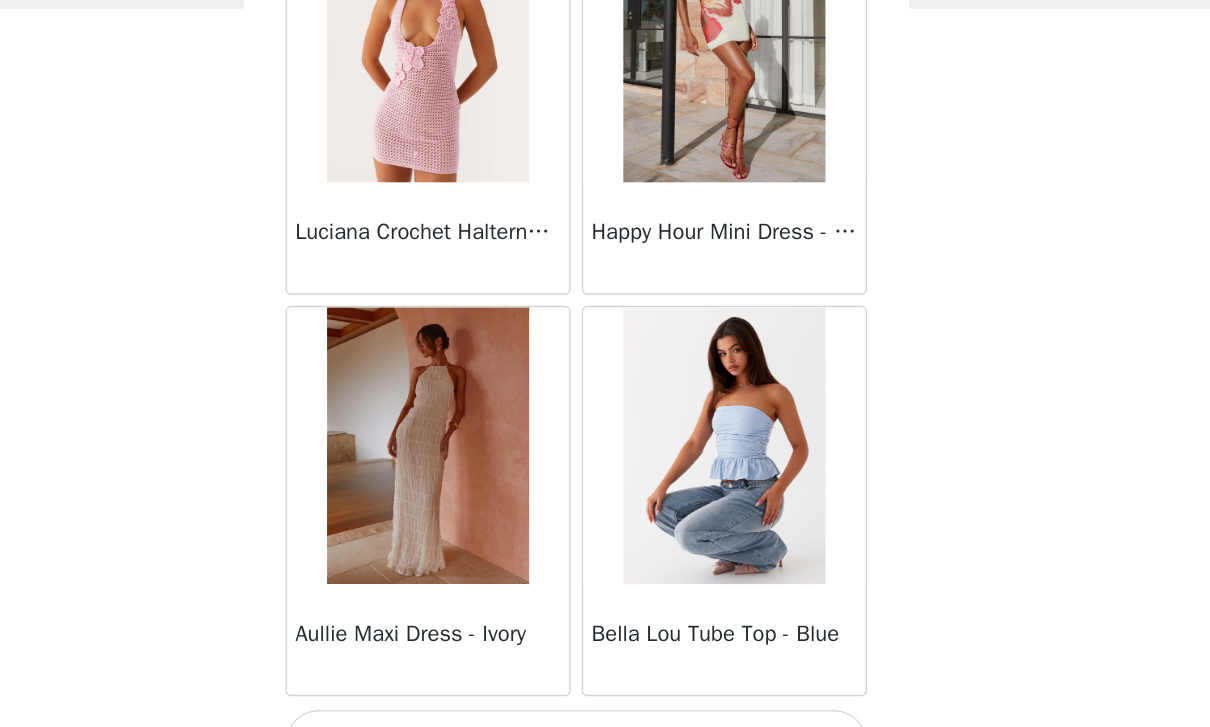 click on "Load More" at bounding box center [605, 693] 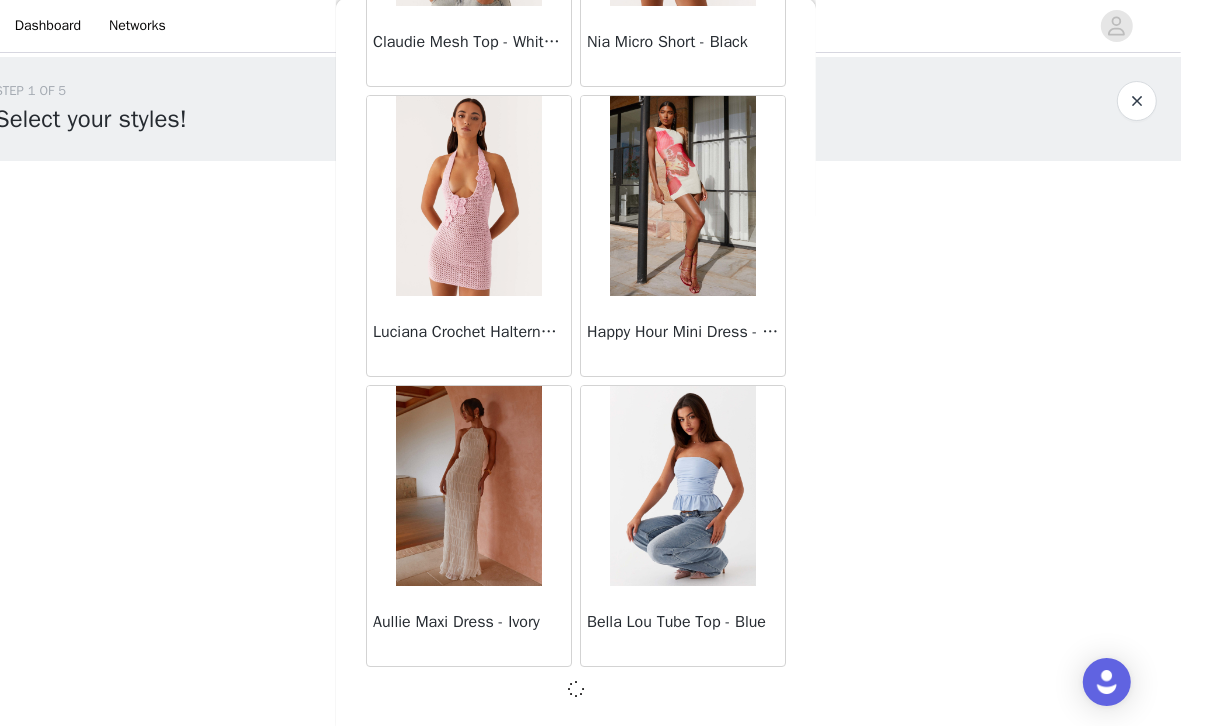 scroll, scrollTop: 2279, scrollLeft: 0, axis: vertical 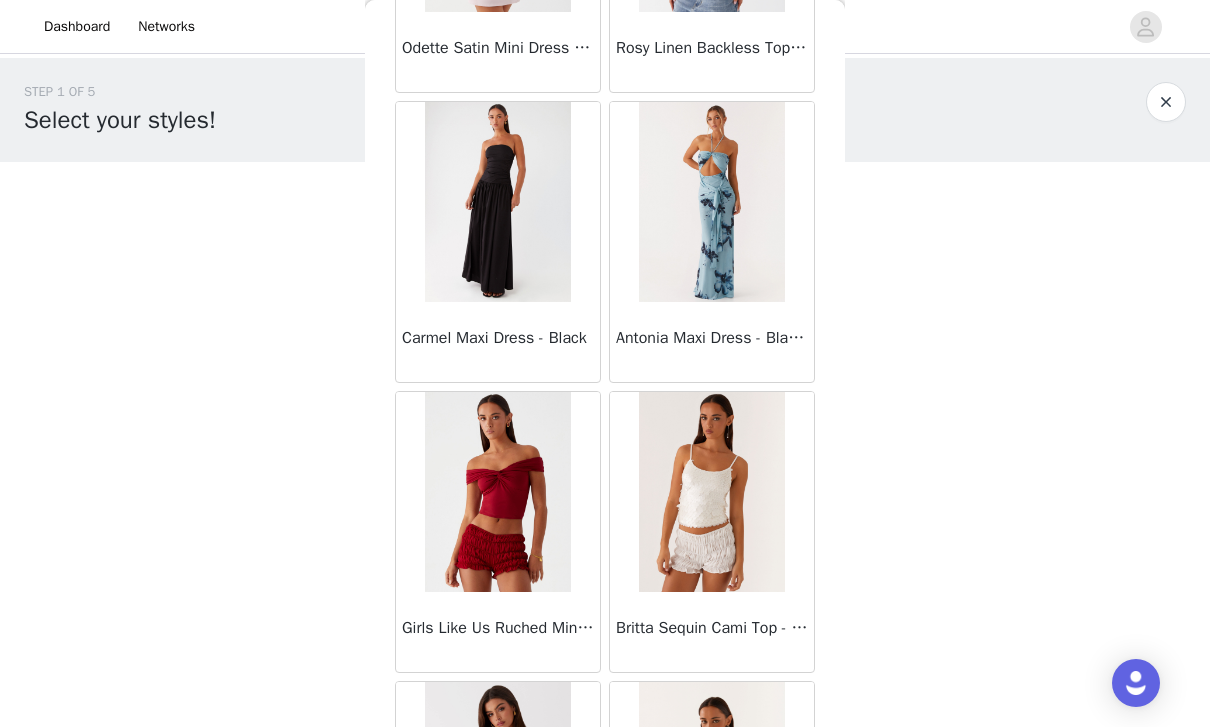 click on "[BRAND]
STEP 1 OF 5
Select your styles!
You will receive 4 products.       0/4 Selected           Add Product       Back       Sweetpea Mini Dress - Yellow       Manifest Mini Dress - Amber       Raquel Off Shoulder Long Sleeve Top - Pink       Julianna Linen Mini Dress - Black       Radiate Halterneck Top - Pink       Arden Mesh Mini Dress - White       Cheryl Bustier Halter Top - Cherry Red       Under The Pagoda Maxi Dress - Deep Red Floral       Sweetest Pie T-Shirt - Black Gingham       That Girl Maxi Dress - Pink       Peppermayo Exclusive Heavy Hearted Mini - Black       Songbird Maxi Dress - Blue Black Floral       Viviana Mini Dress - Lavender       Eden Strapless Maxi Dress - Navy       Claudie Mesh Top - White Pink Lilly       Nia Micro Short - Black       Luciana Crochet Halterneck Mini Dress - Pink       Happy Hour Mini Dress - Yellow       Aullie Maxi Dress - Ivory" at bounding box center (605, 363) 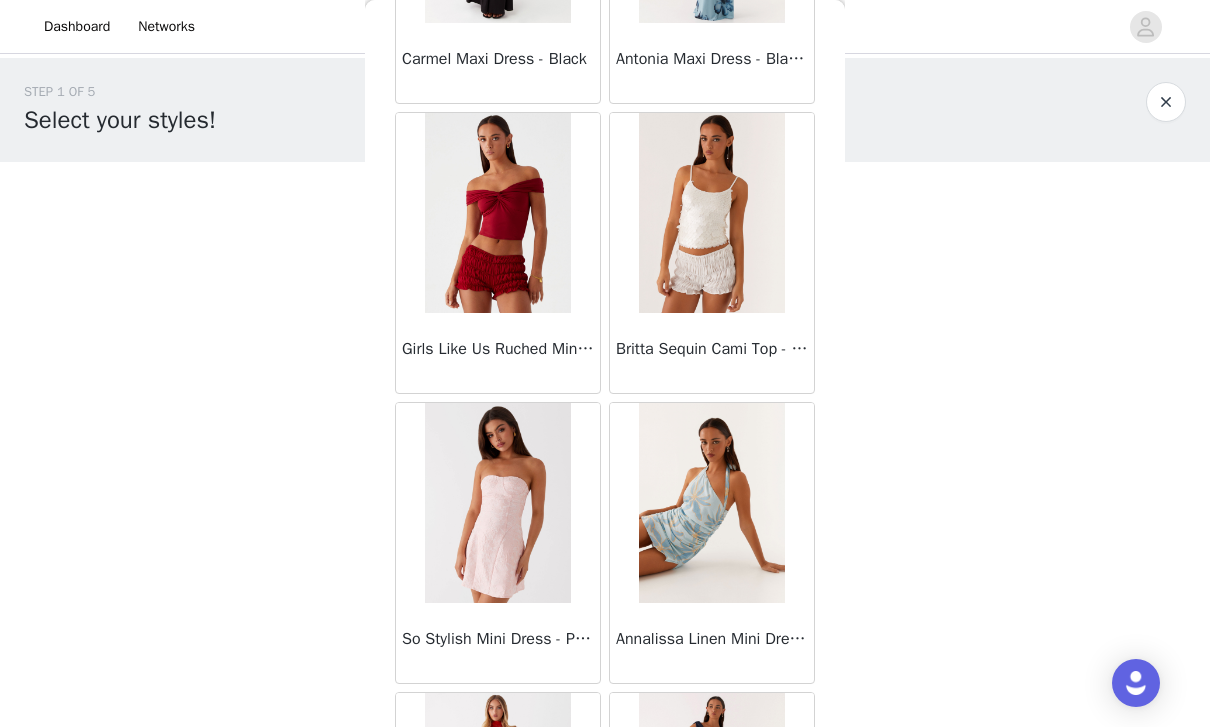 scroll, scrollTop: 4632, scrollLeft: 0, axis: vertical 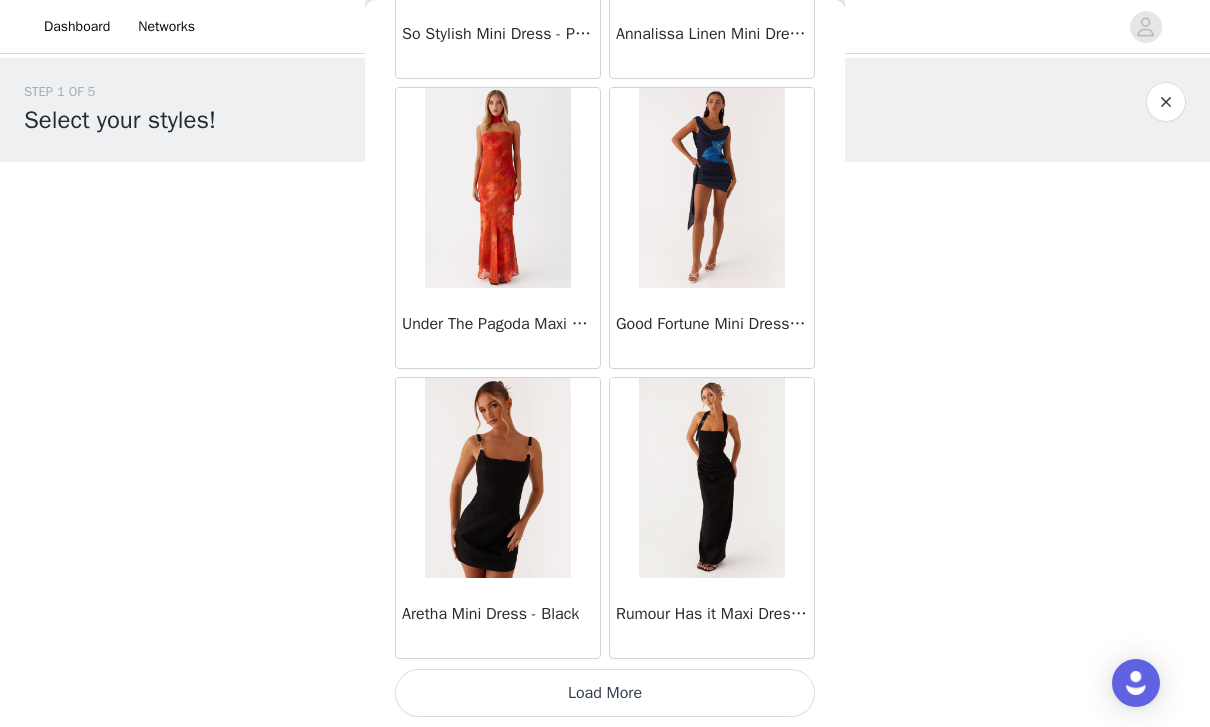 click on "Load More" at bounding box center (605, 693) 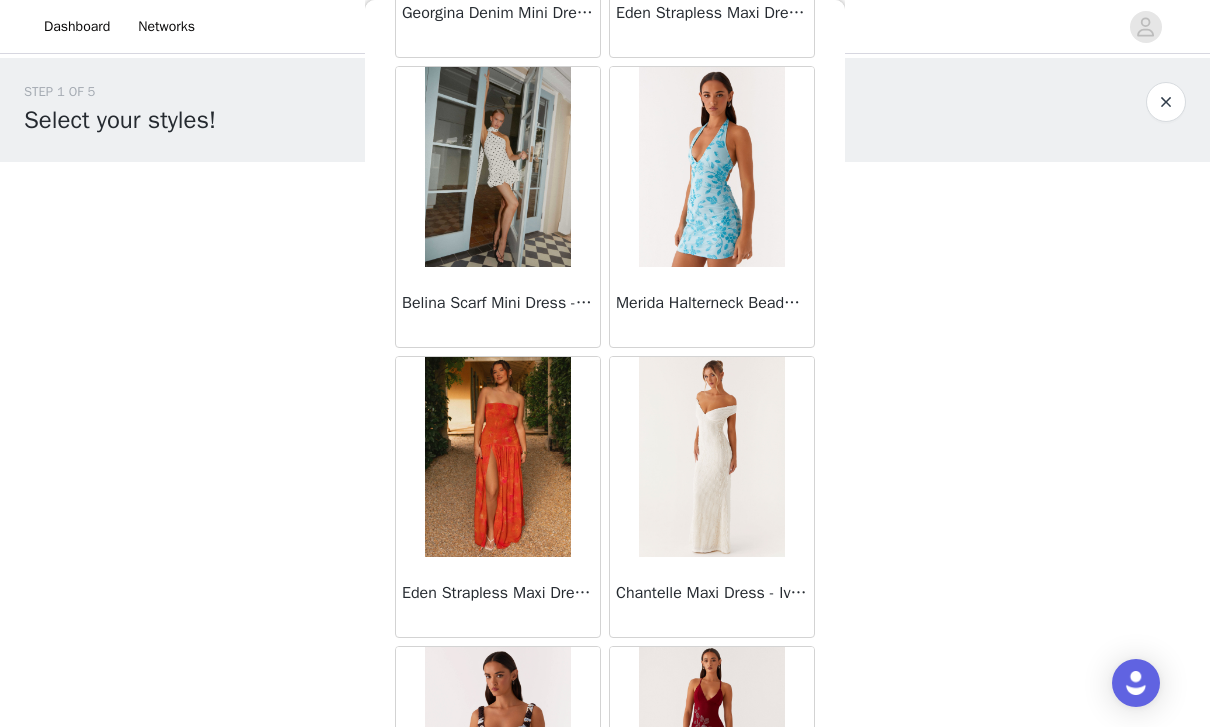 scroll, scrollTop: 7580, scrollLeft: 0, axis: vertical 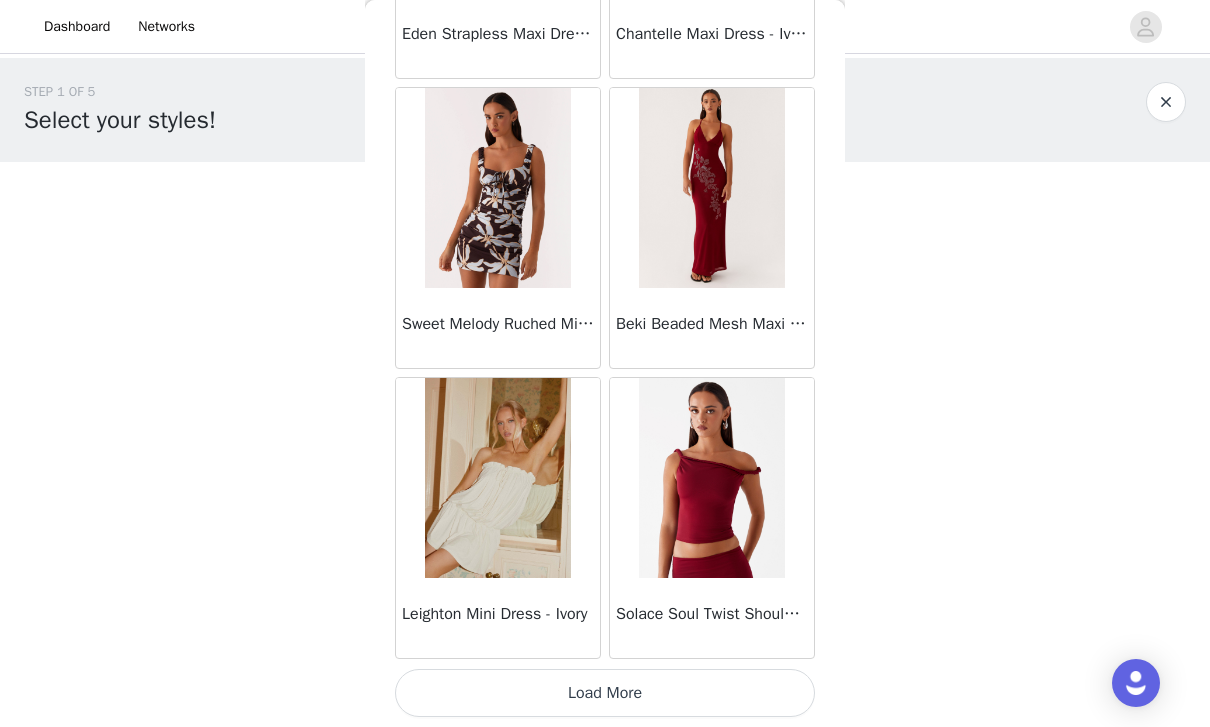 click on "Load More" at bounding box center [605, 693] 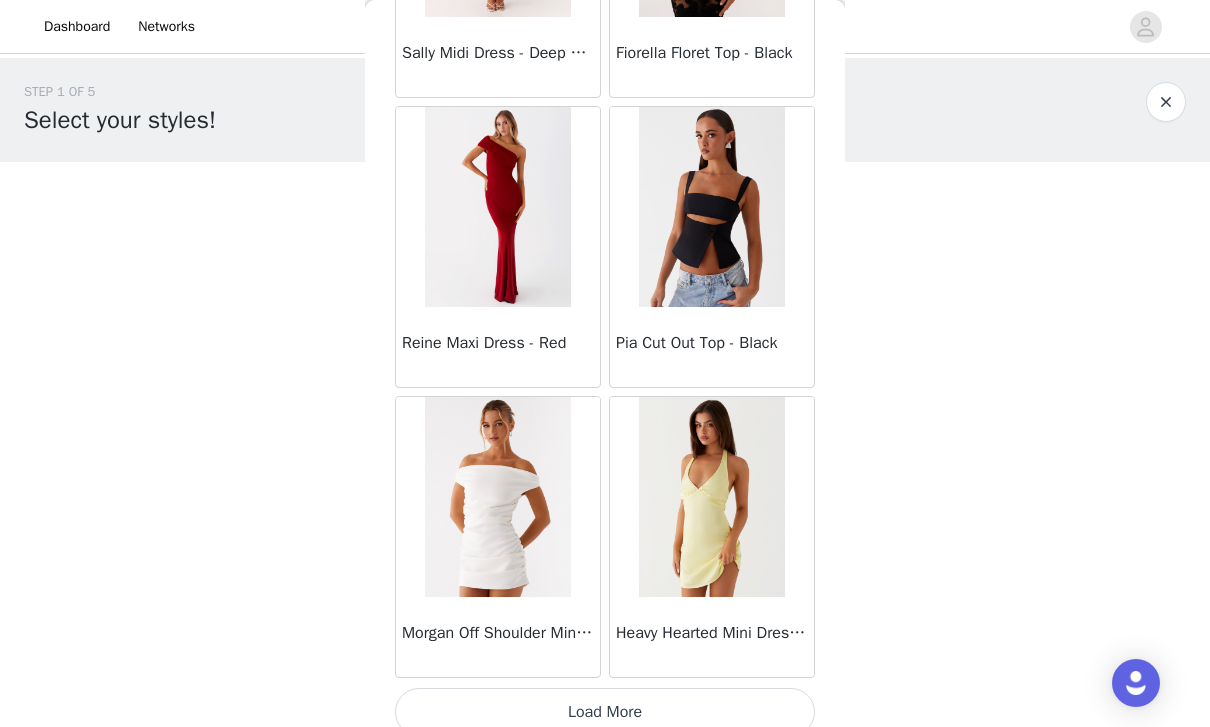 scroll, scrollTop: 11015, scrollLeft: 0, axis: vertical 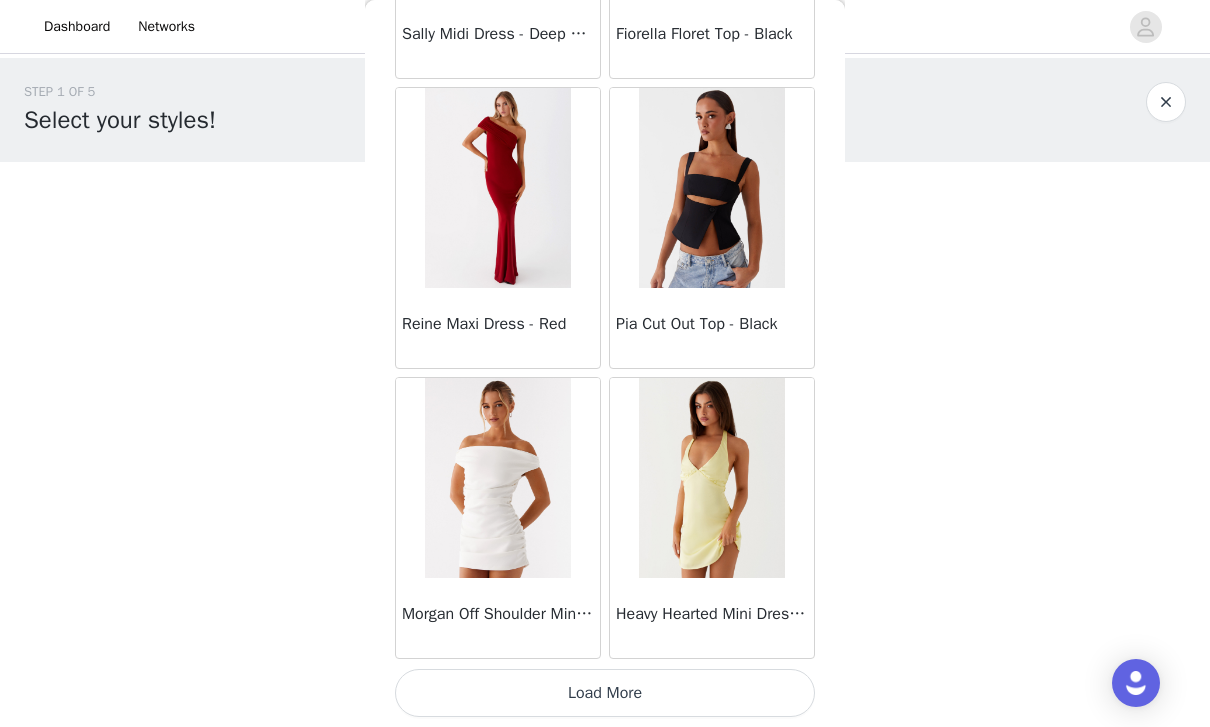 click on "Load More" at bounding box center (605, 693) 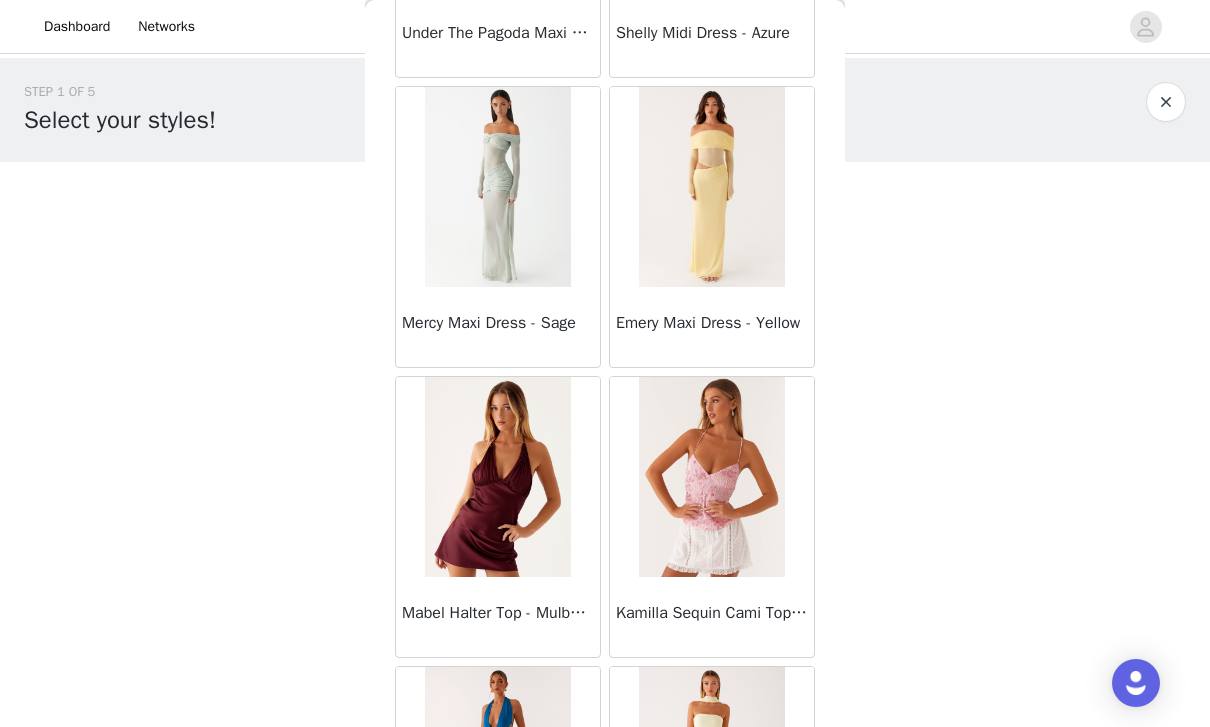 scroll, scrollTop: 13650, scrollLeft: 0, axis: vertical 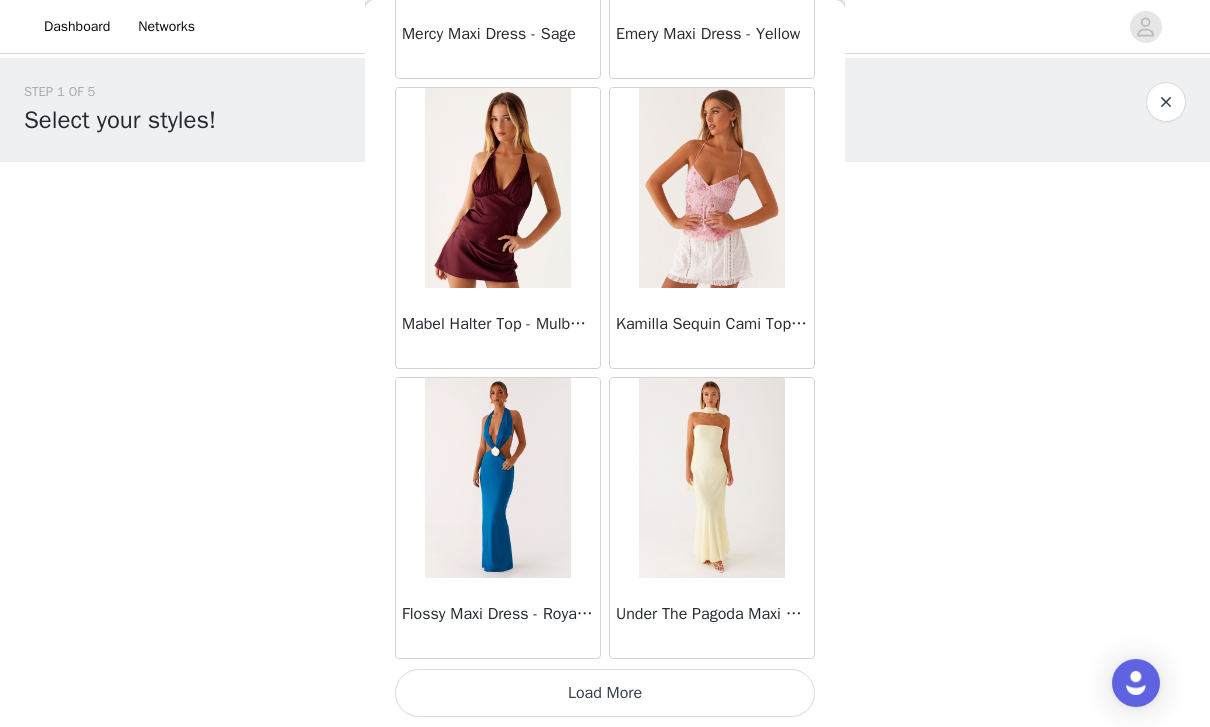 click on "Load More" at bounding box center [605, 693] 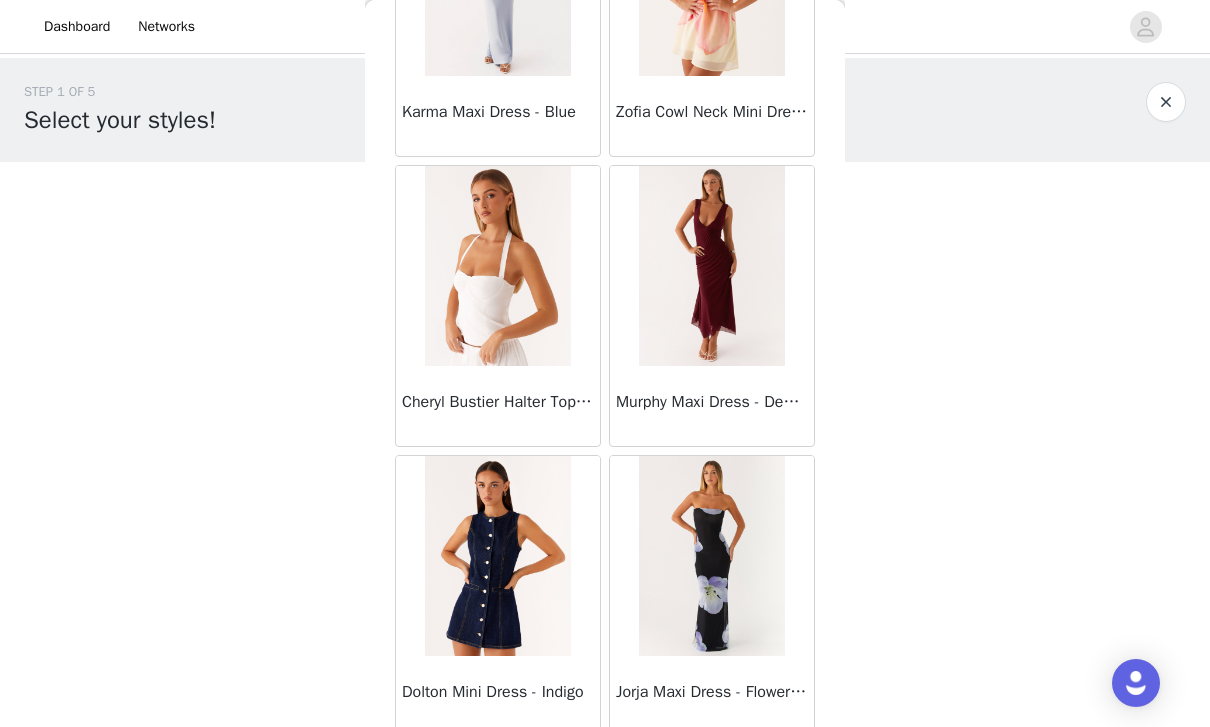 scroll, scrollTop: 15306, scrollLeft: 0, axis: vertical 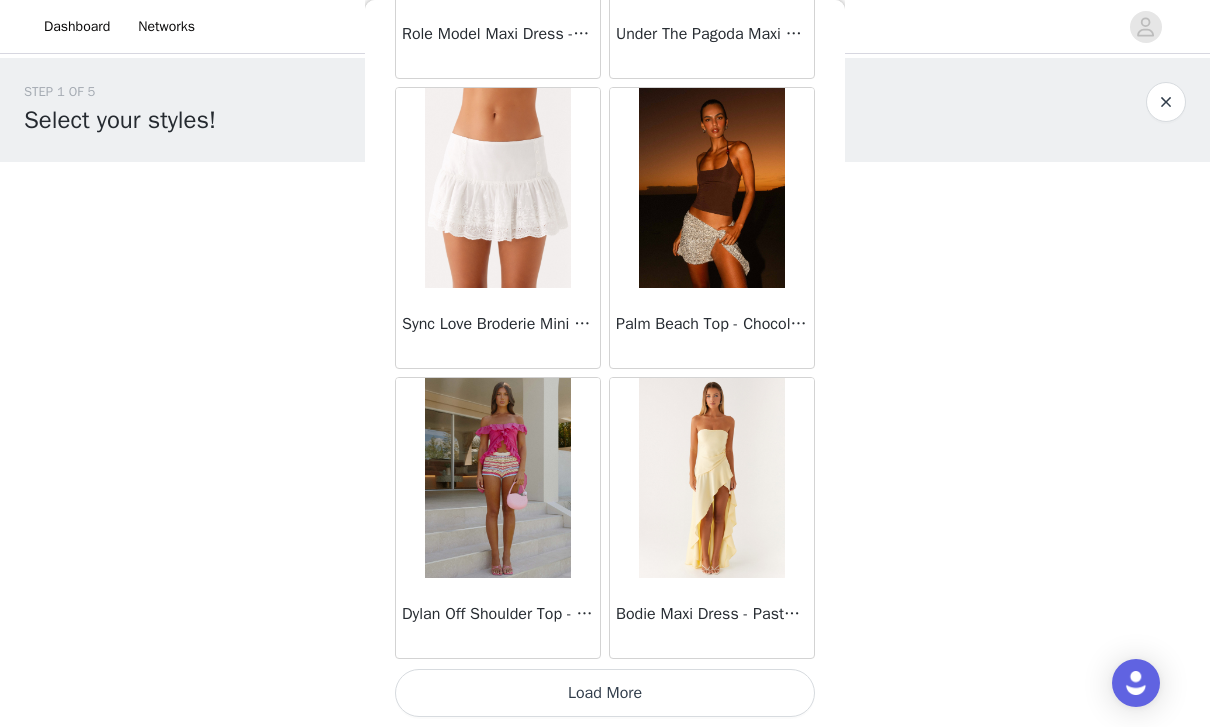 click on "Load More" at bounding box center [605, 693] 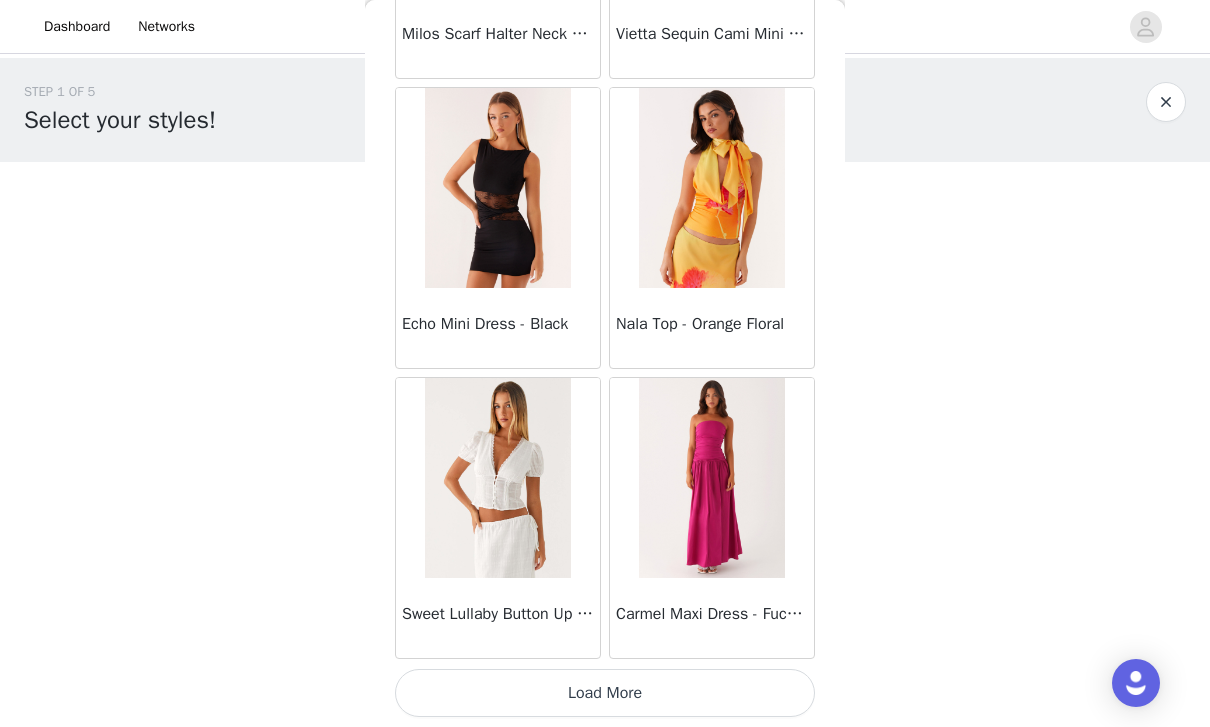 scroll, scrollTop: 19733, scrollLeft: 0, axis: vertical 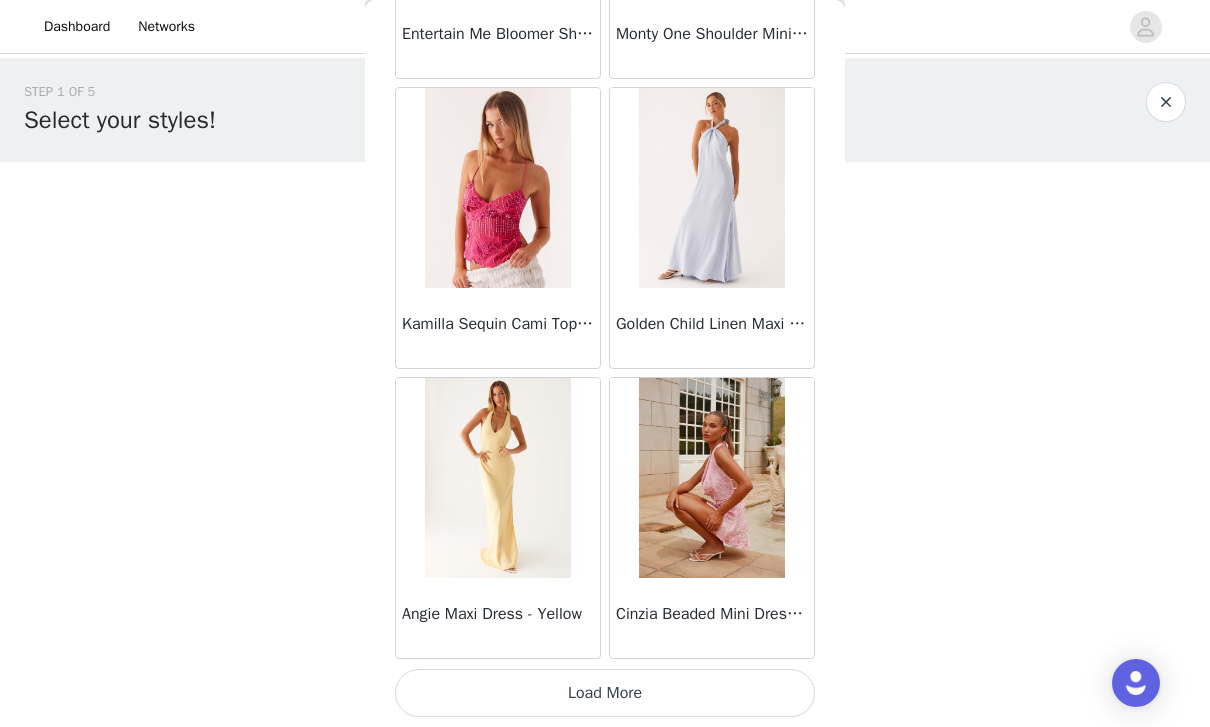 click on "Load More" at bounding box center [605, 693] 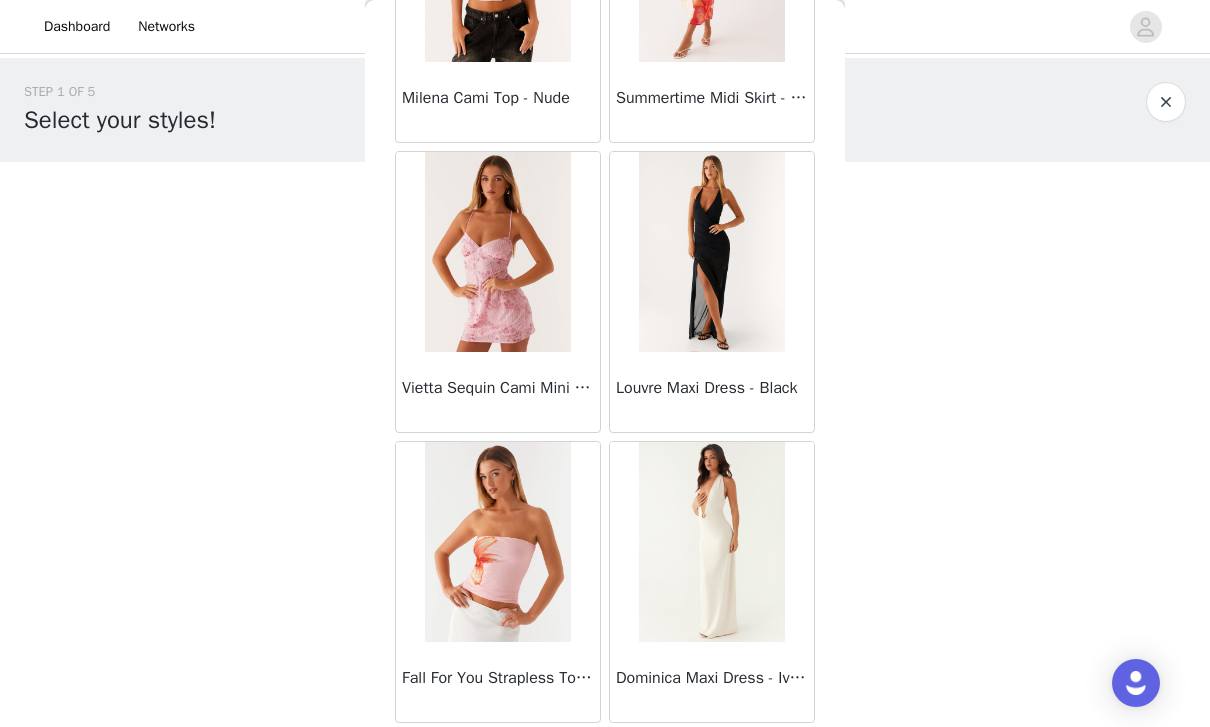 scroll, scrollTop: 24310, scrollLeft: 0, axis: vertical 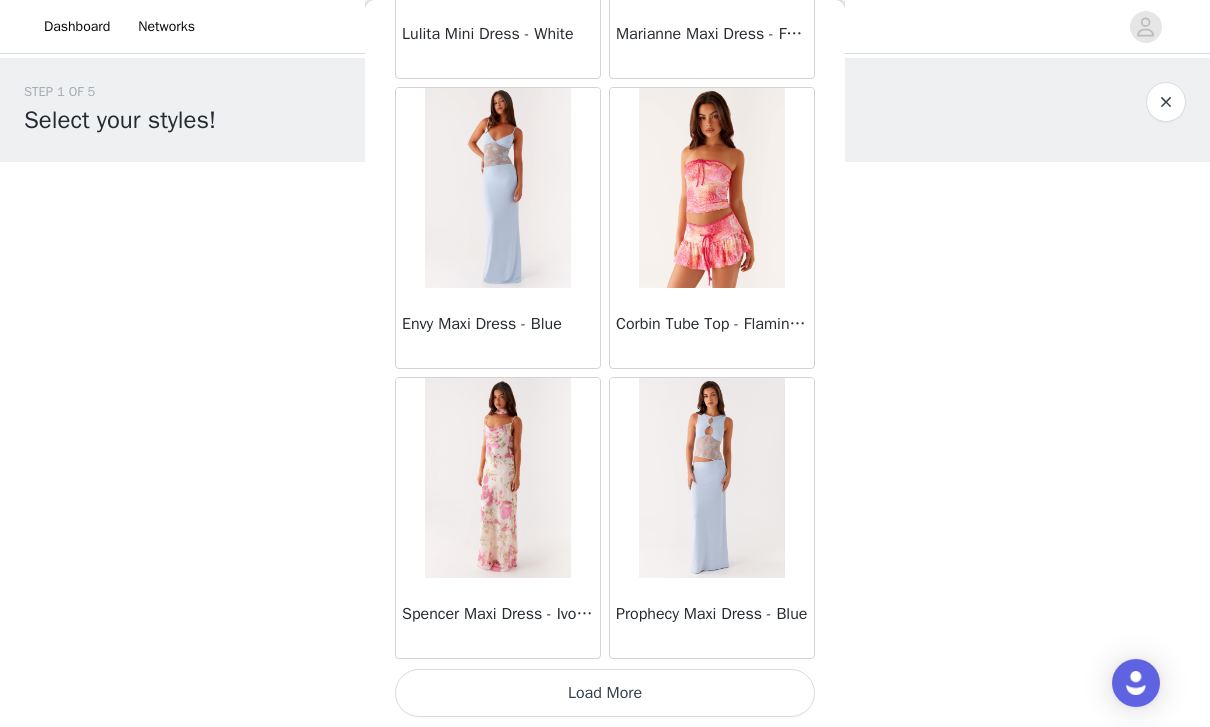 click on "Load More" at bounding box center [605, 693] 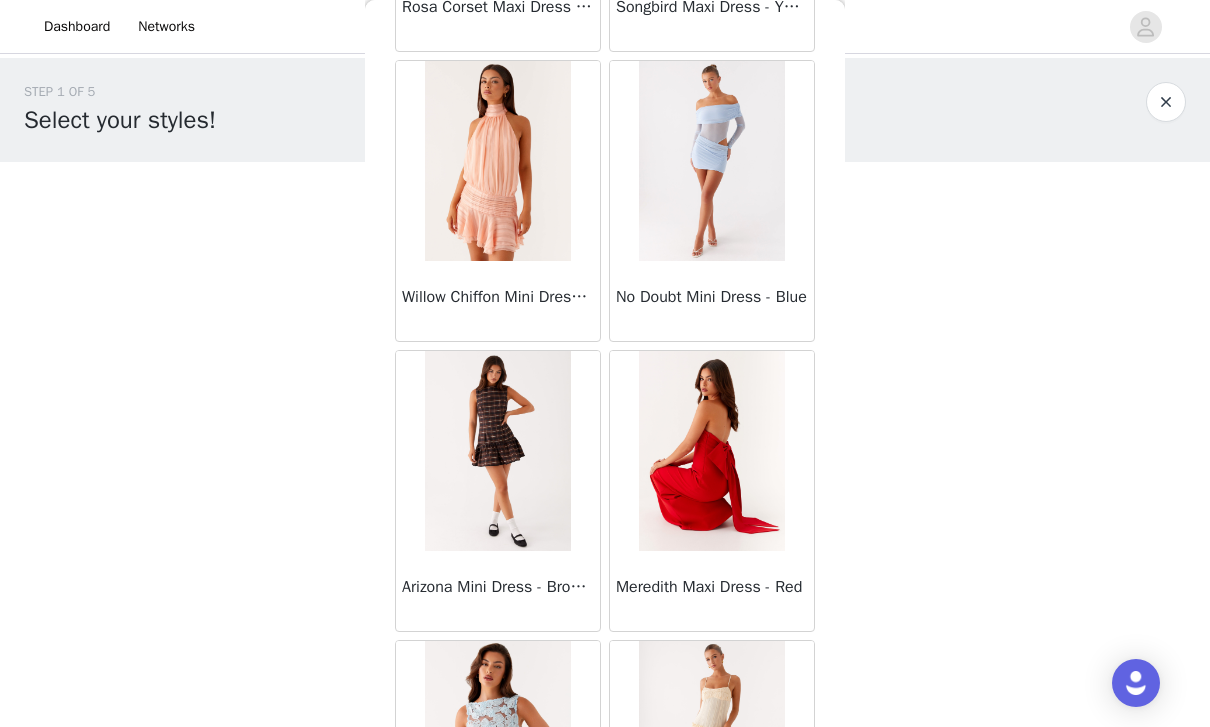 scroll, scrollTop: 28176, scrollLeft: 0, axis: vertical 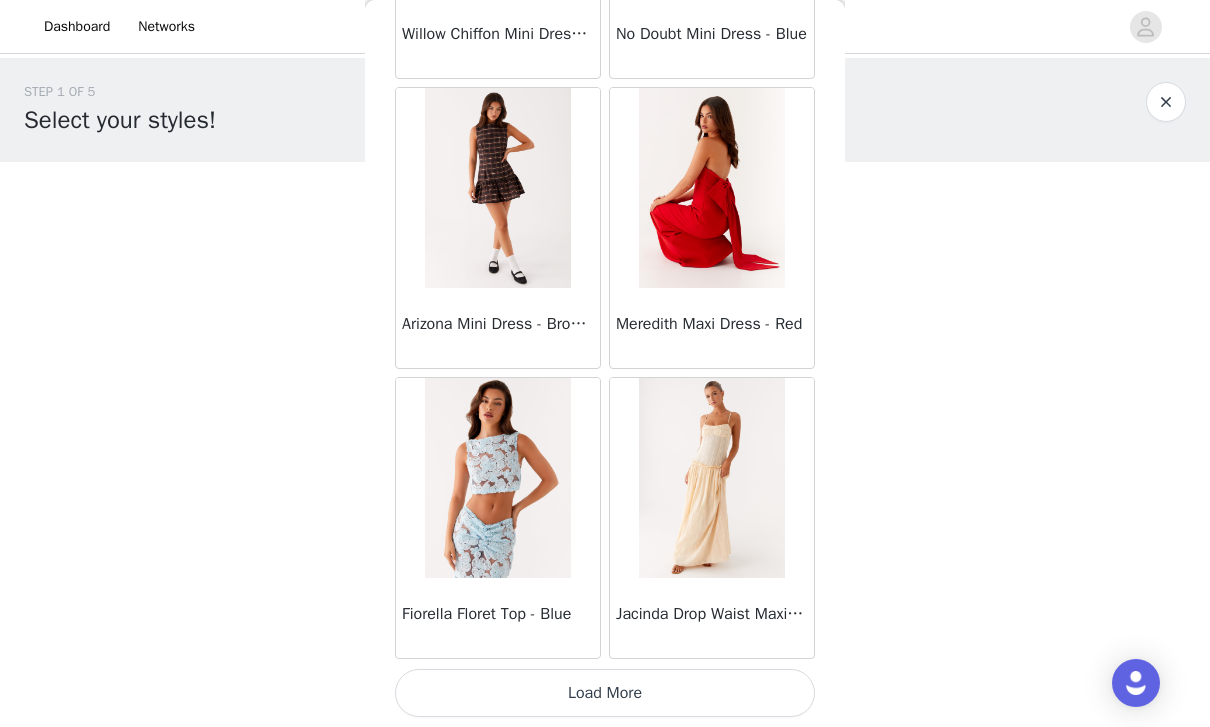 click on "Load More" at bounding box center [605, 693] 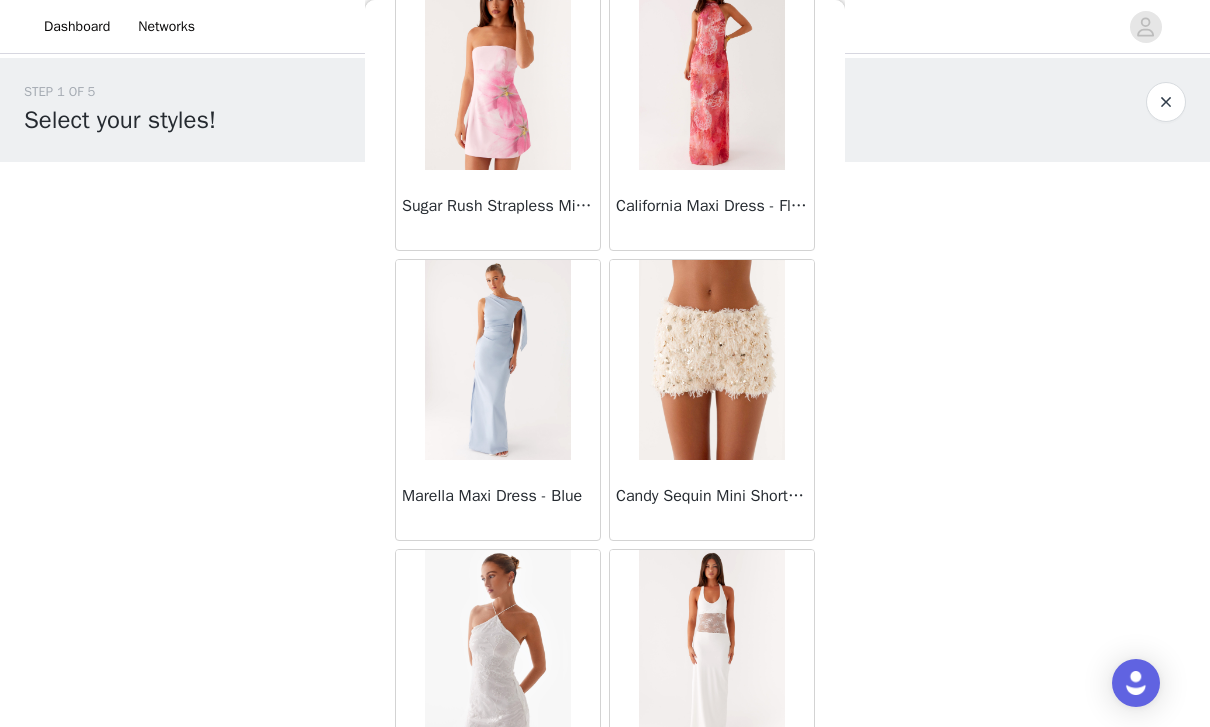 scroll, scrollTop: 30313, scrollLeft: 0, axis: vertical 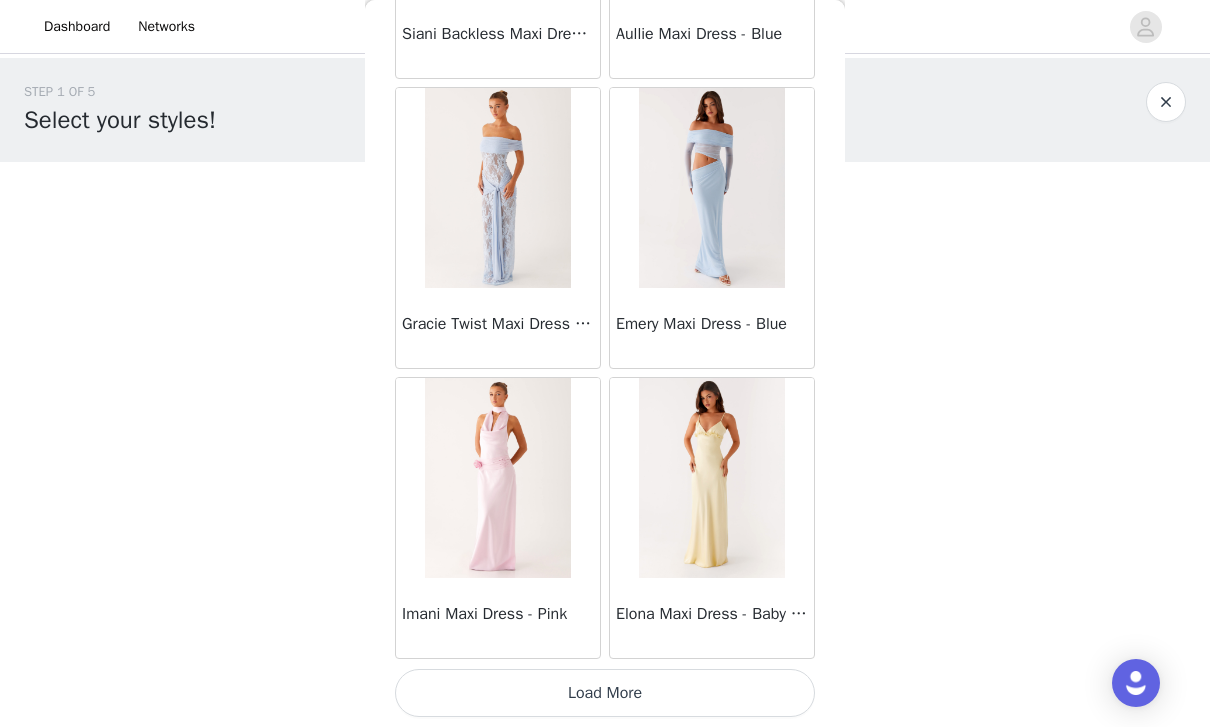 click on "Load More" at bounding box center [605, 693] 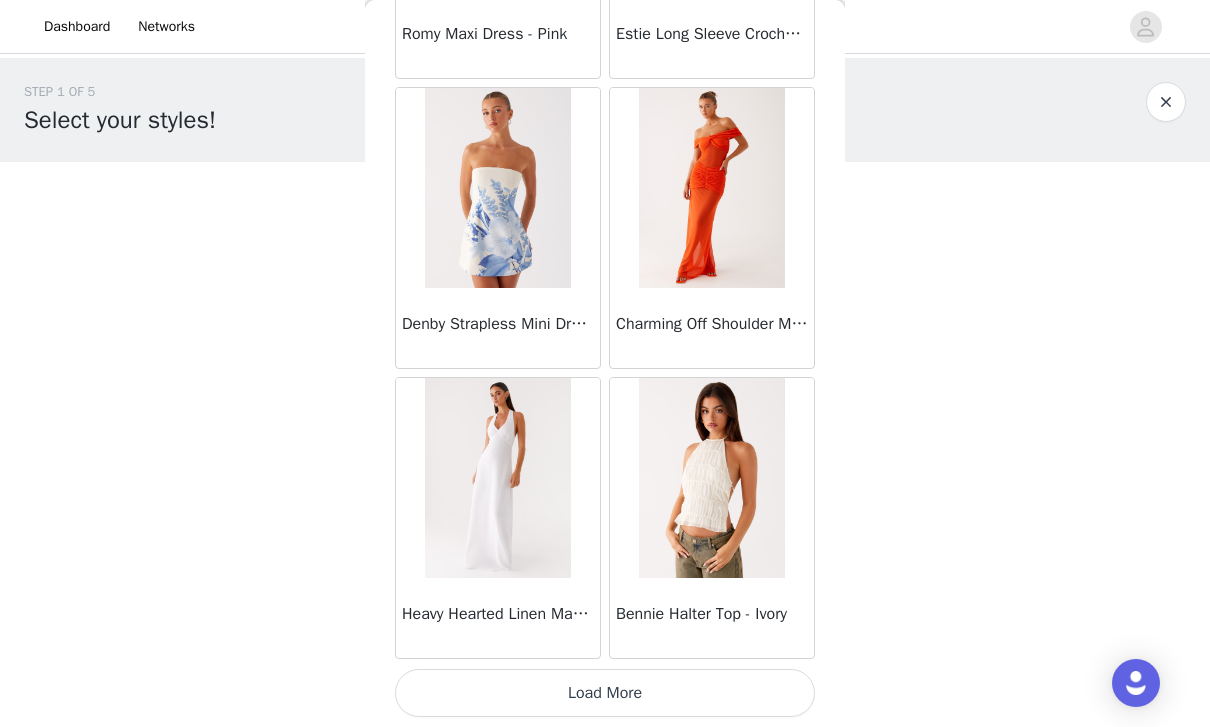 click on "Load More" at bounding box center [605, 693] 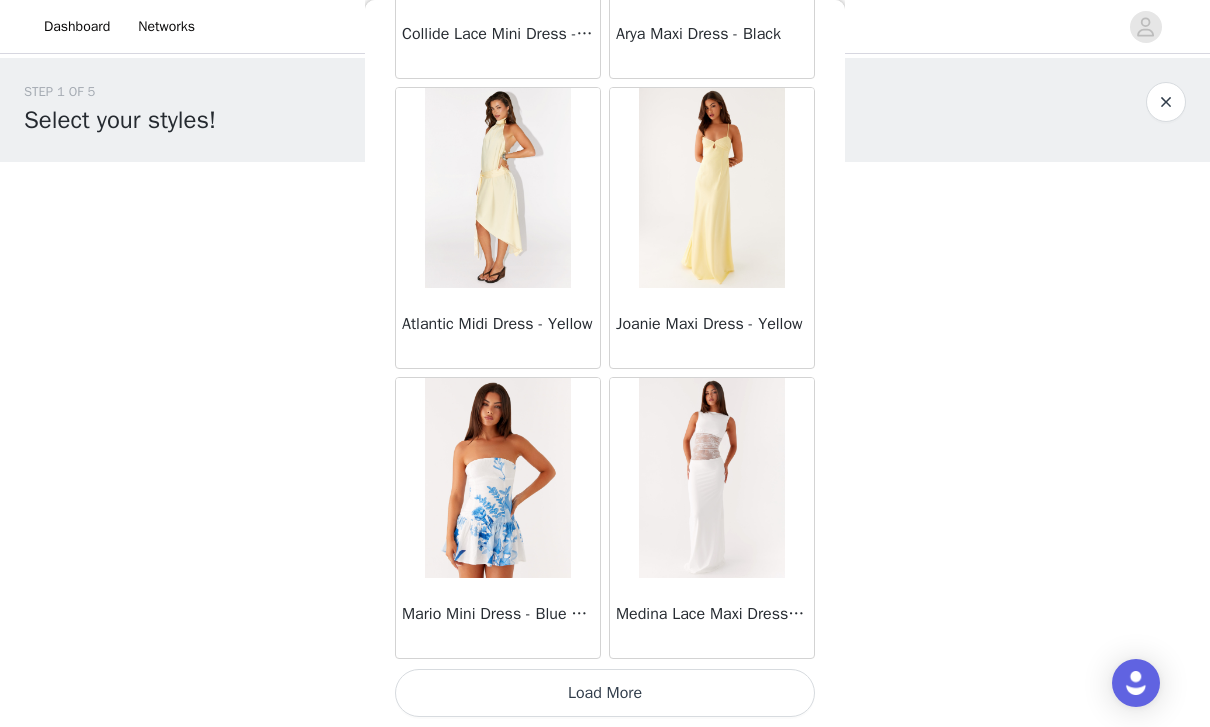 click on "Load More" at bounding box center [605, 693] 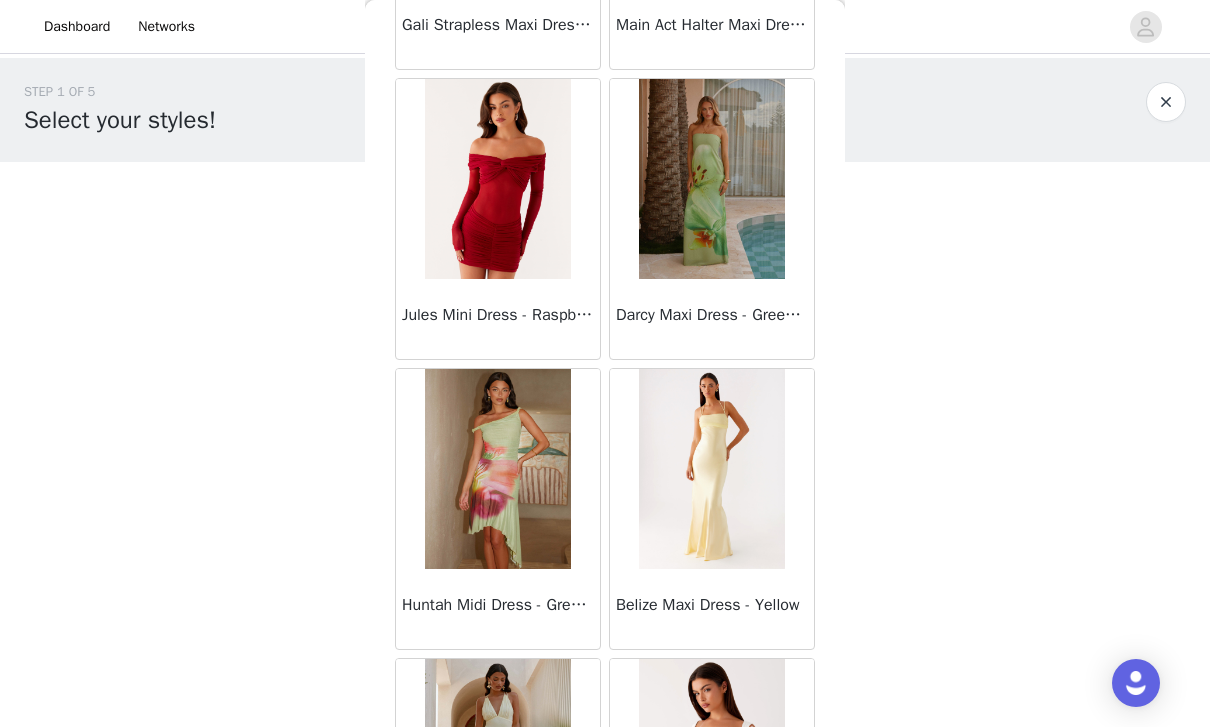 scroll, scrollTop: 39921, scrollLeft: 0, axis: vertical 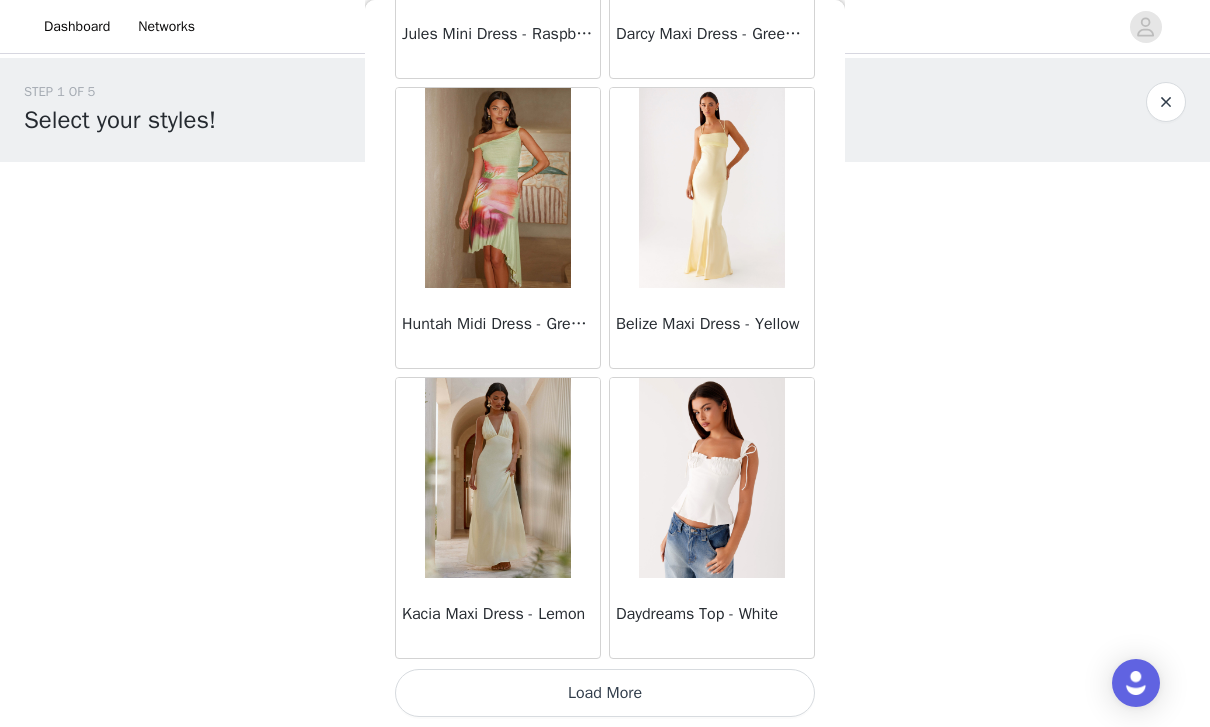 click on "Load More" at bounding box center (605, 693) 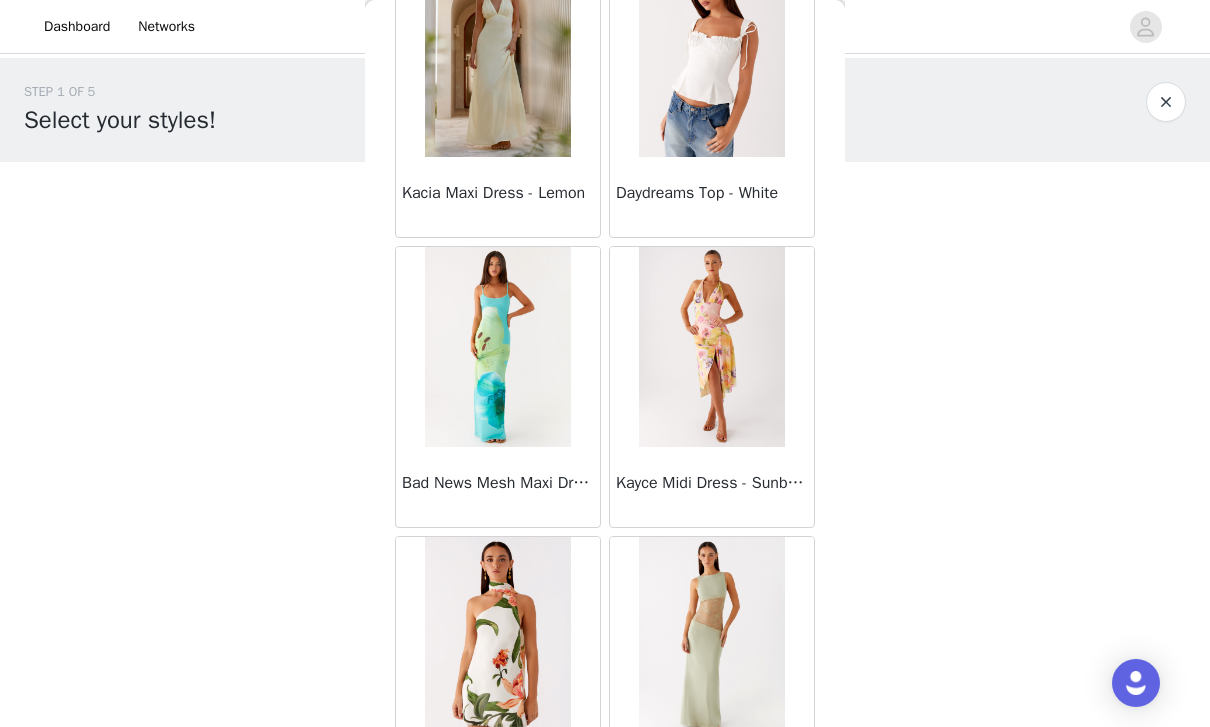 scroll, scrollTop: 40638, scrollLeft: 0, axis: vertical 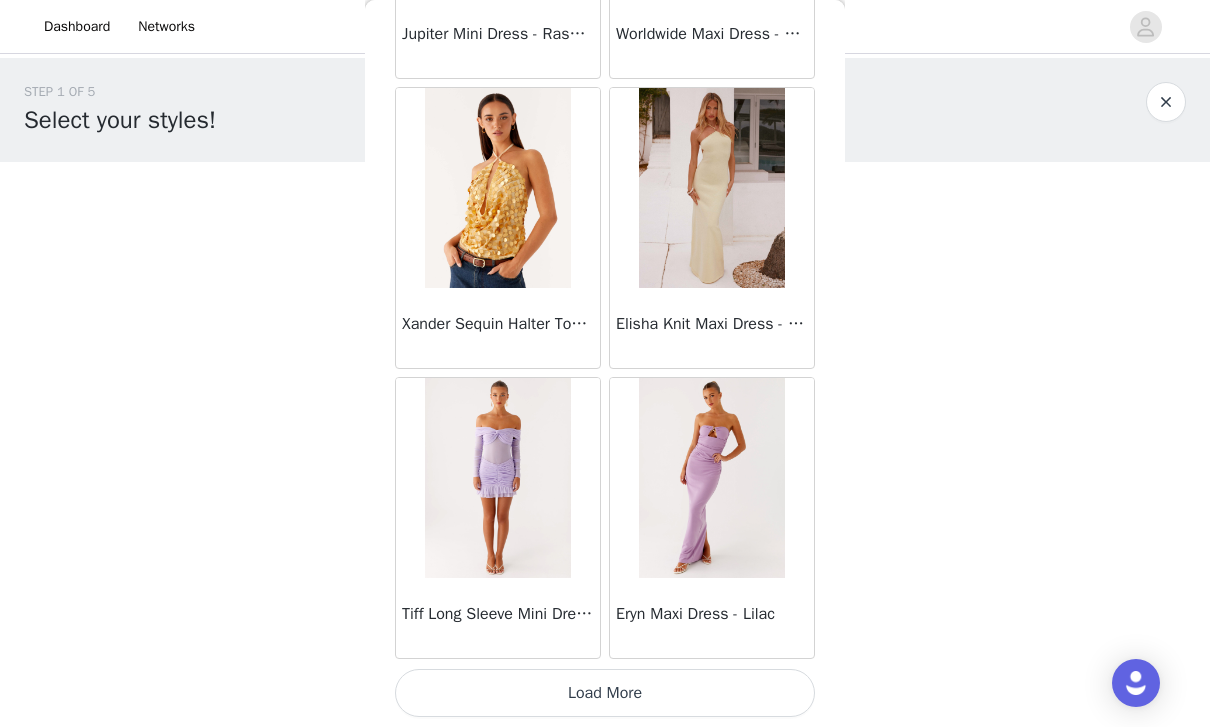 click on "Load More" at bounding box center (605, 693) 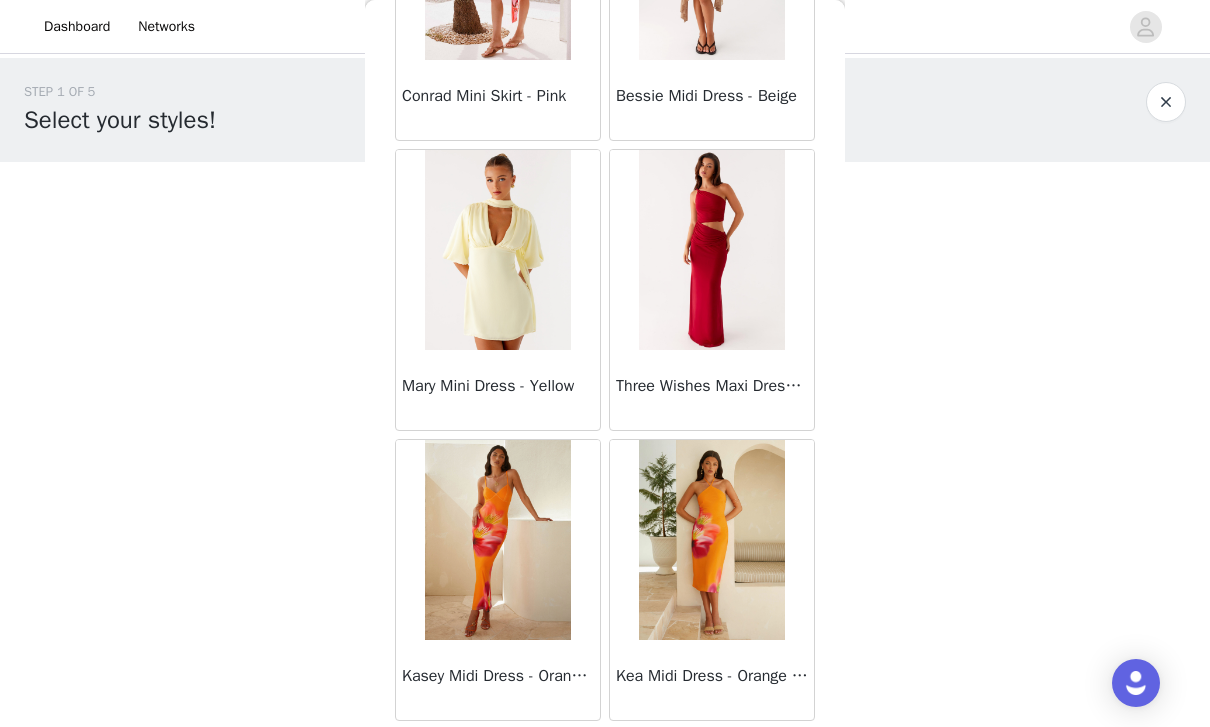 scroll, scrollTop: 45773, scrollLeft: 0, axis: vertical 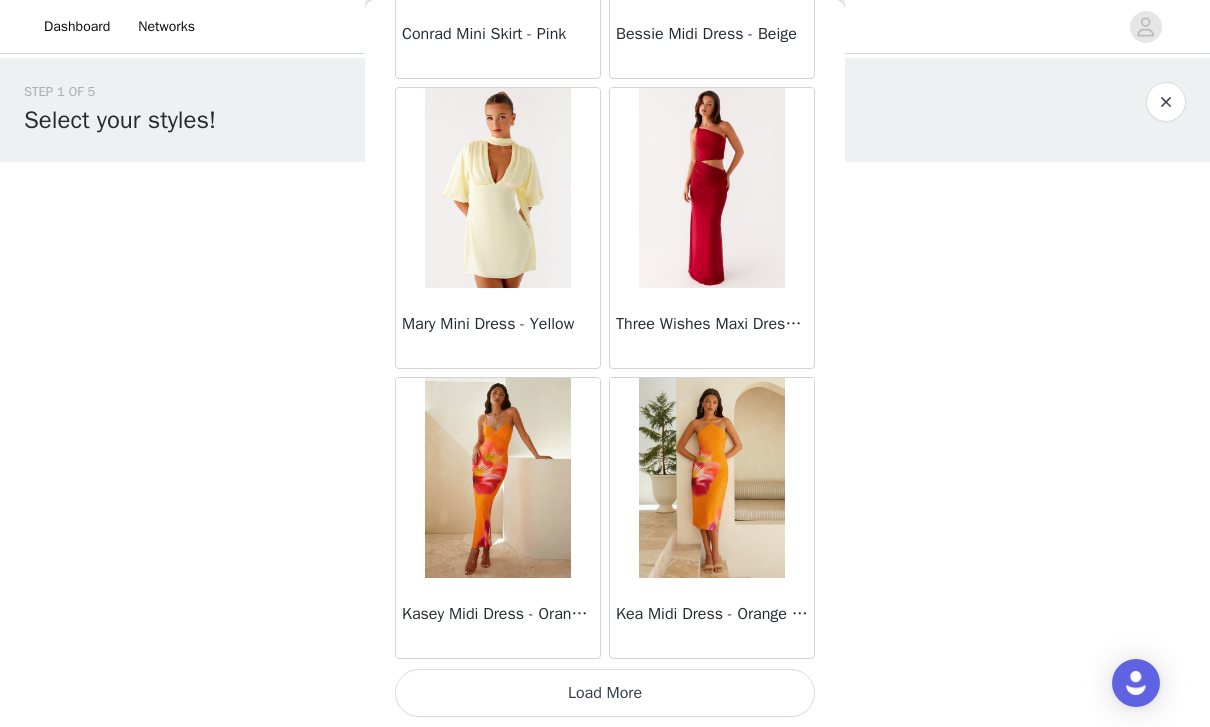 click on "Load More" at bounding box center (605, 693) 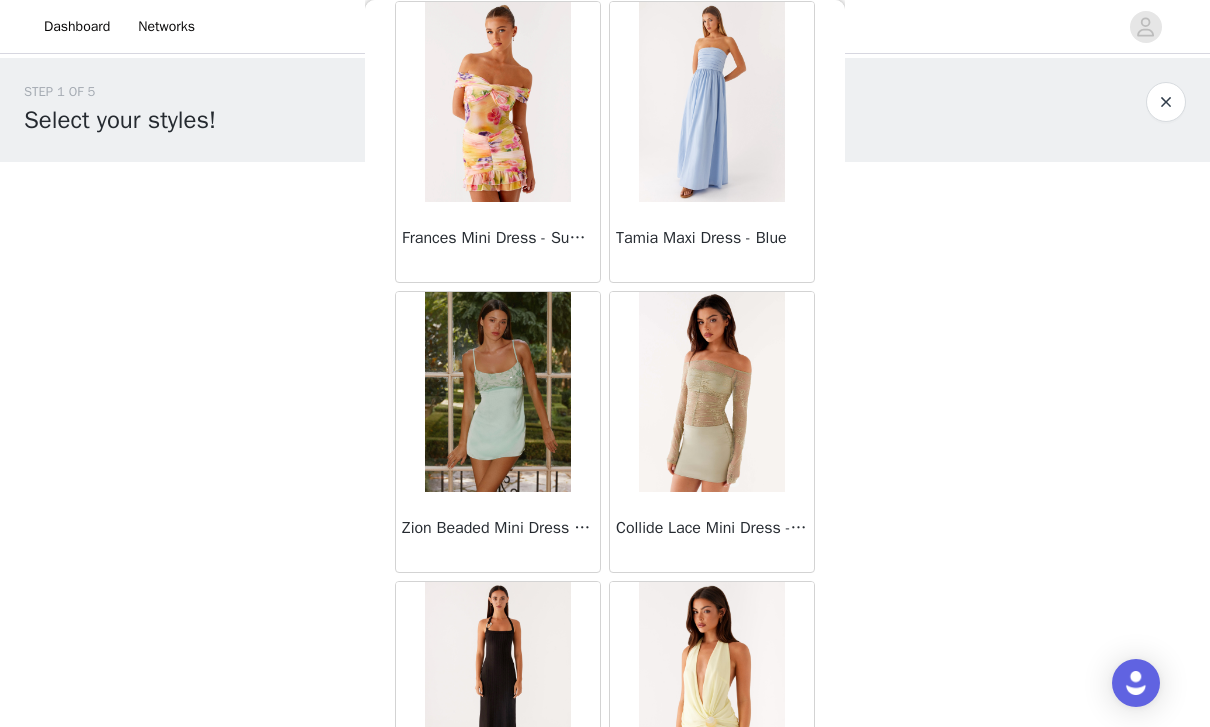 scroll, scrollTop: 48541, scrollLeft: 0, axis: vertical 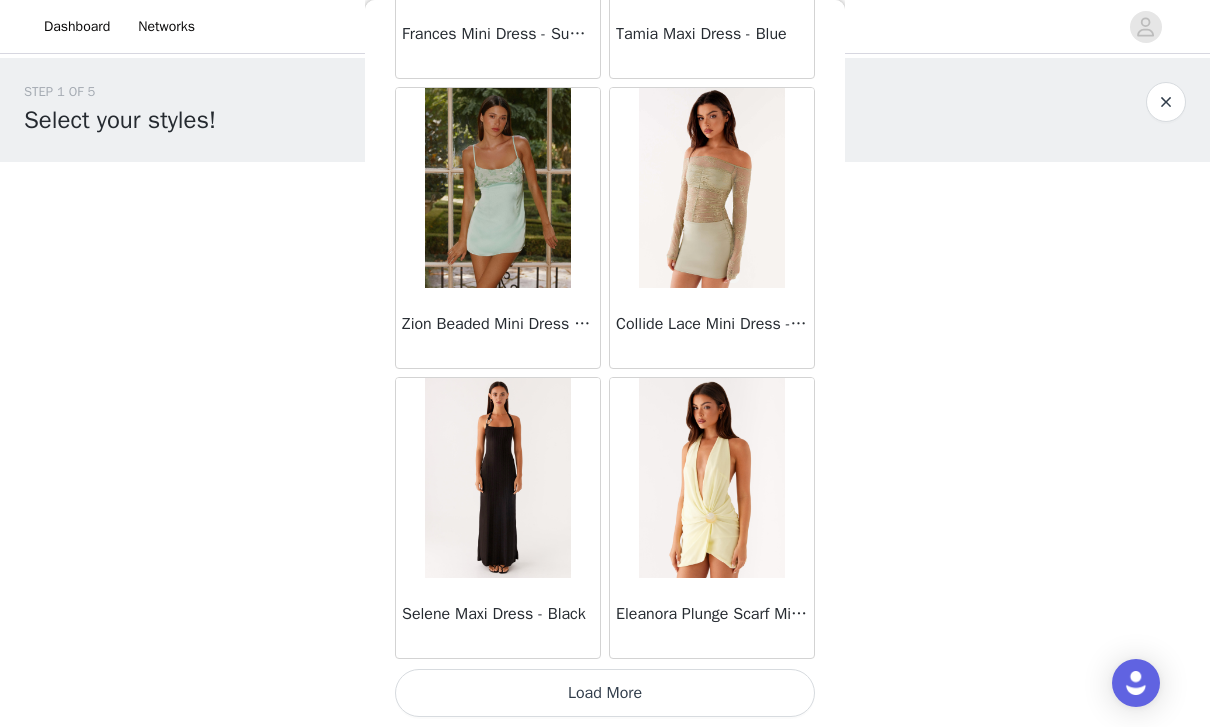 click on "Load More" at bounding box center (605, 693) 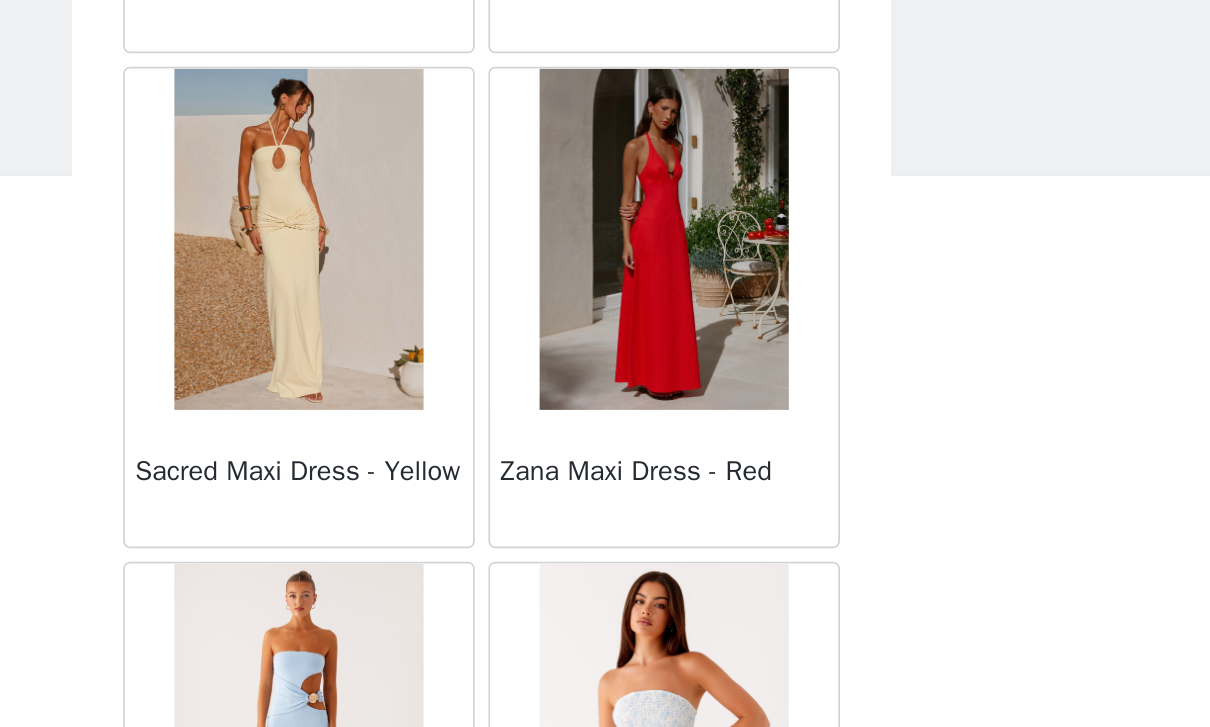scroll, scrollTop: 51621, scrollLeft: 0, axis: vertical 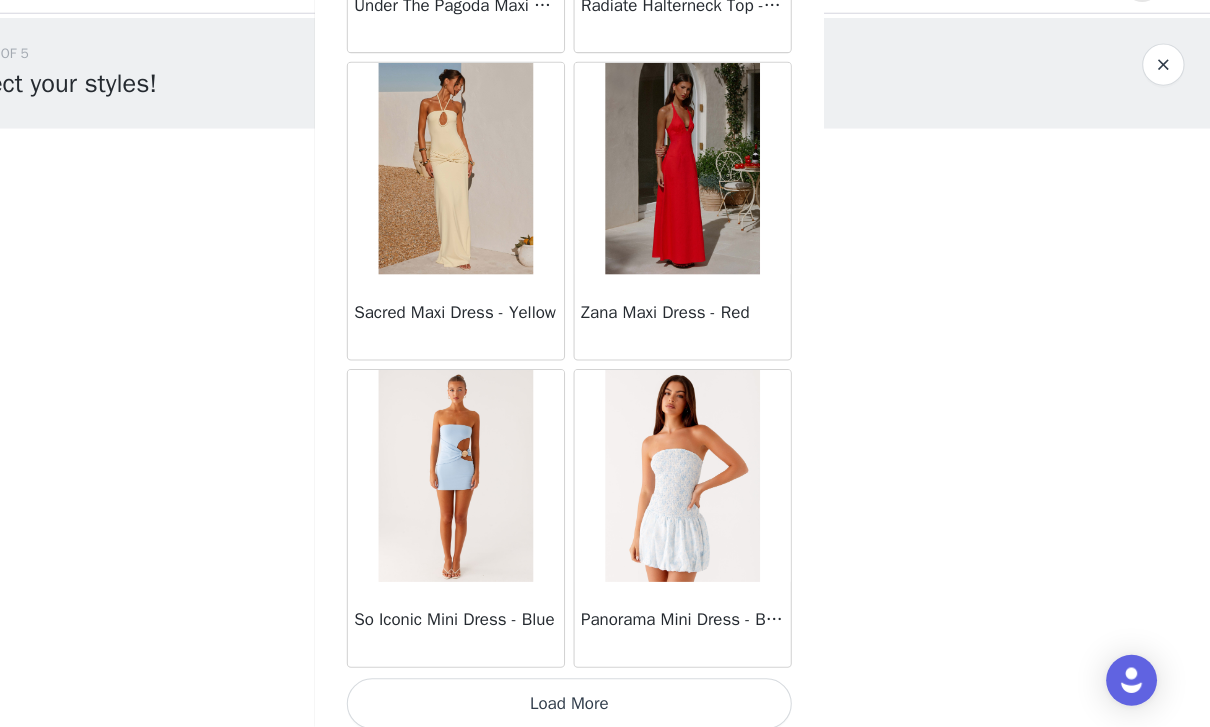 click on "Load More" at bounding box center (605, 705) 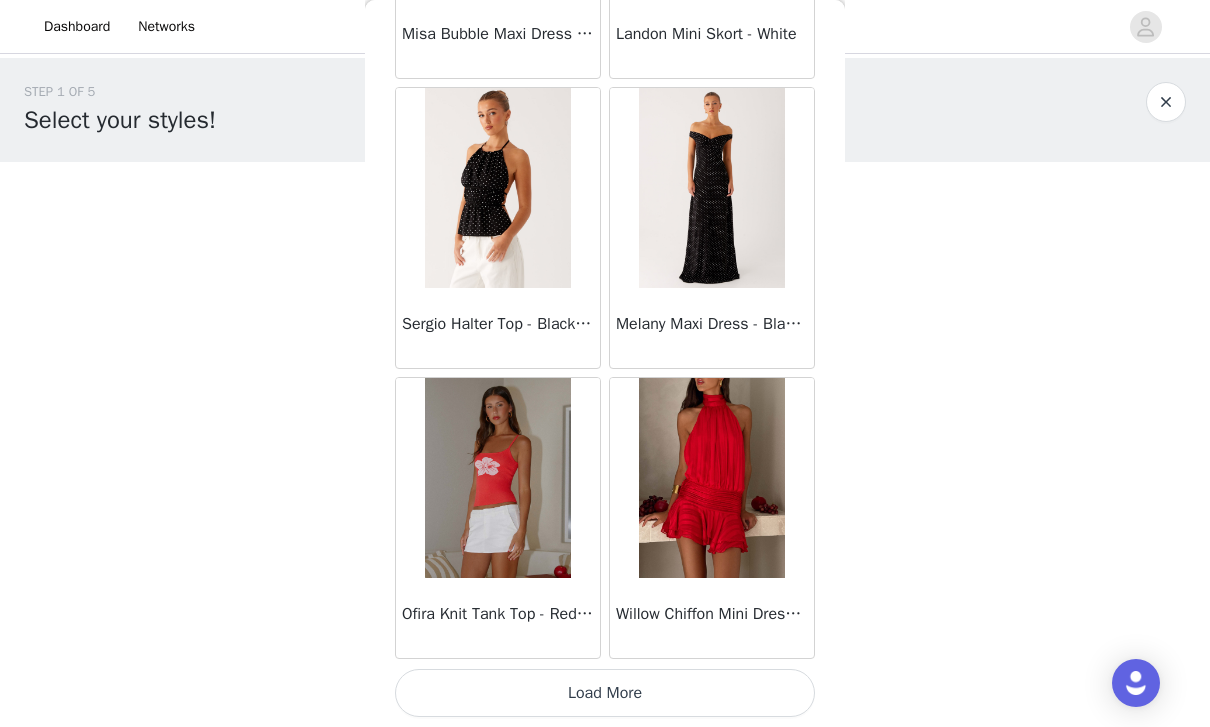 scroll, scrollTop: 54533, scrollLeft: 0, axis: vertical 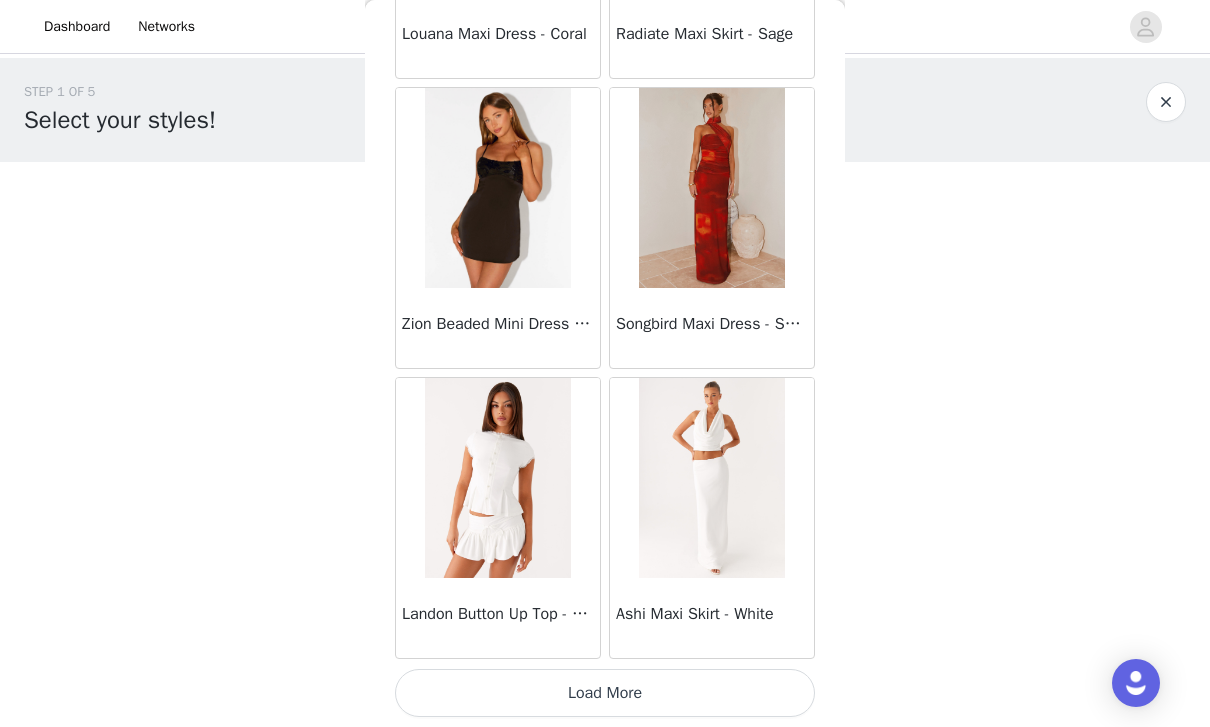 click on "Load More" at bounding box center (605, 693) 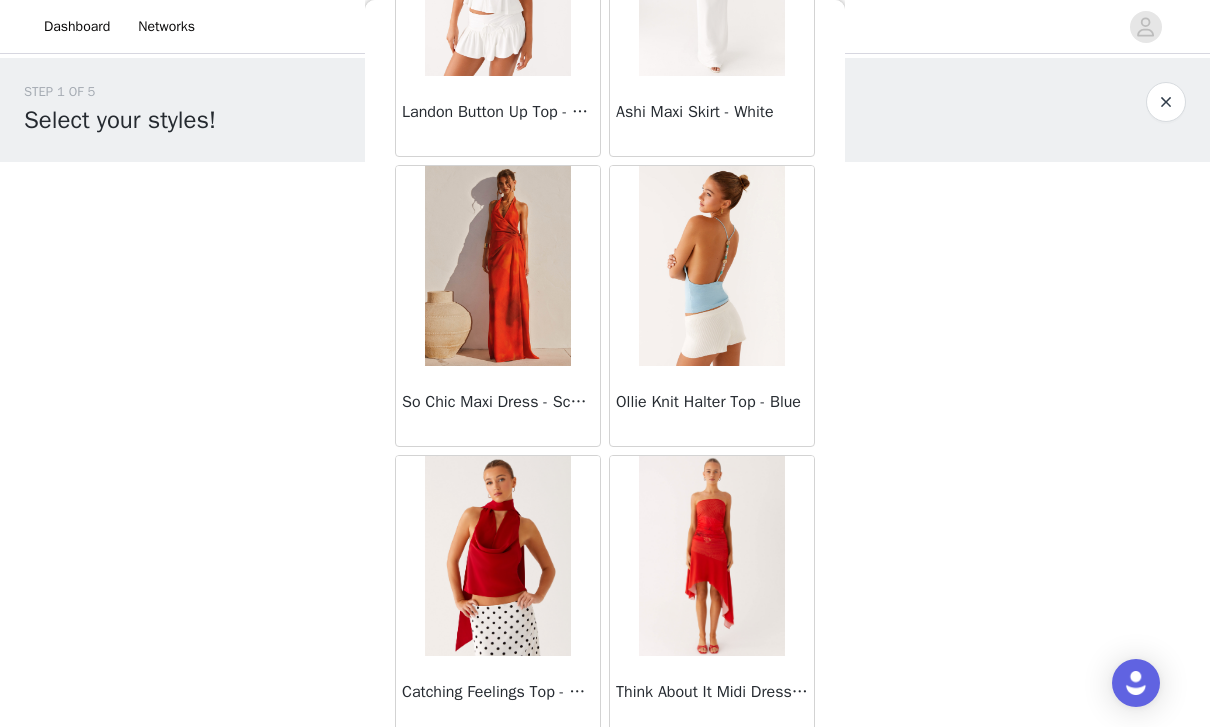scroll, scrollTop: 58189, scrollLeft: 0, axis: vertical 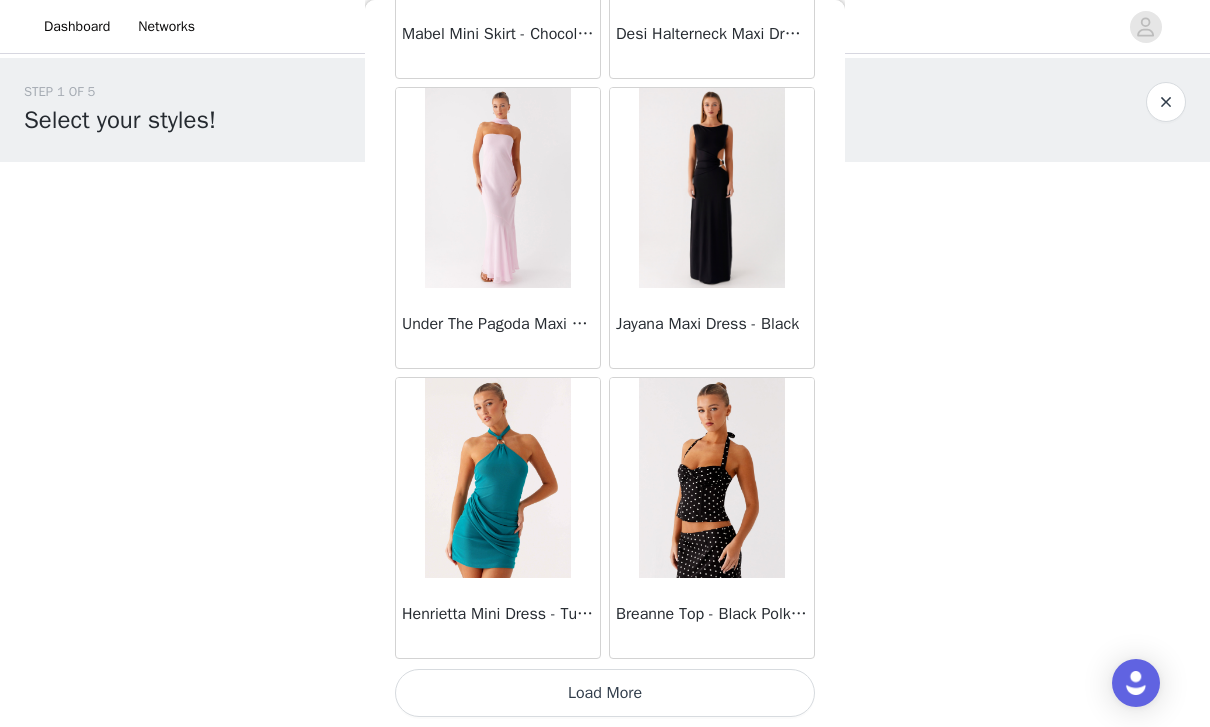 click on "Load More" at bounding box center (605, 693) 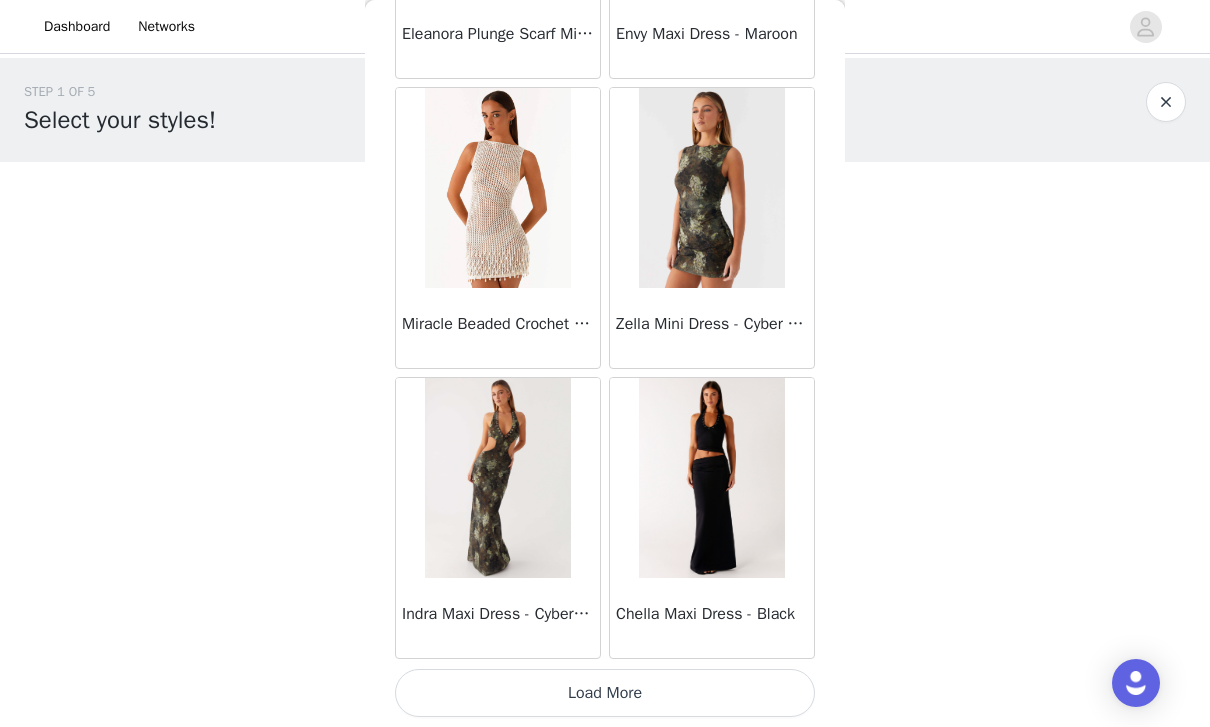 click on "Load More" at bounding box center [605, 693] 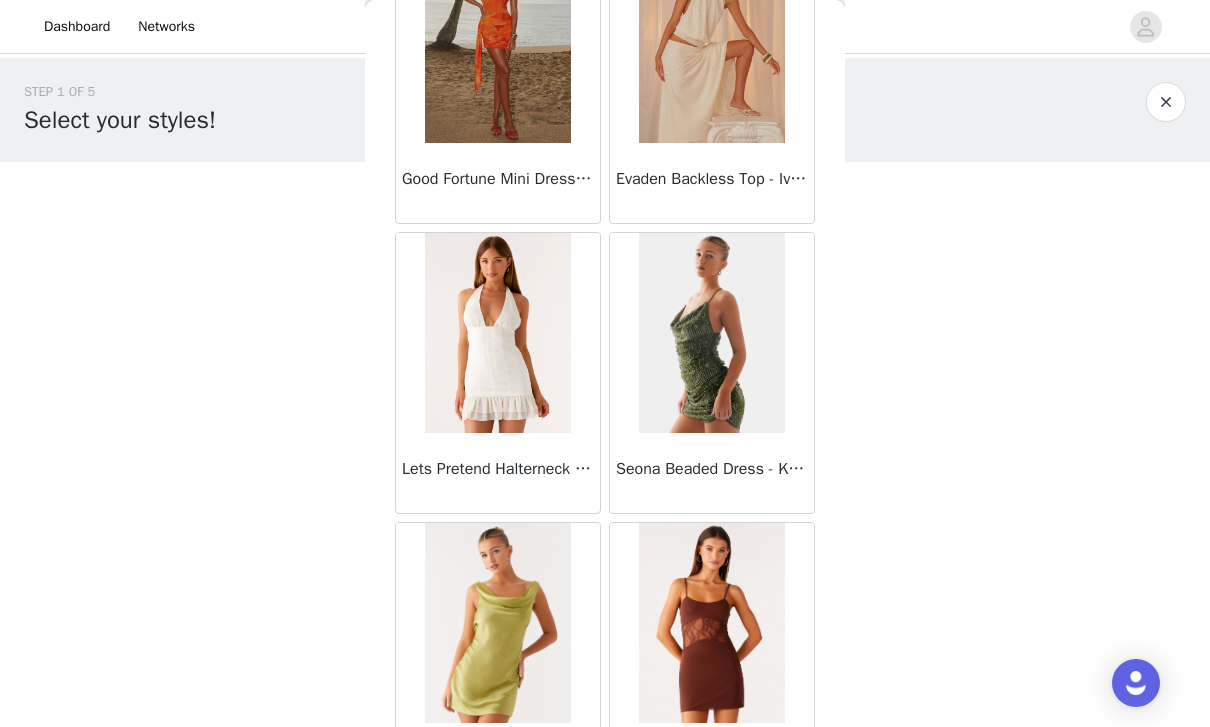 scroll, scrollTop: 64966, scrollLeft: 0, axis: vertical 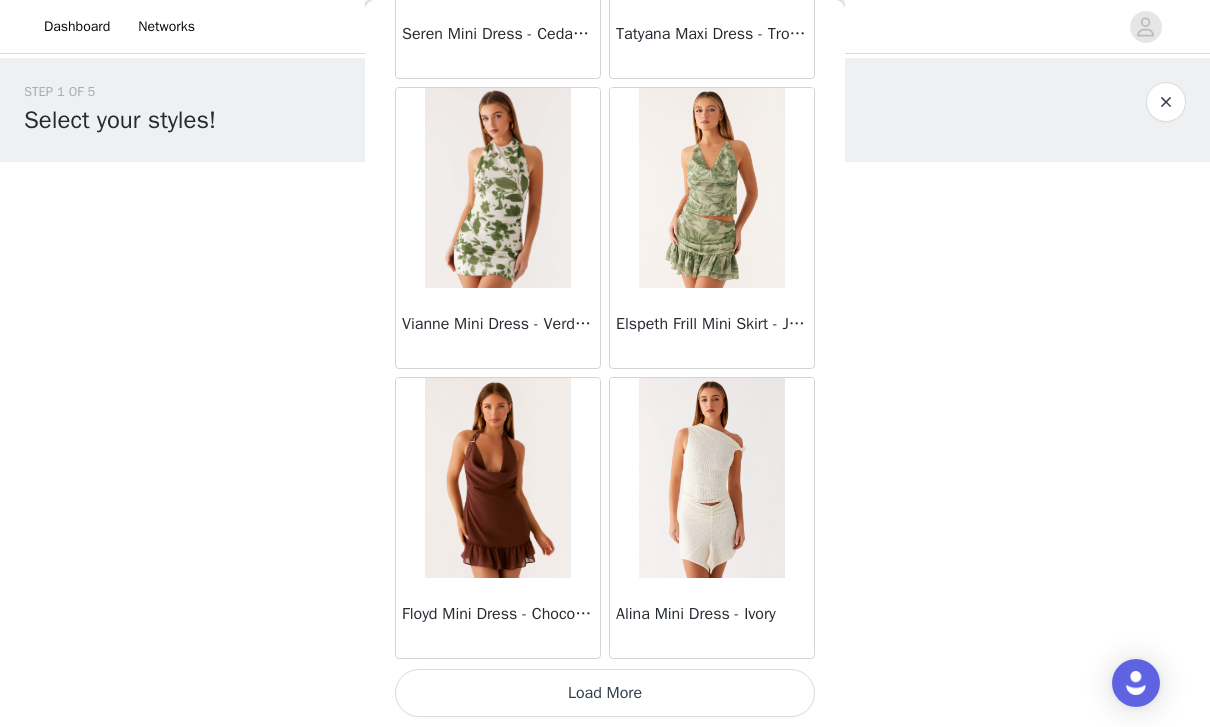 click on "Load More" at bounding box center (605, 693) 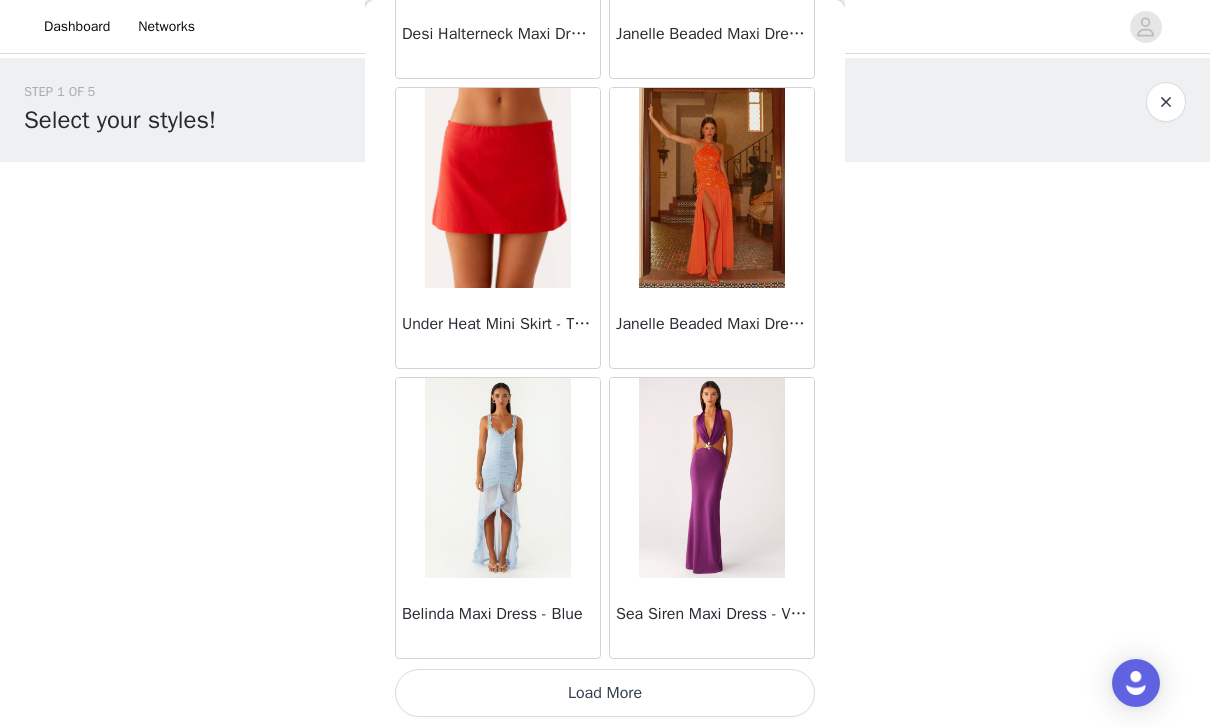 scroll, scrollTop: 69033, scrollLeft: 0, axis: vertical 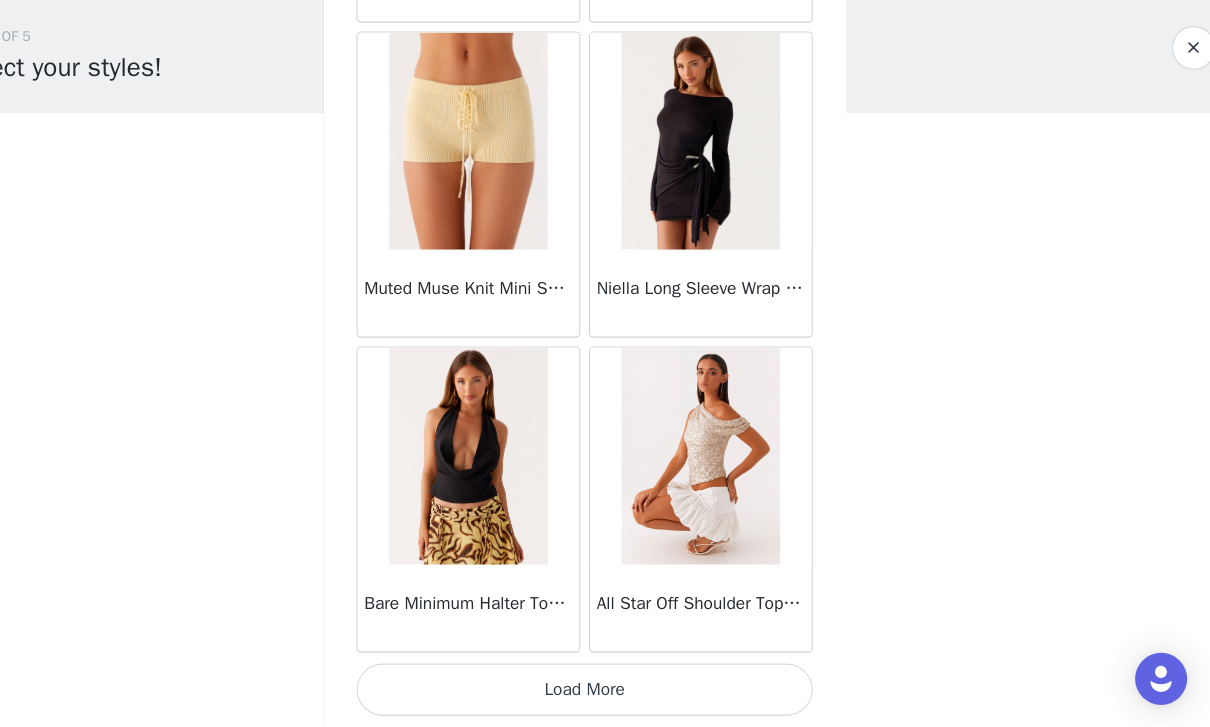 click on "Load More" at bounding box center (605, 693) 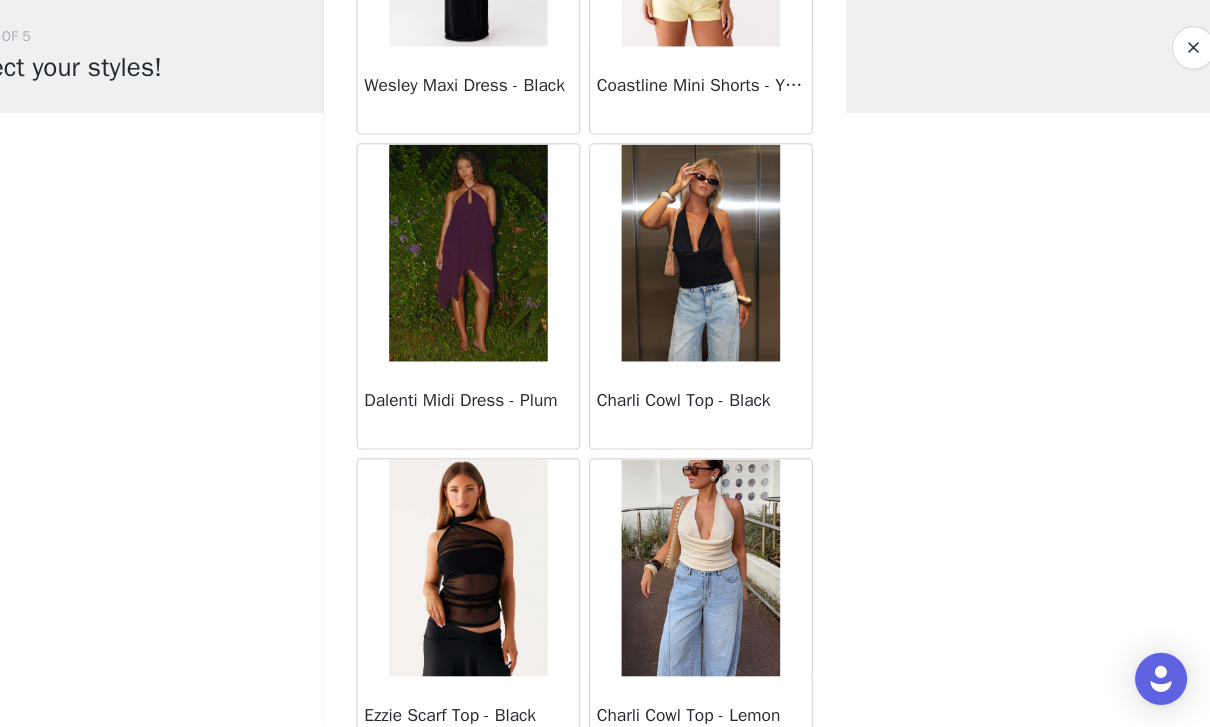 scroll, scrollTop: 74745, scrollLeft: 0, axis: vertical 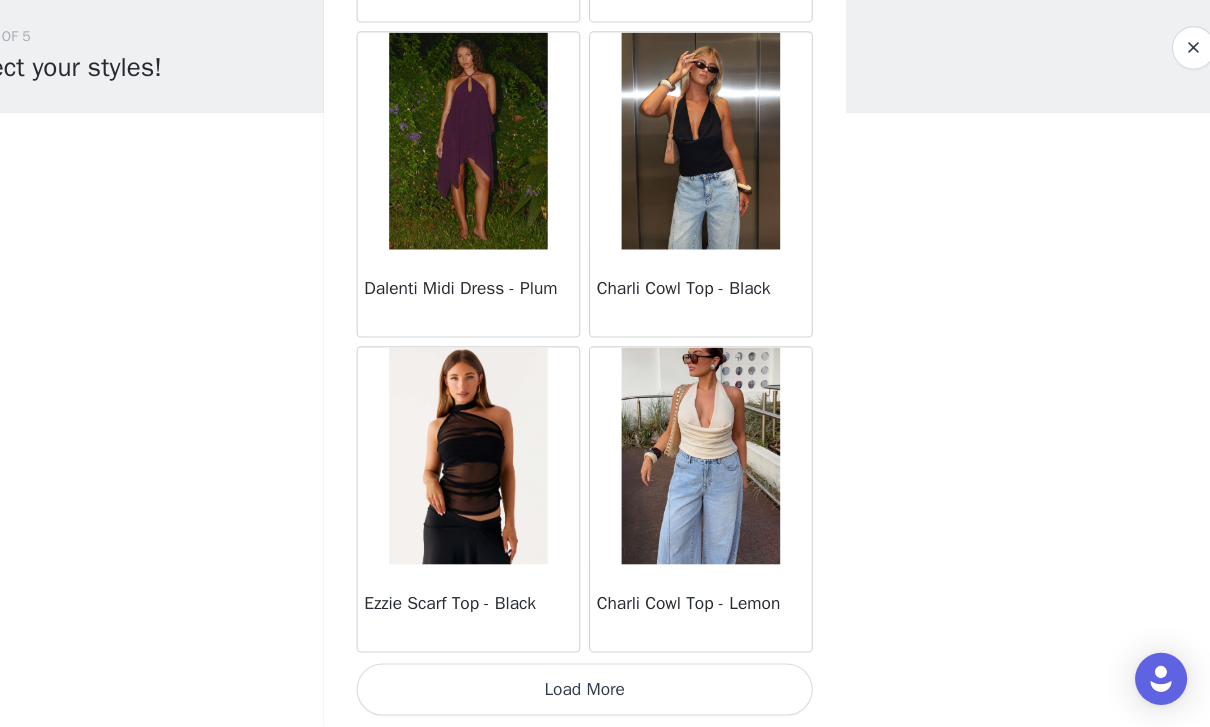 click on "Load More" at bounding box center (605, 693) 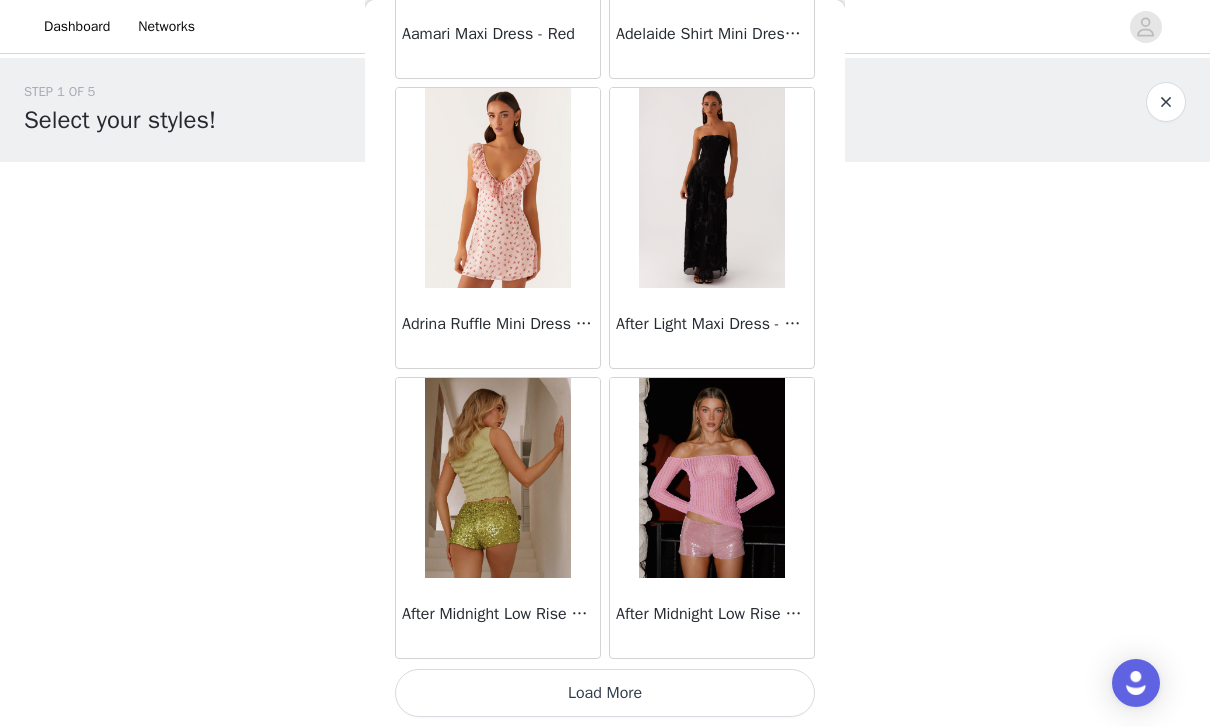 scroll, scrollTop: 77733, scrollLeft: 0, axis: vertical 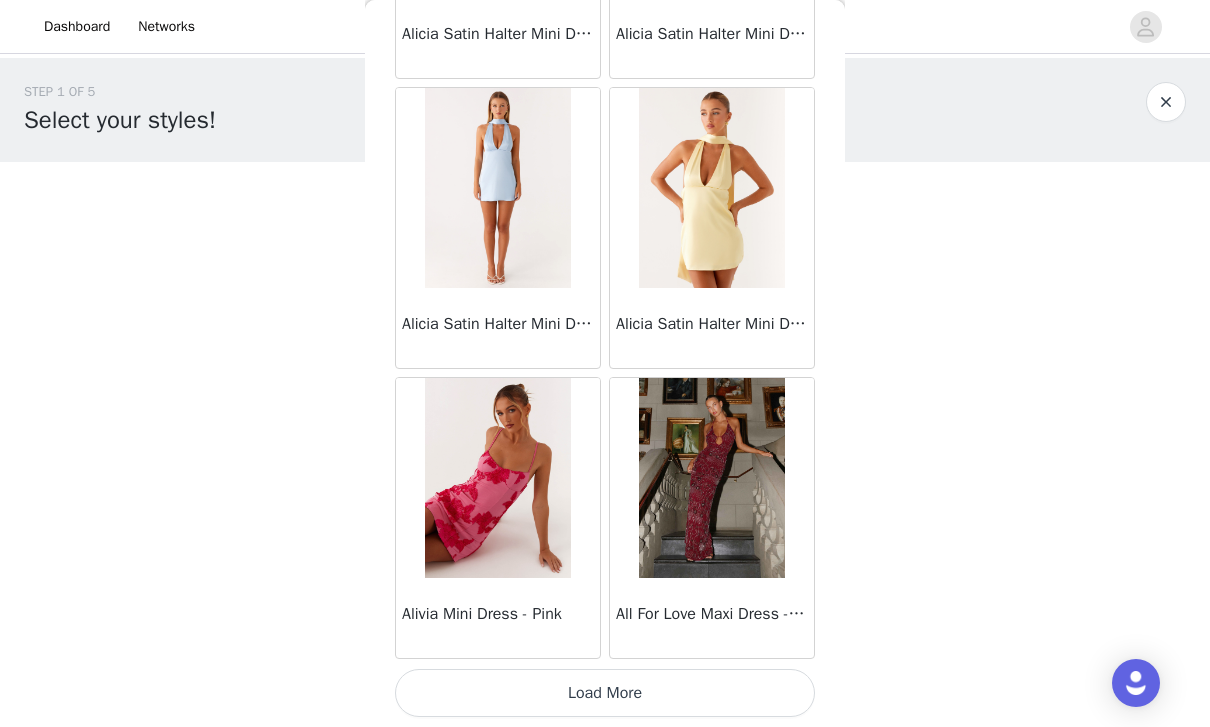 click on "Load More" at bounding box center (605, 693) 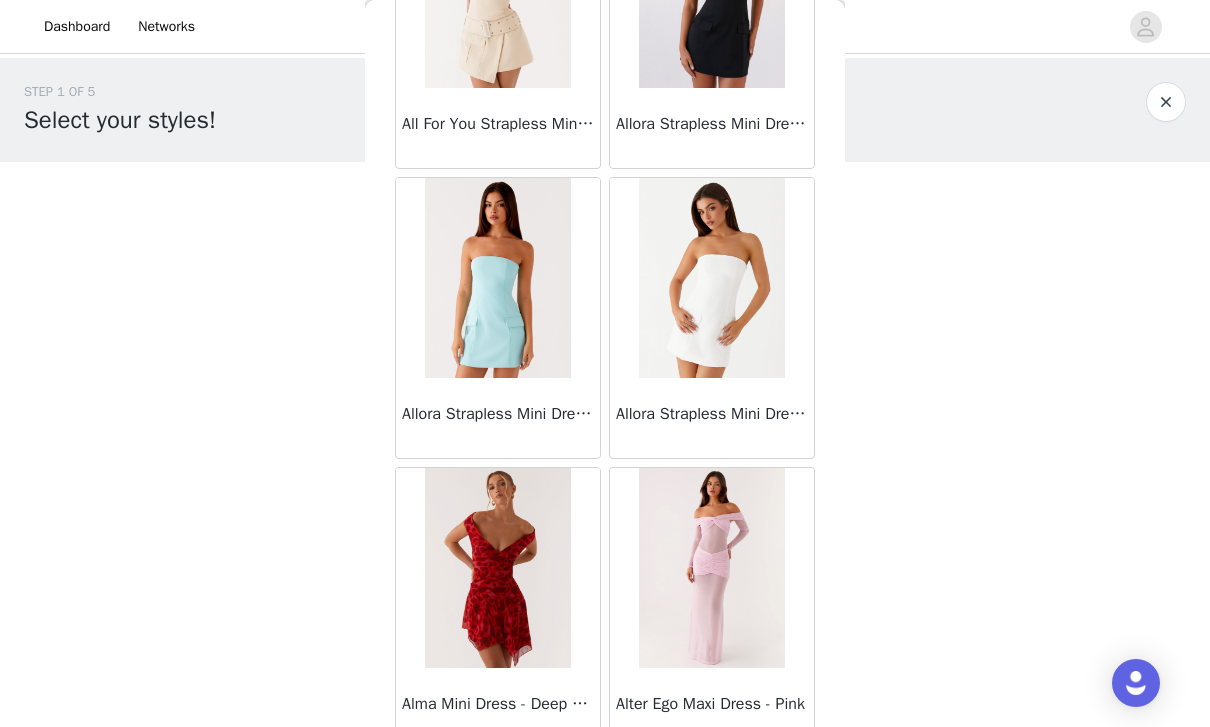 scroll, scrollTop: 81671, scrollLeft: 0, axis: vertical 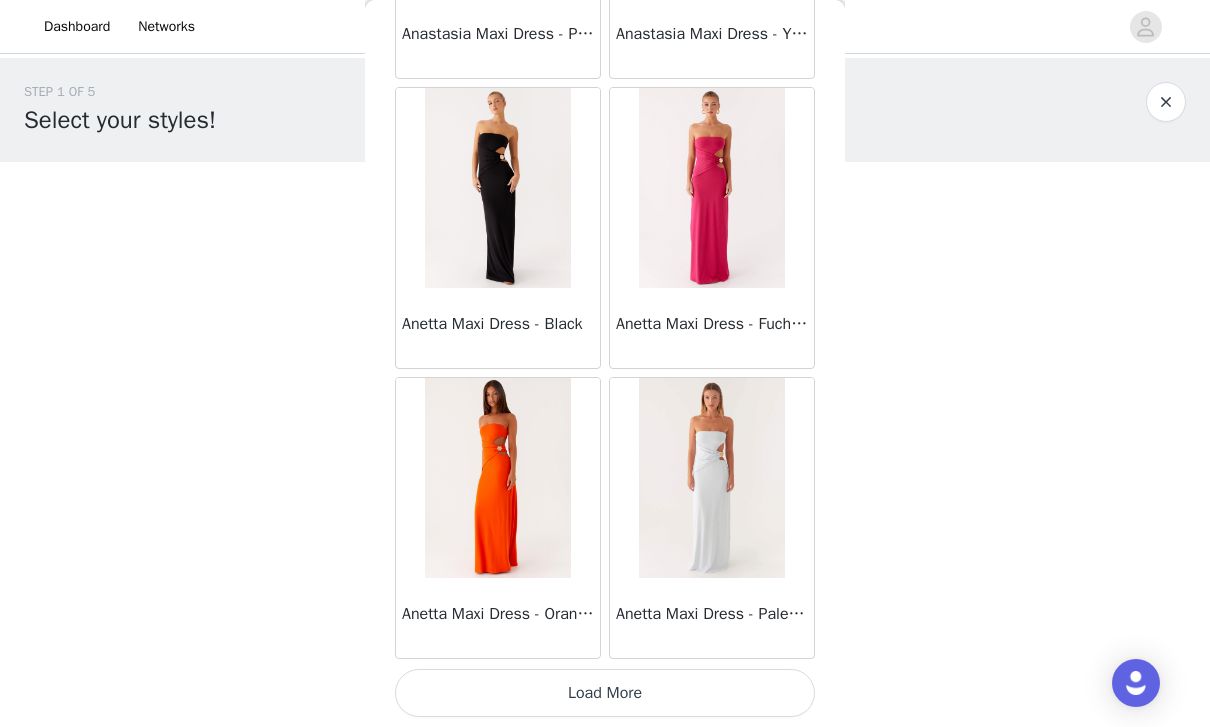 click on "Load More" at bounding box center (605, 693) 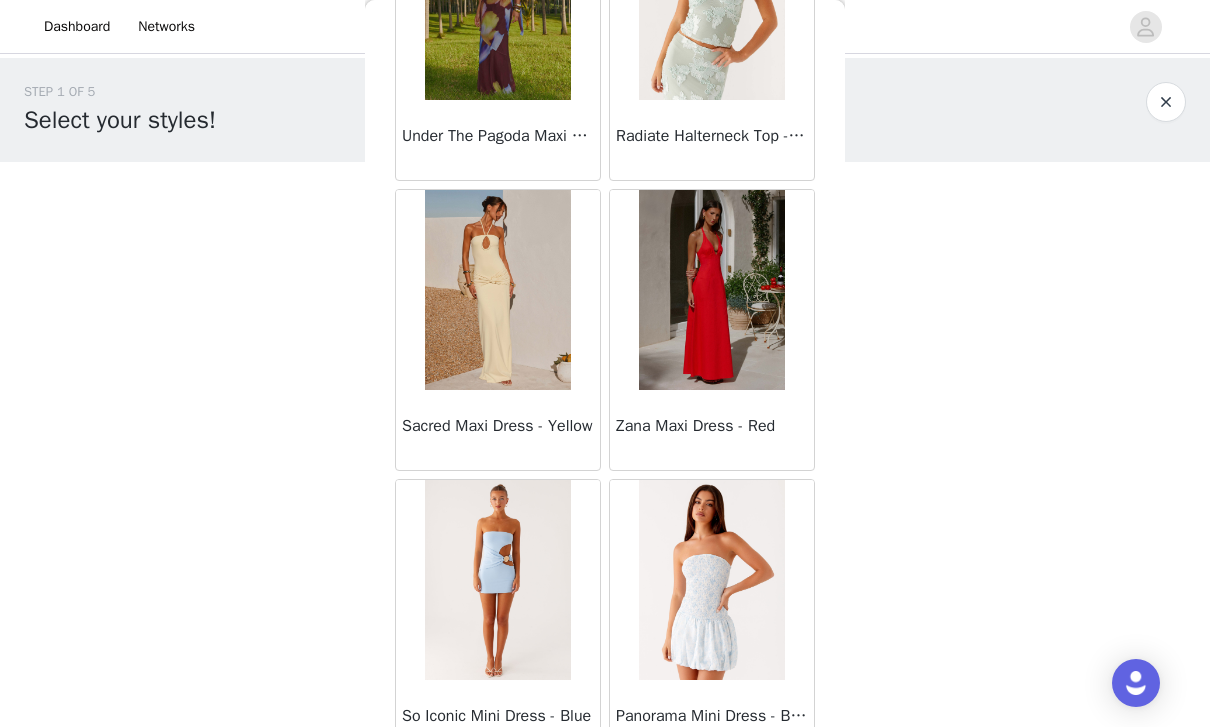 scroll, scrollTop: 51534, scrollLeft: 0, axis: vertical 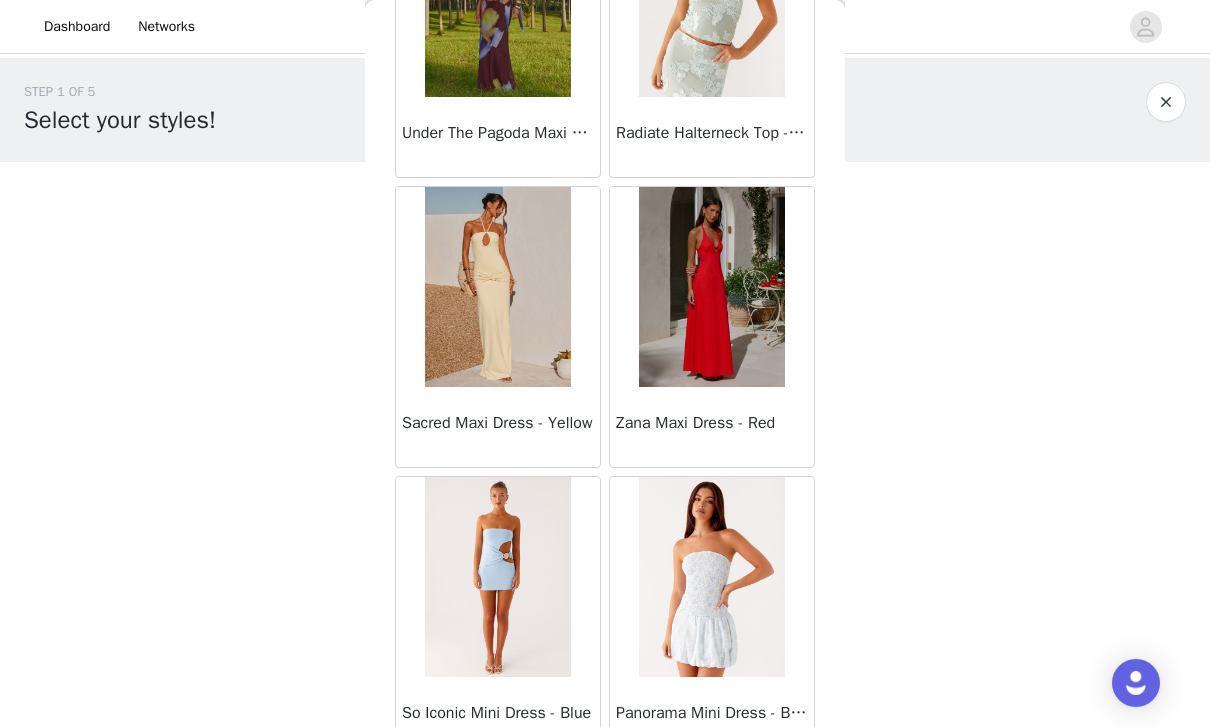 click at bounding box center [711, 287] 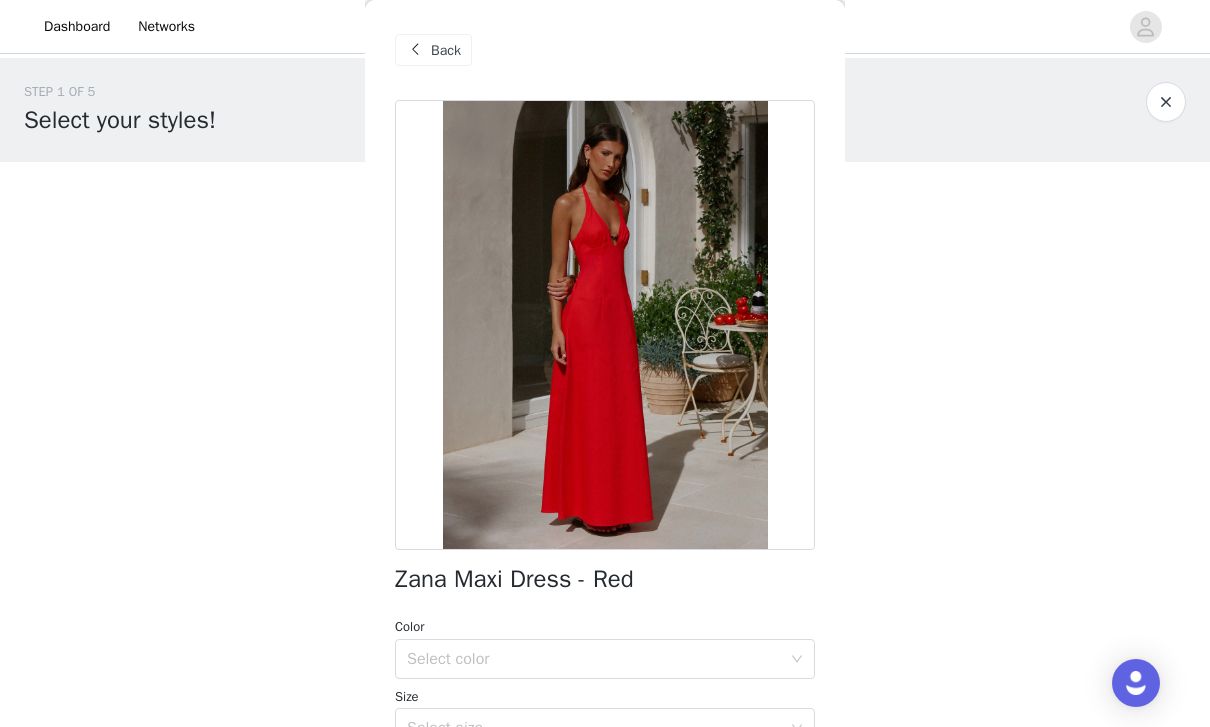 scroll, scrollTop: 0, scrollLeft: 0, axis: both 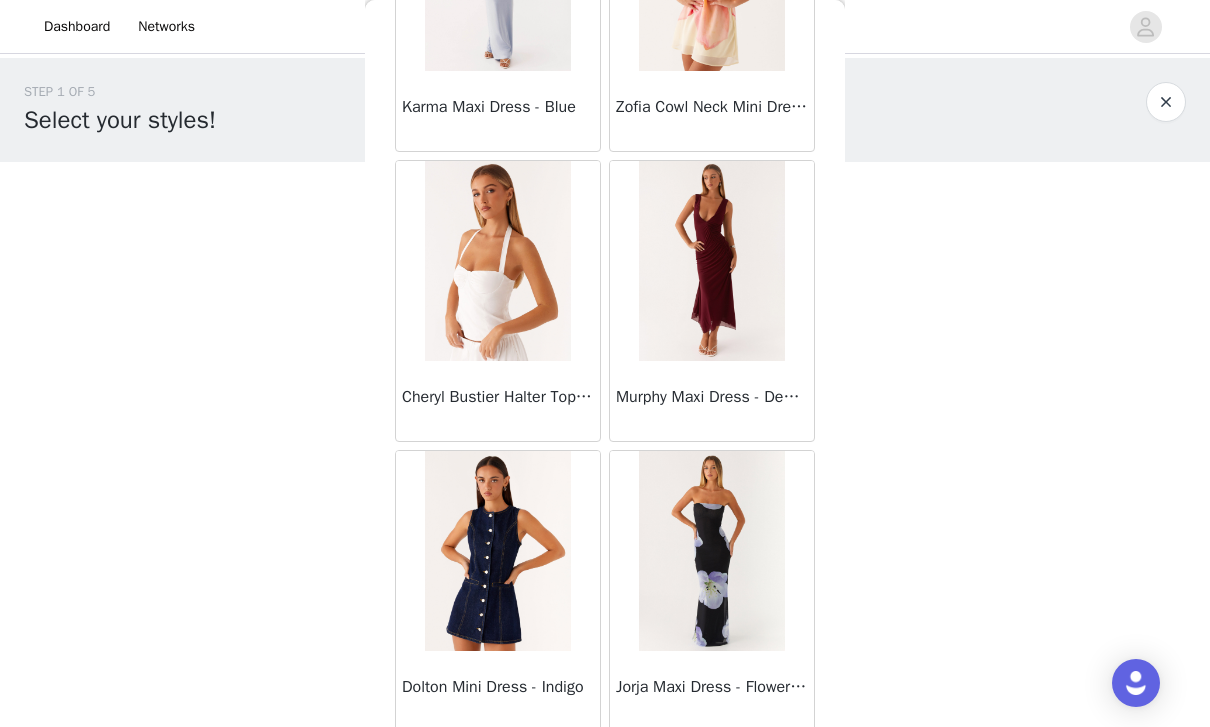 click at bounding box center [711, 261] 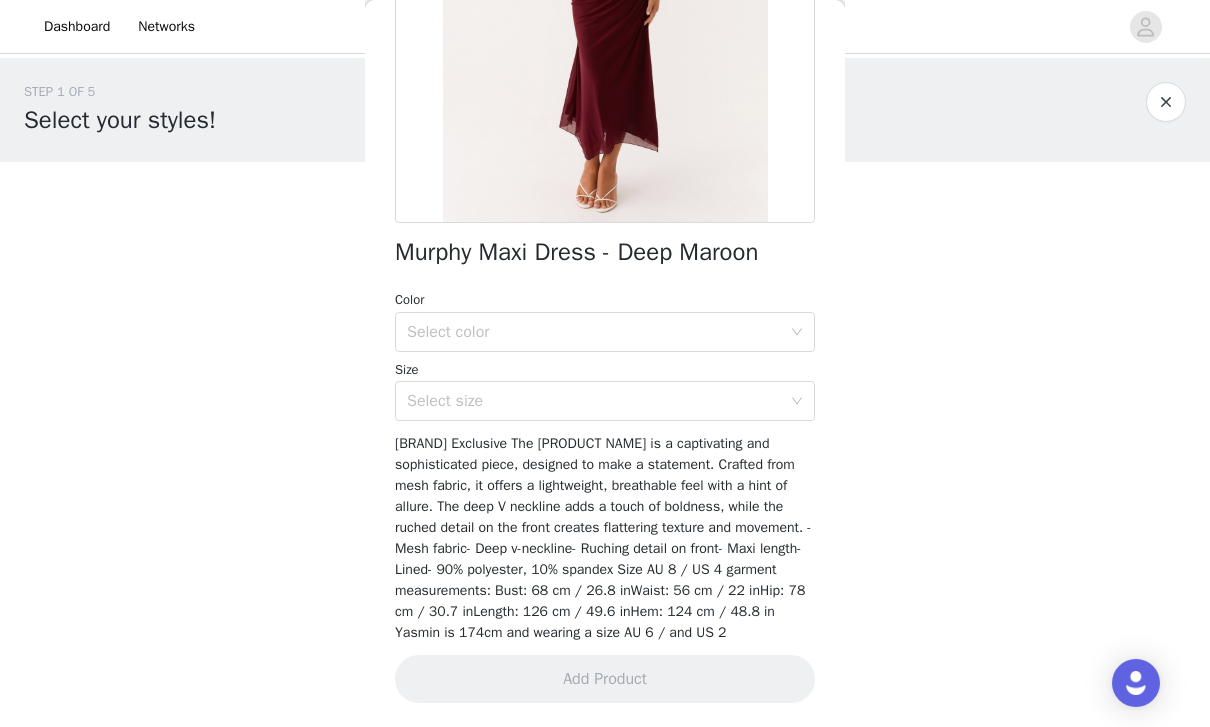 scroll, scrollTop: 326, scrollLeft: 0, axis: vertical 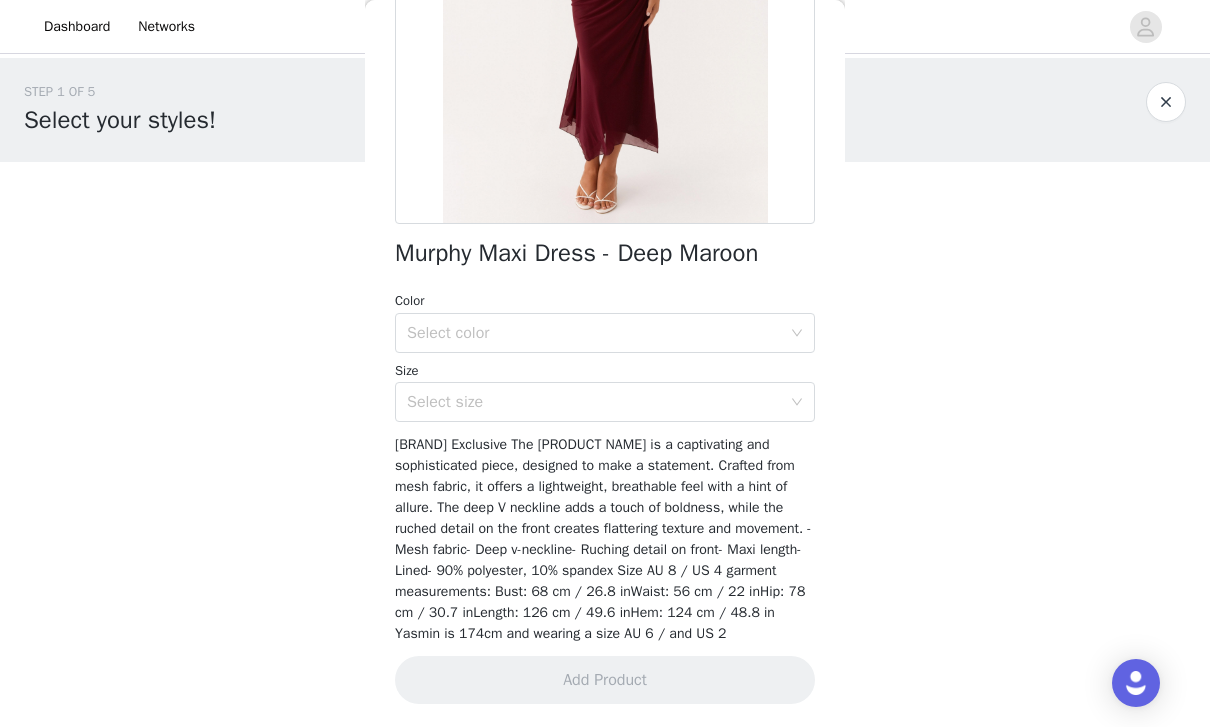 click on "Select color" at bounding box center (594, 333) 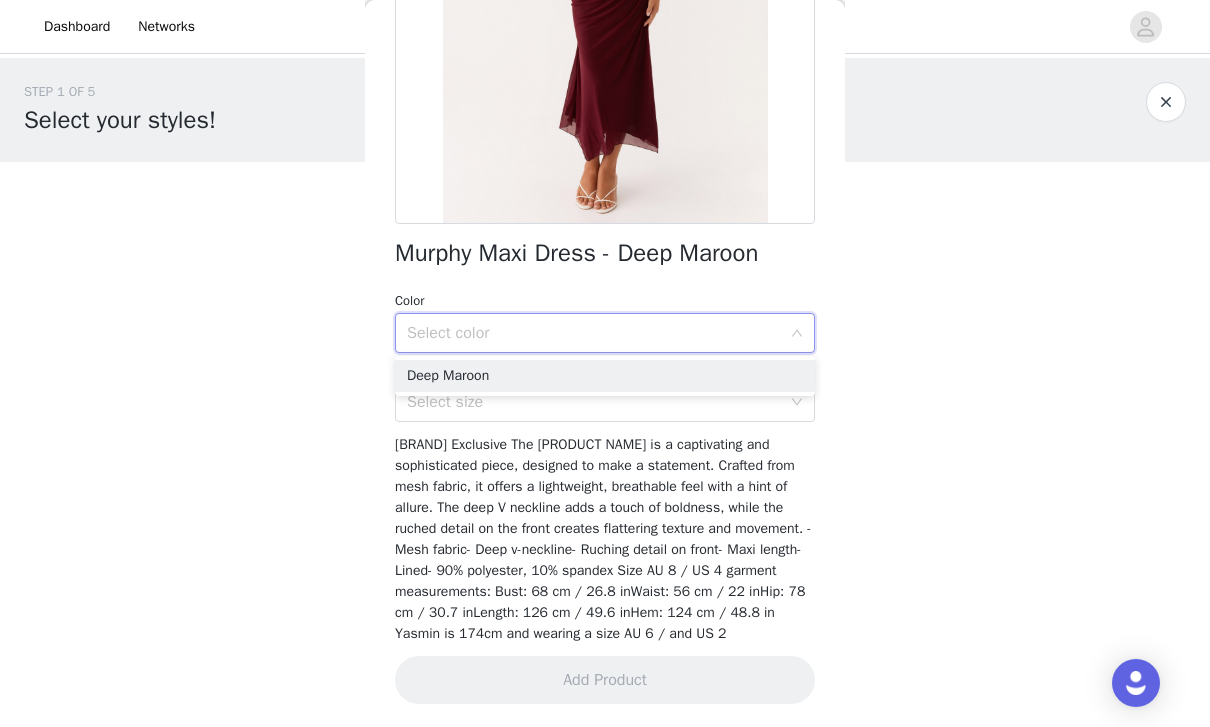 click on "Deep Maroon" at bounding box center (605, 376) 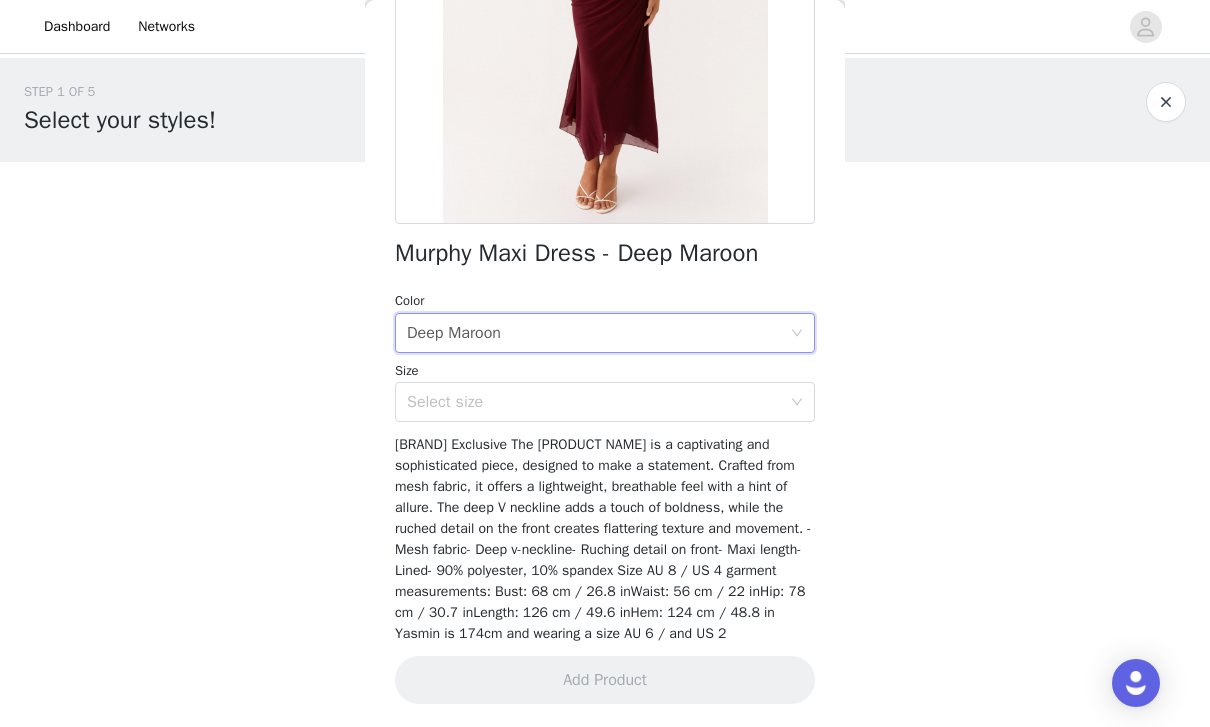 click on "Select size" at bounding box center (594, 402) 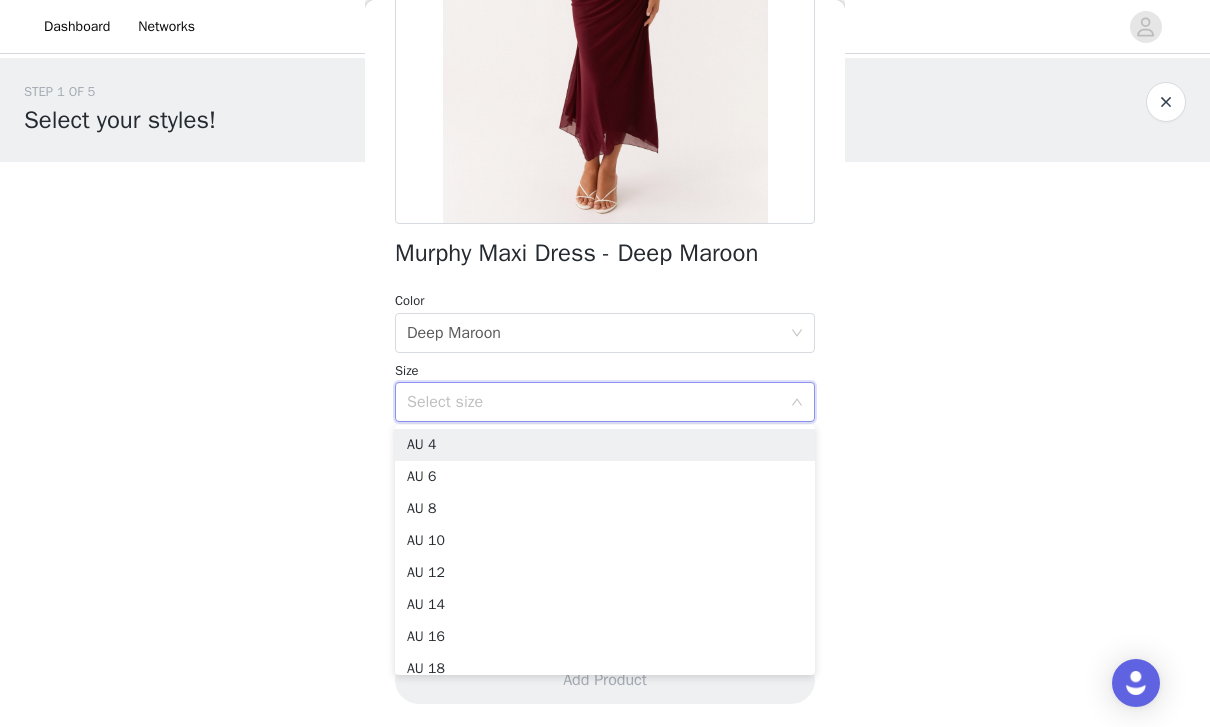 click on "AU 4" at bounding box center [605, 445] 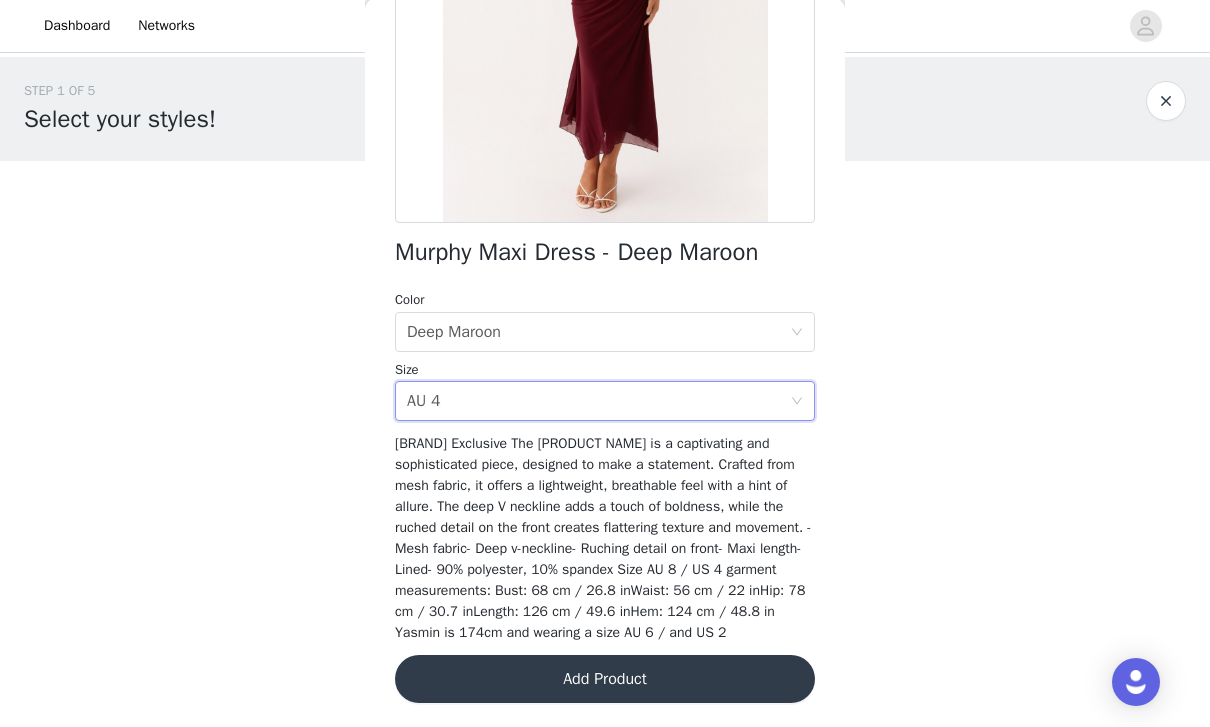 click on "Add Product" at bounding box center (605, 680) 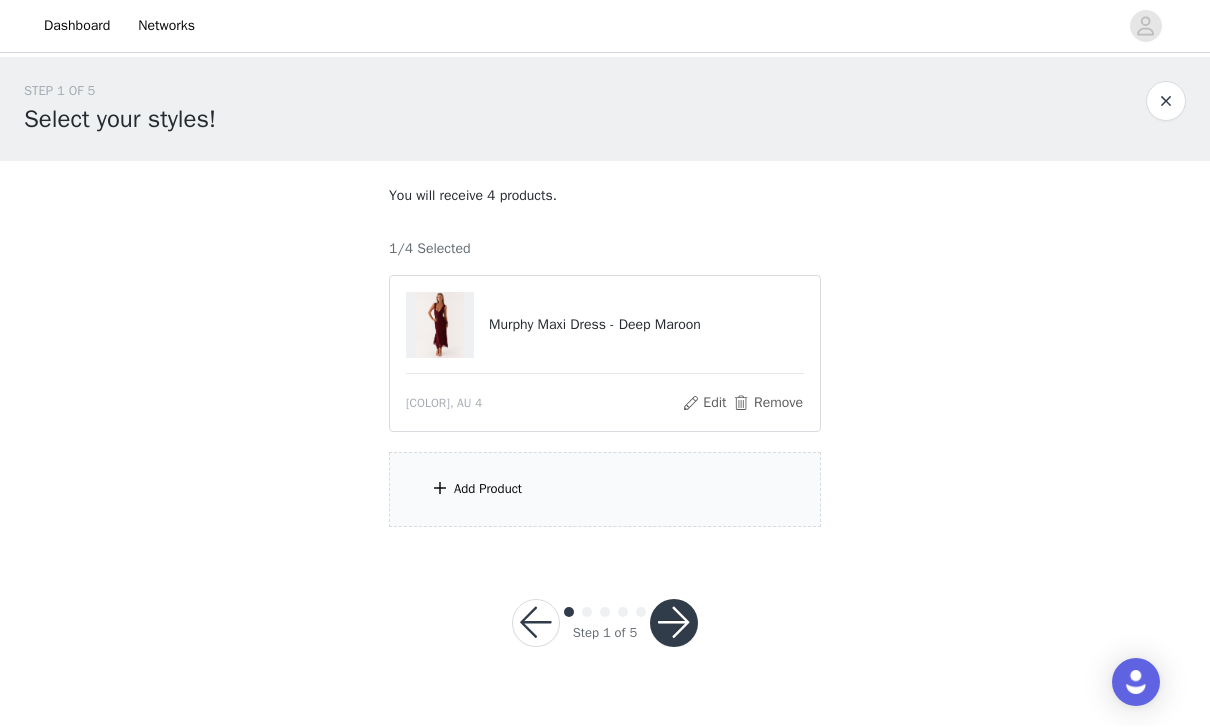 click on "Add Product" at bounding box center (605, 490) 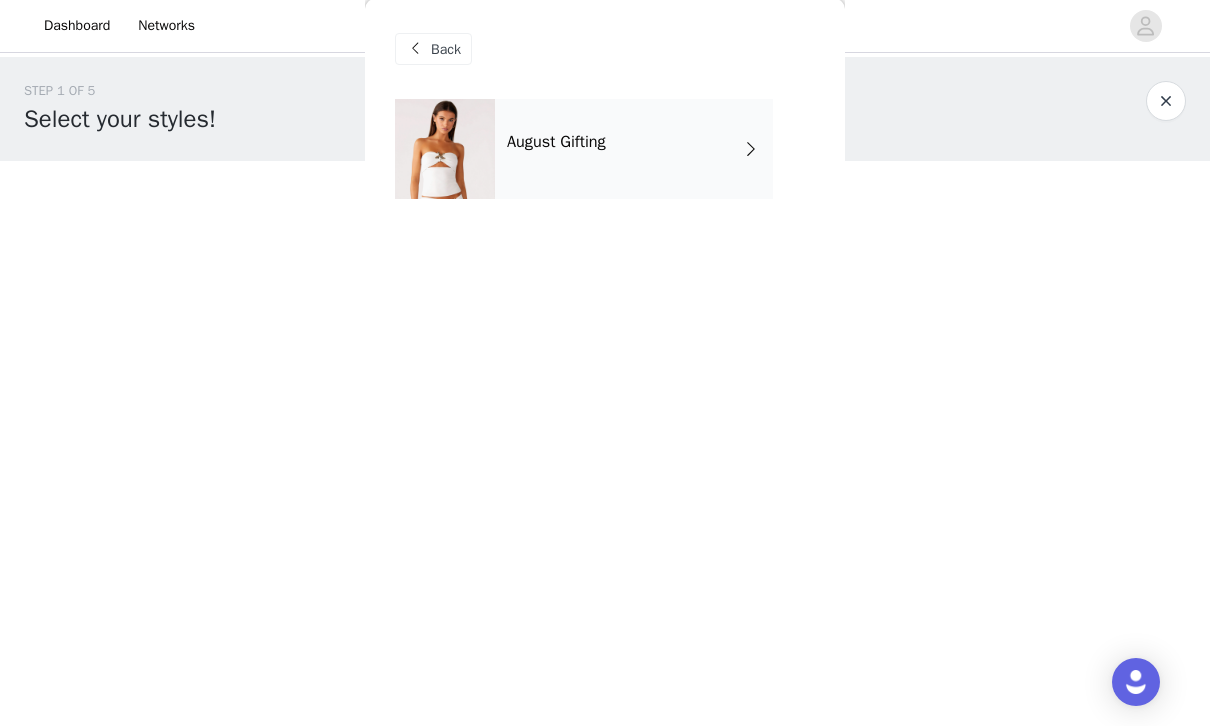 click on "August Gifting" at bounding box center [634, 150] 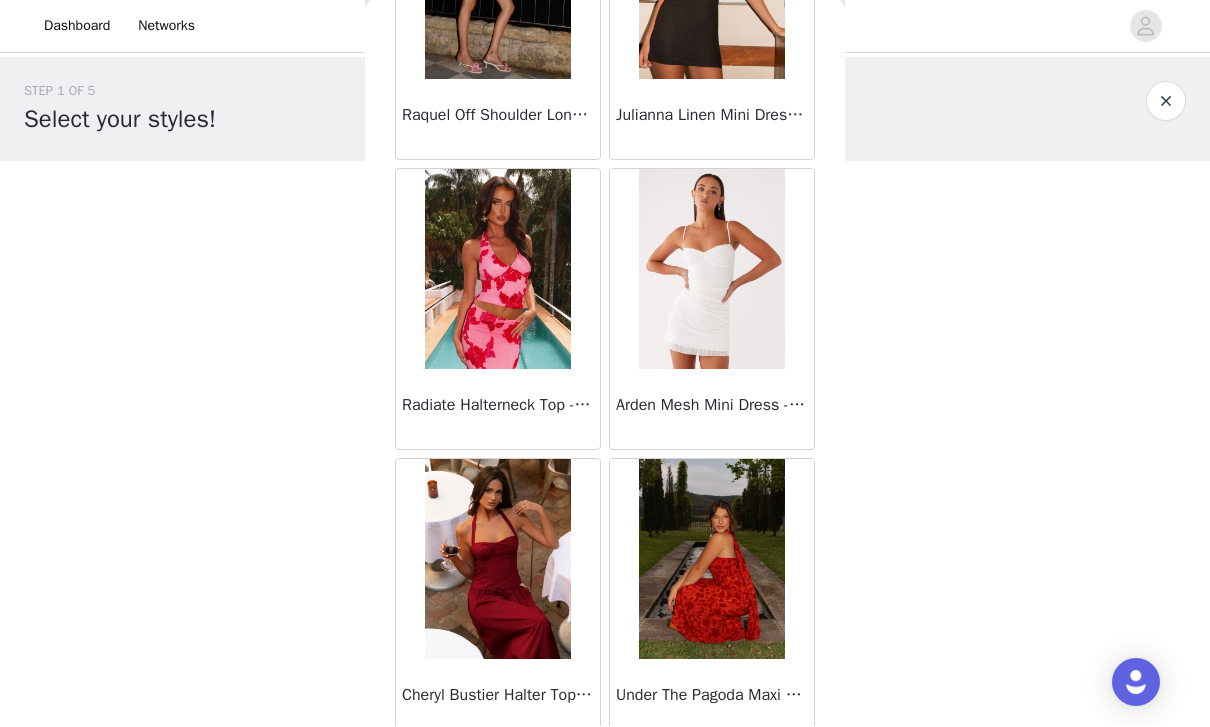 scroll, scrollTop: 512, scrollLeft: 0, axis: vertical 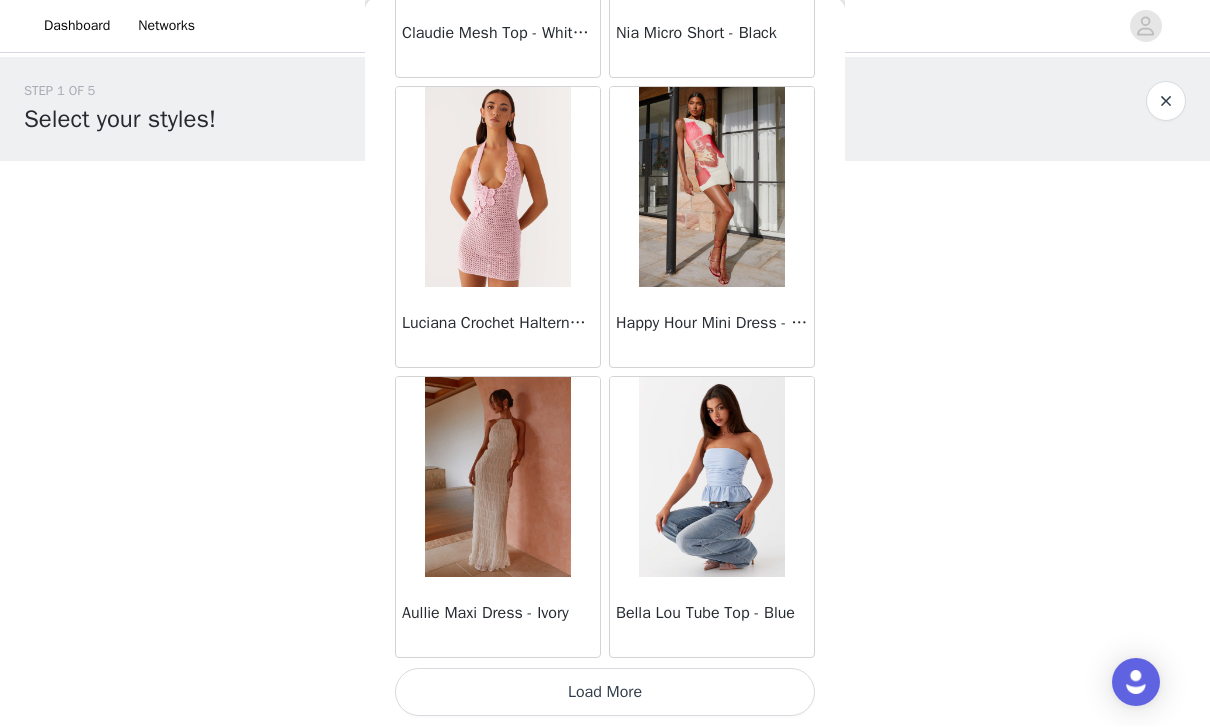 click on "Load More" at bounding box center (605, 693) 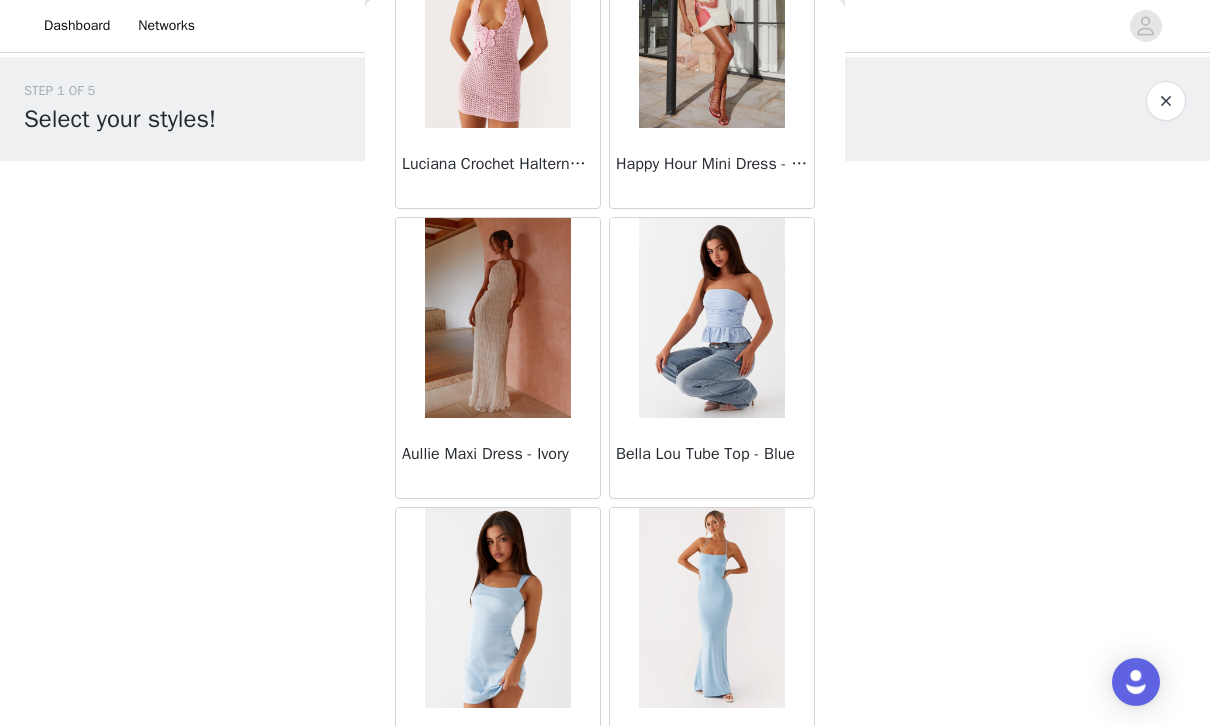 scroll, scrollTop: 2496, scrollLeft: 0, axis: vertical 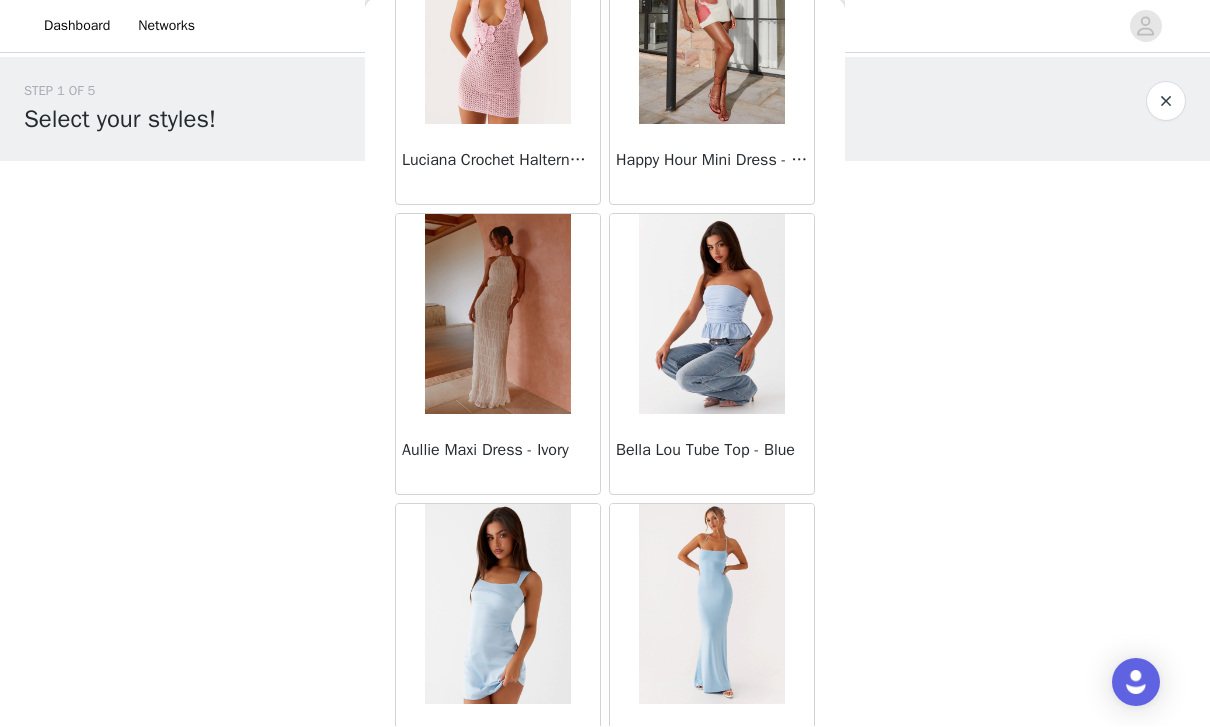 click at bounding box center [497, 315] 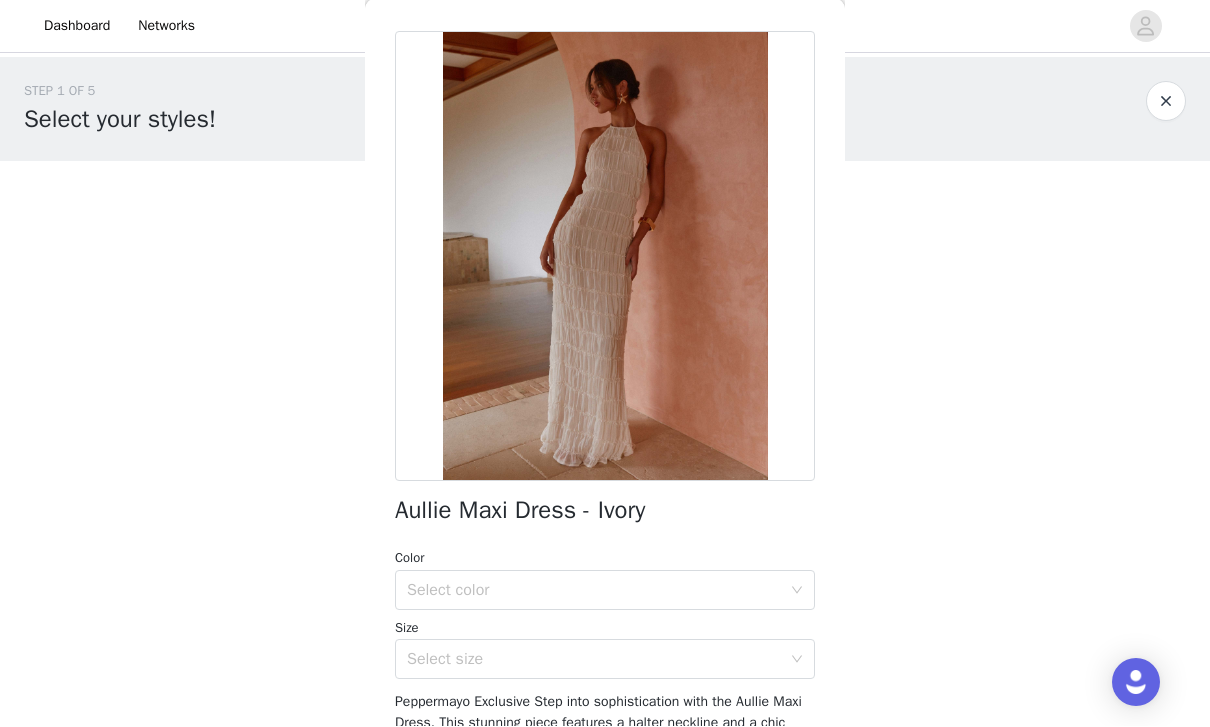 scroll, scrollTop: 43, scrollLeft: 0, axis: vertical 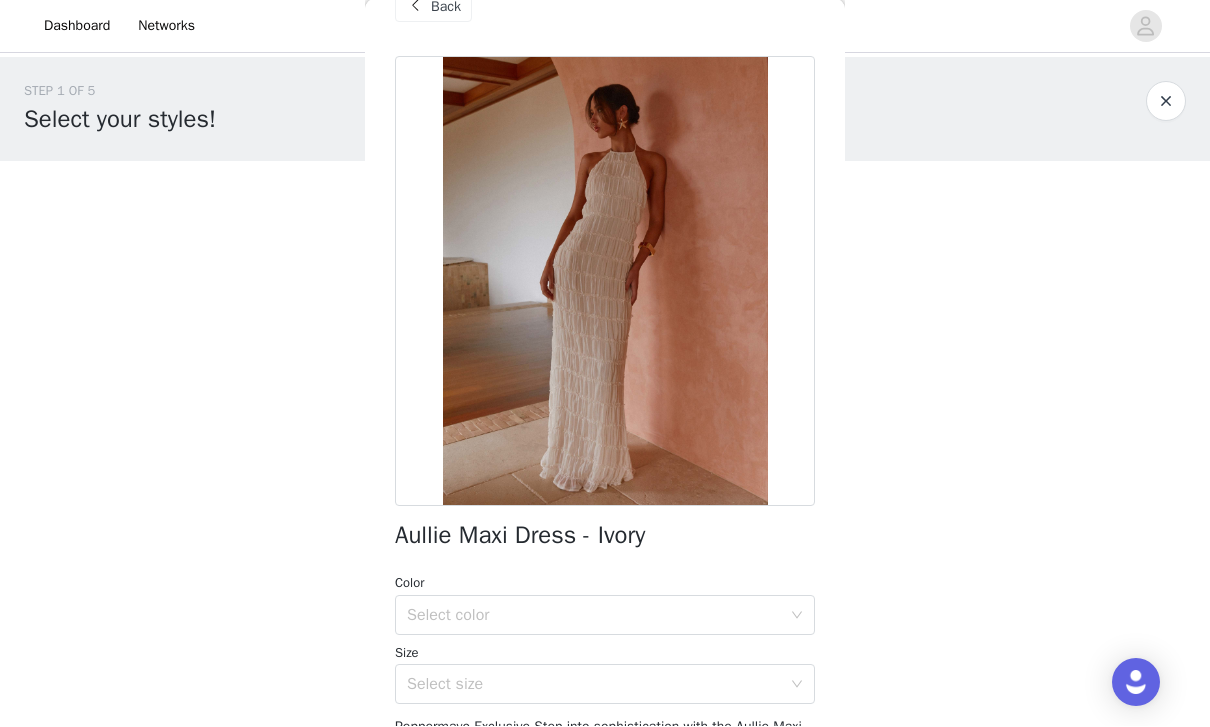 click on "Select color" at bounding box center (594, 616) 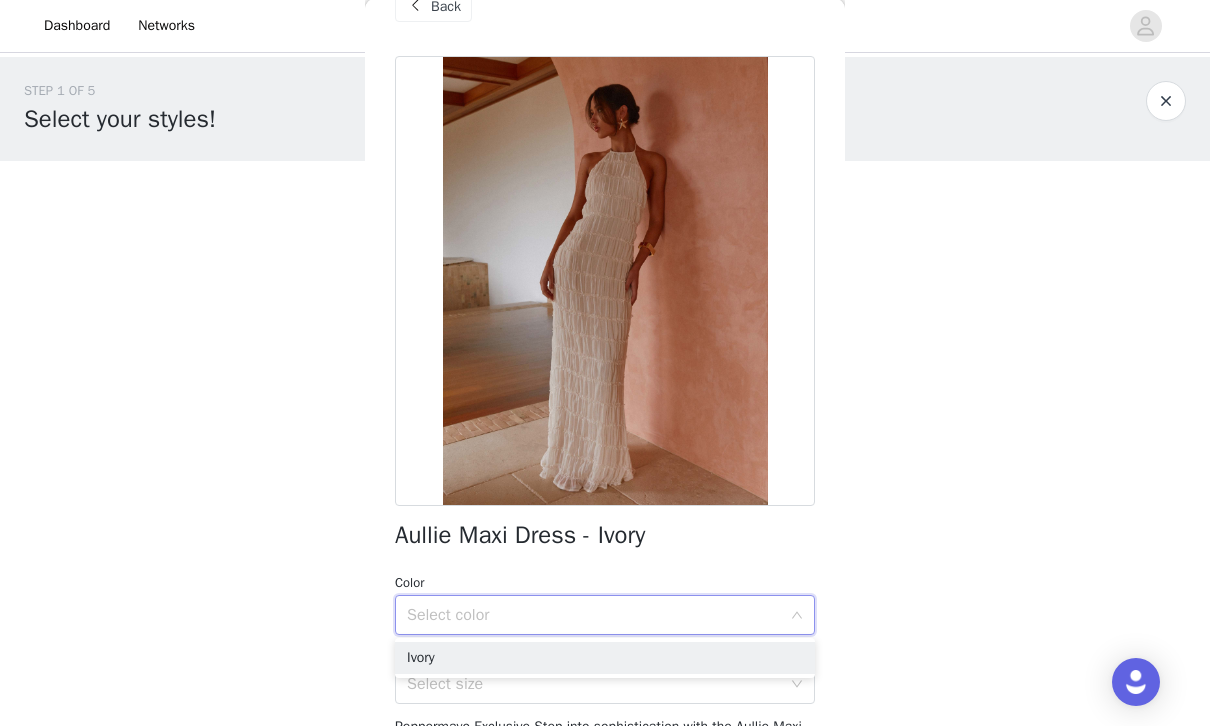 click on "Ivory" at bounding box center [605, 659] 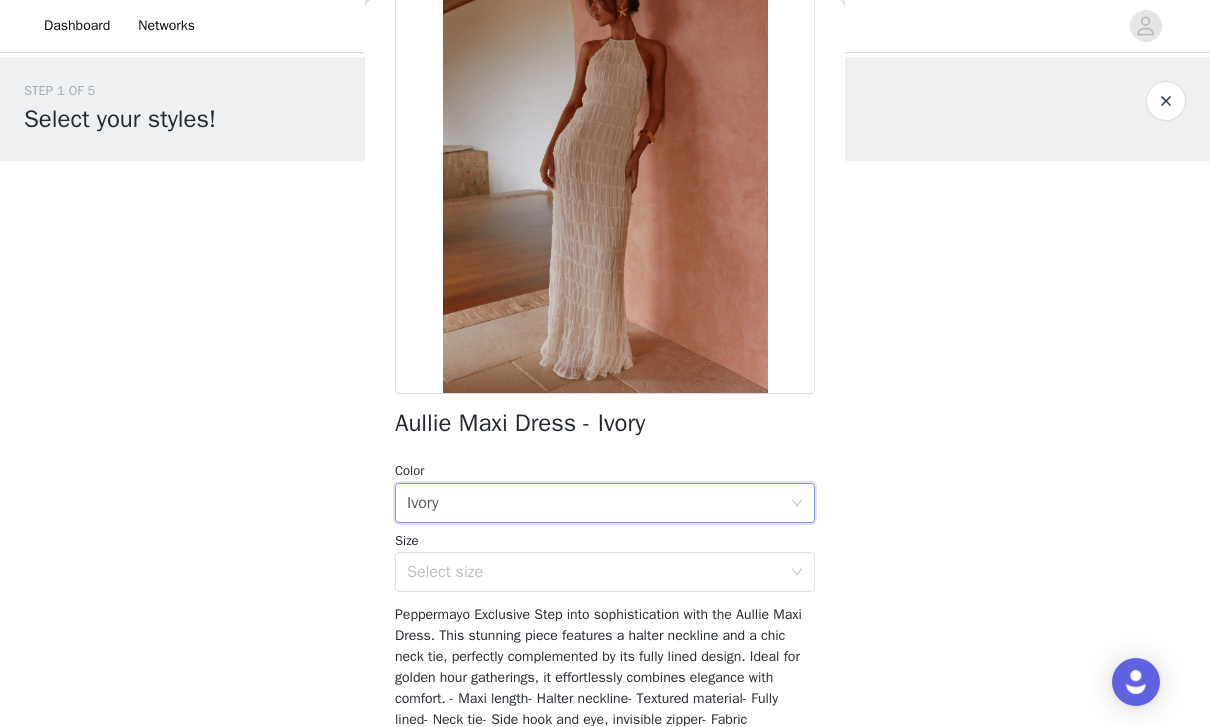 scroll, scrollTop: 163, scrollLeft: 0, axis: vertical 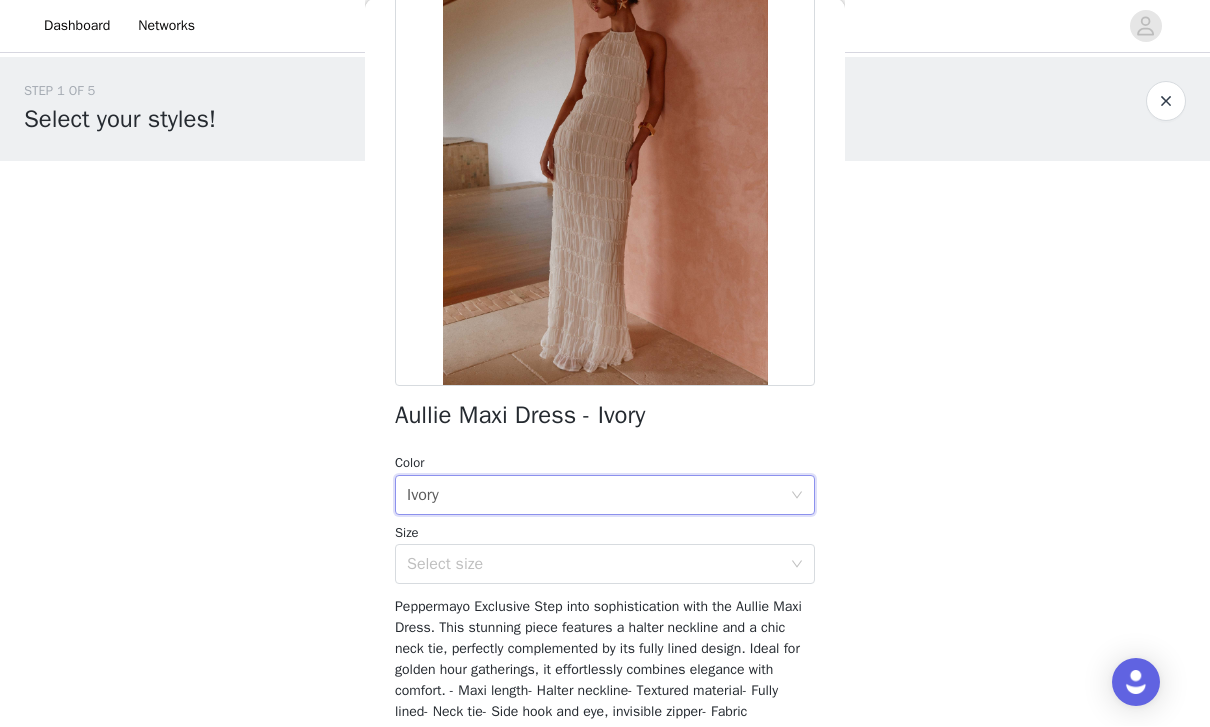 click on "Select size" at bounding box center [594, 565] 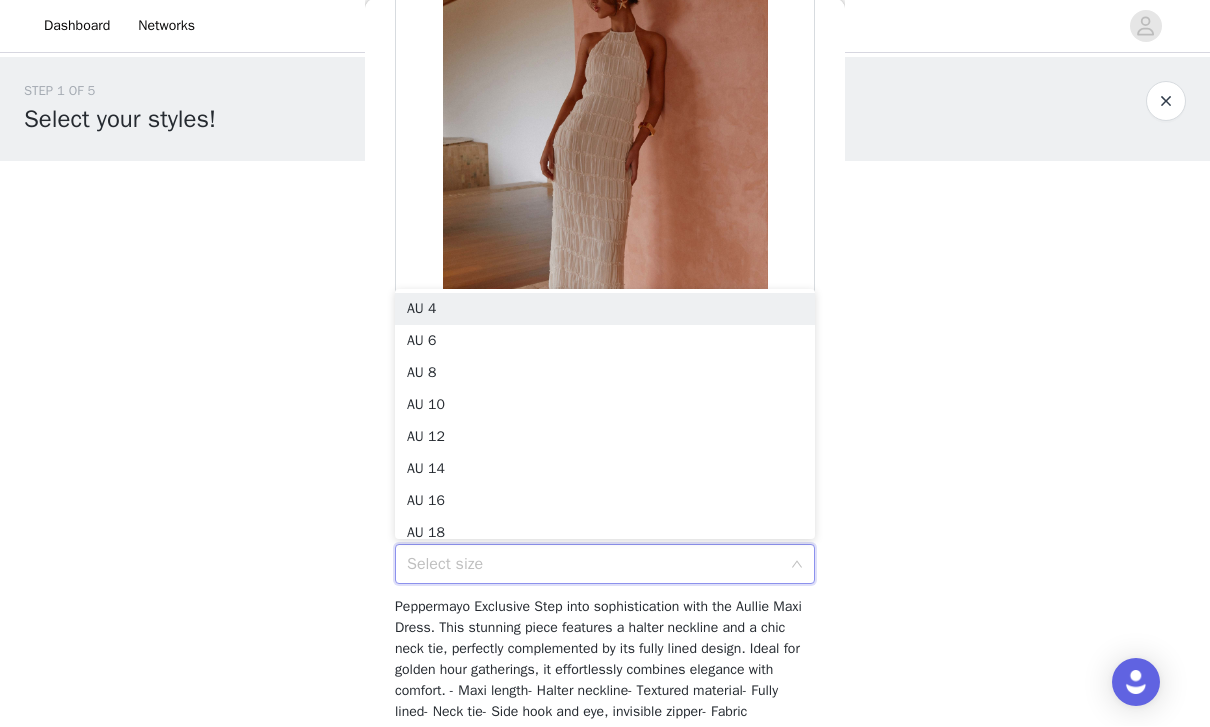 click on "AU 4" at bounding box center [605, 310] 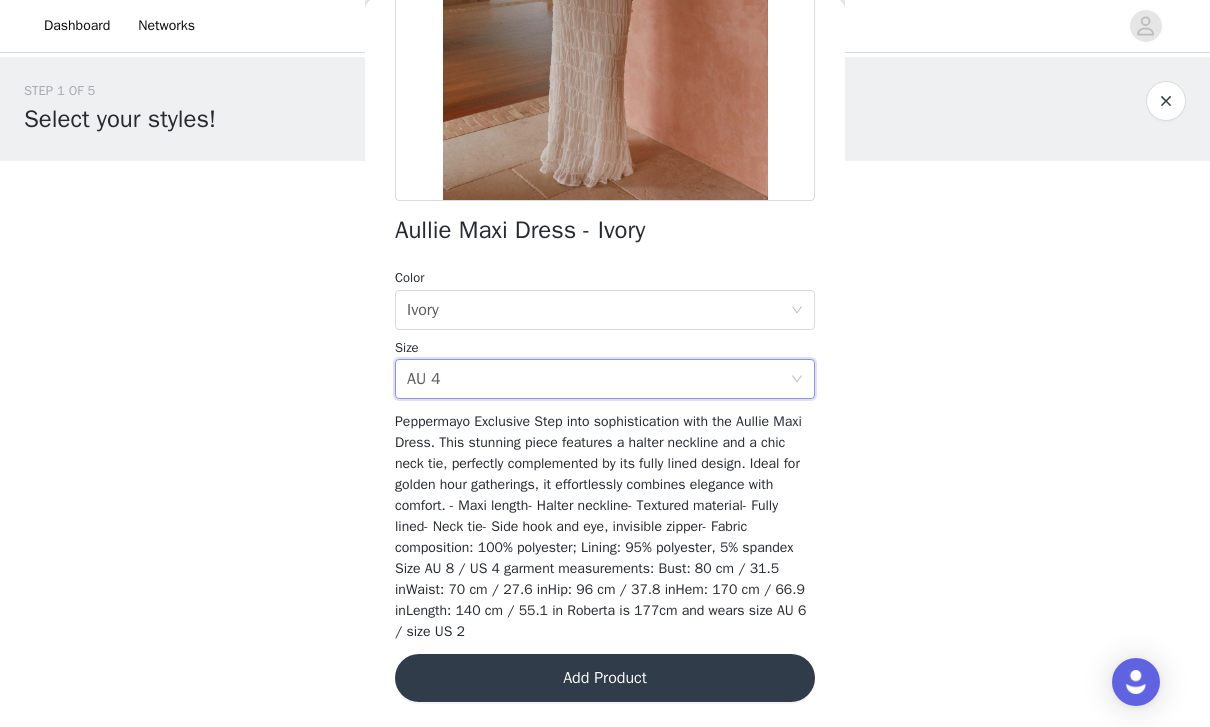 scroll, scrollTop: 347, scrollLeft: 0, axis: vertical 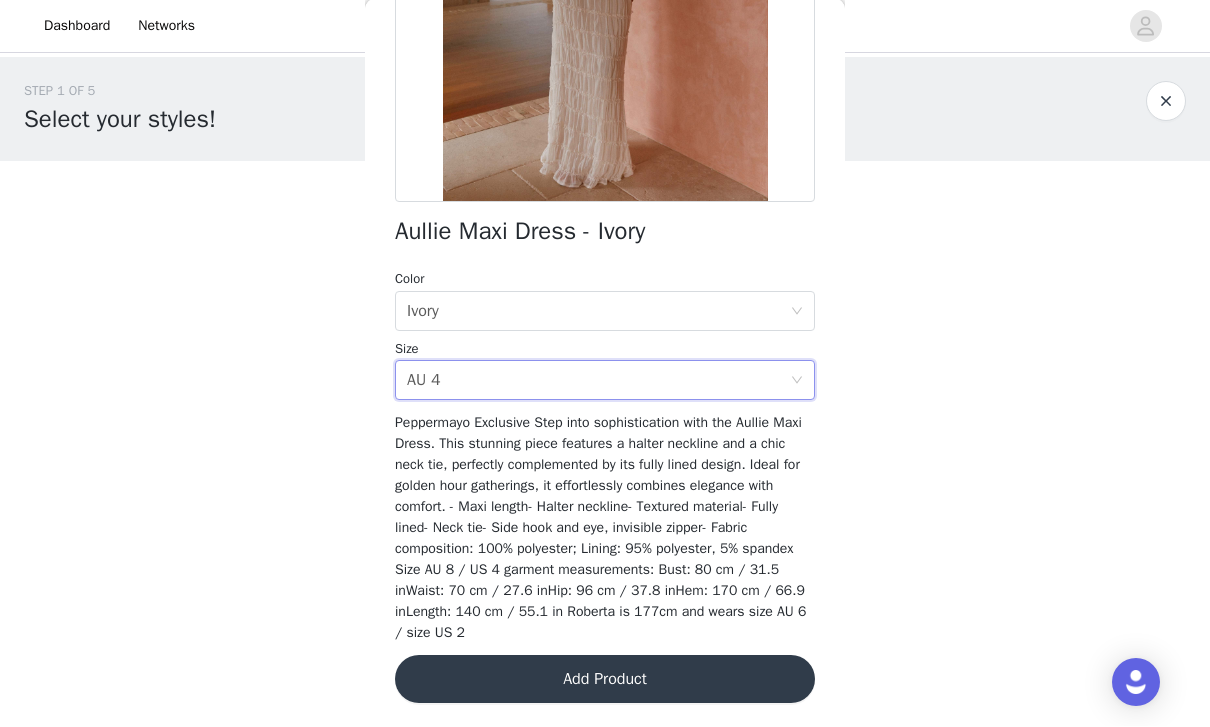 click on "Add Product" at bounding box center [605, 680] 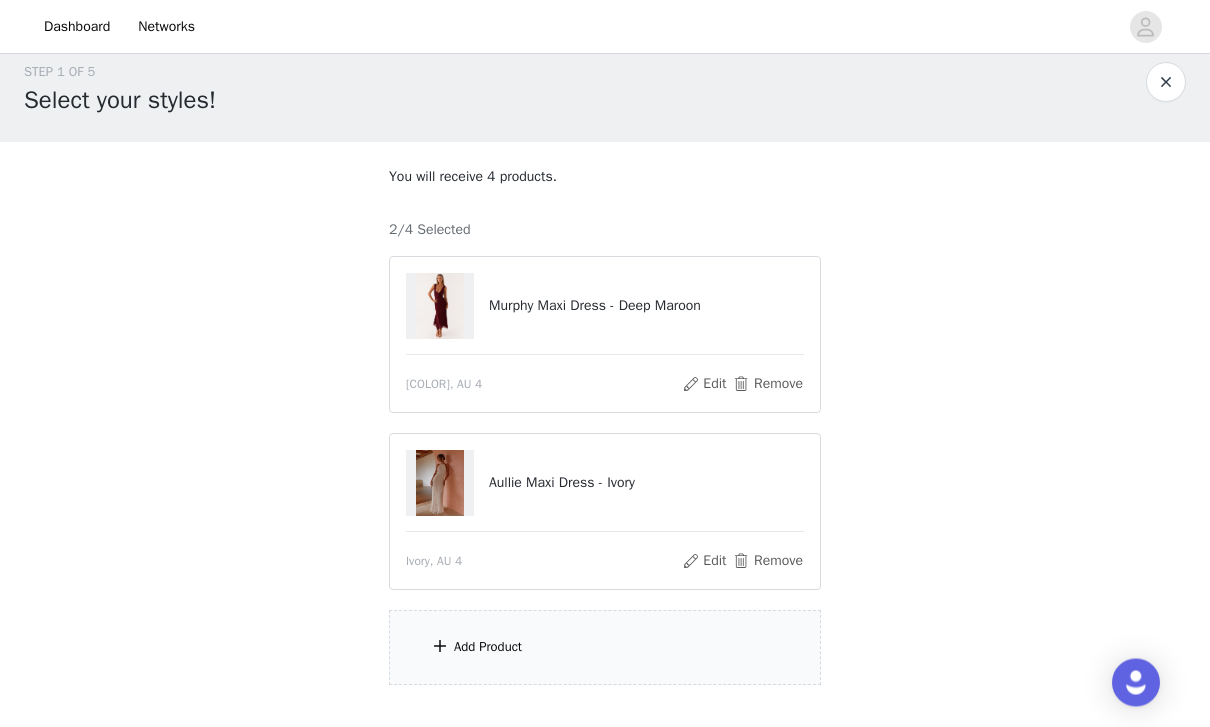 scroll, scrollTop: 20, scrollLeft: 0, axis: vertical 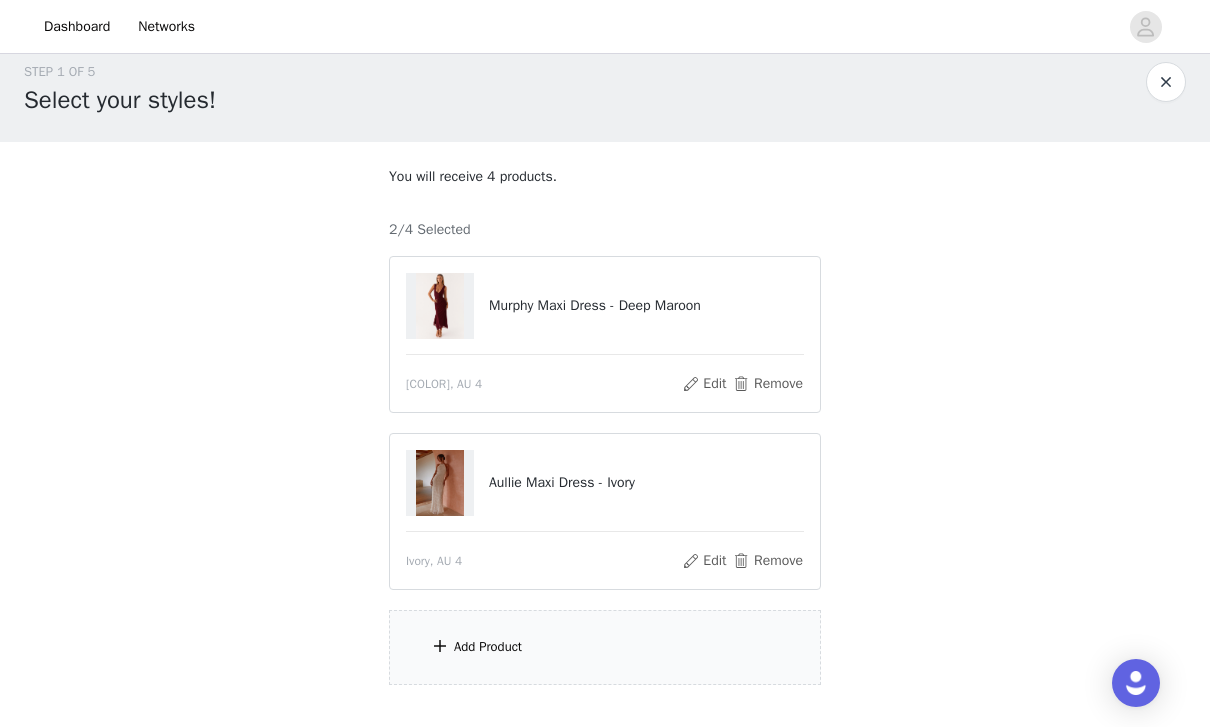 click on "Add Product" at bounding box center [605, 647] 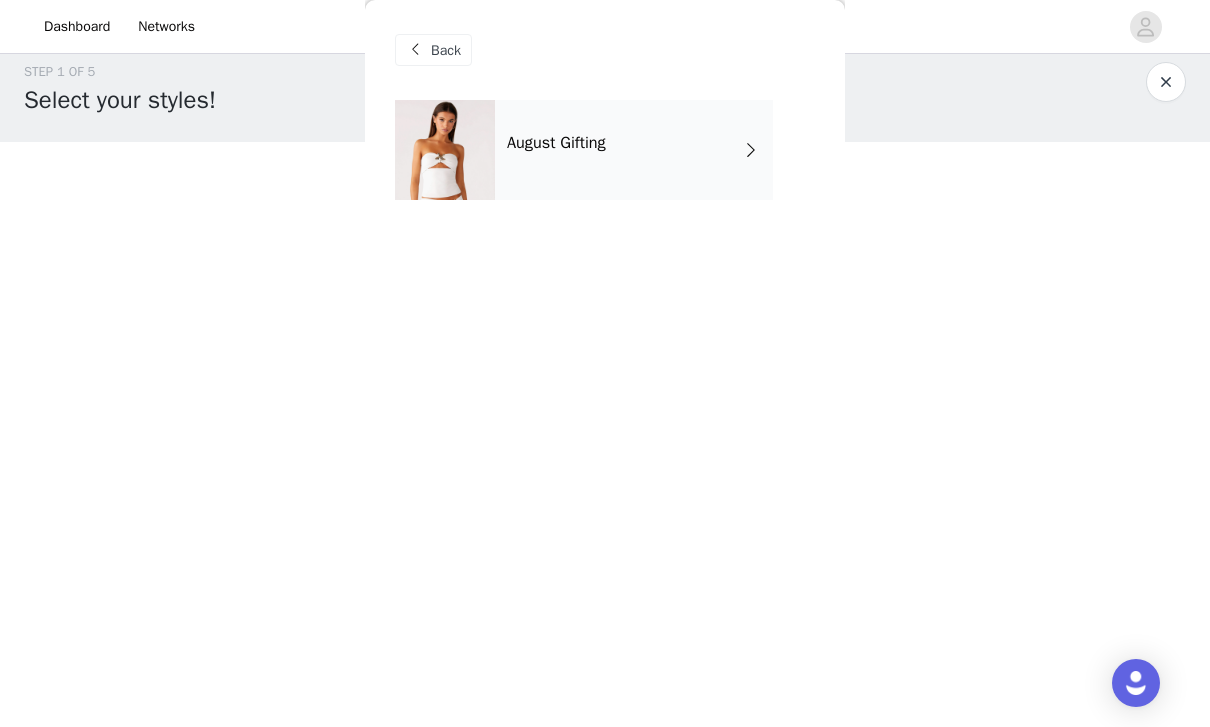 click on "August Gifting" at bounding box center [634, 150] 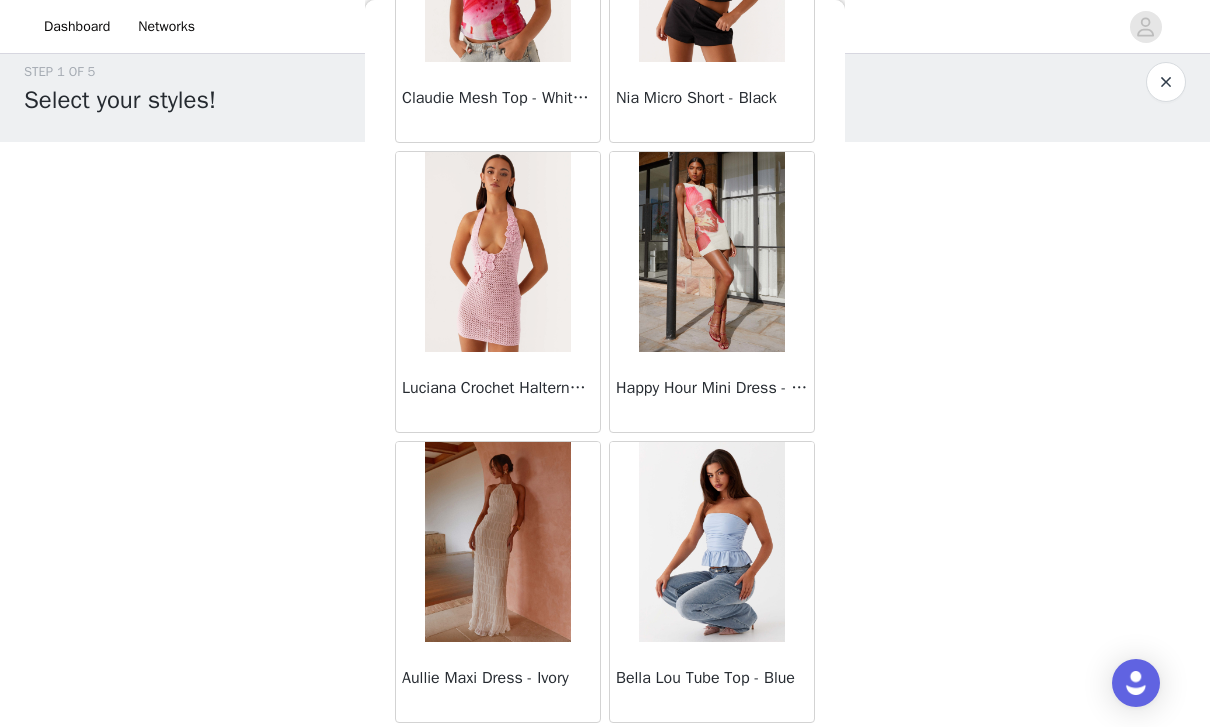 click on "Load More" at bounding box center [605, 757] 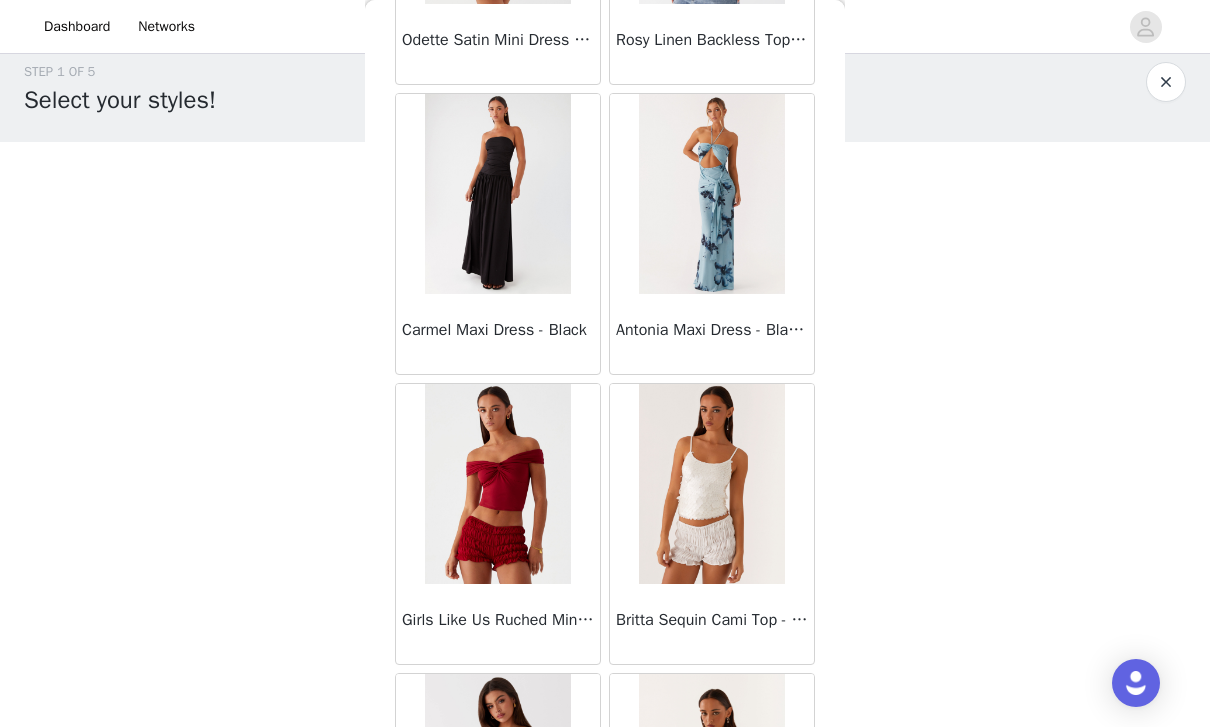 scroll, scrollTop: 4342, scrollLeft: 0, axis: vertical 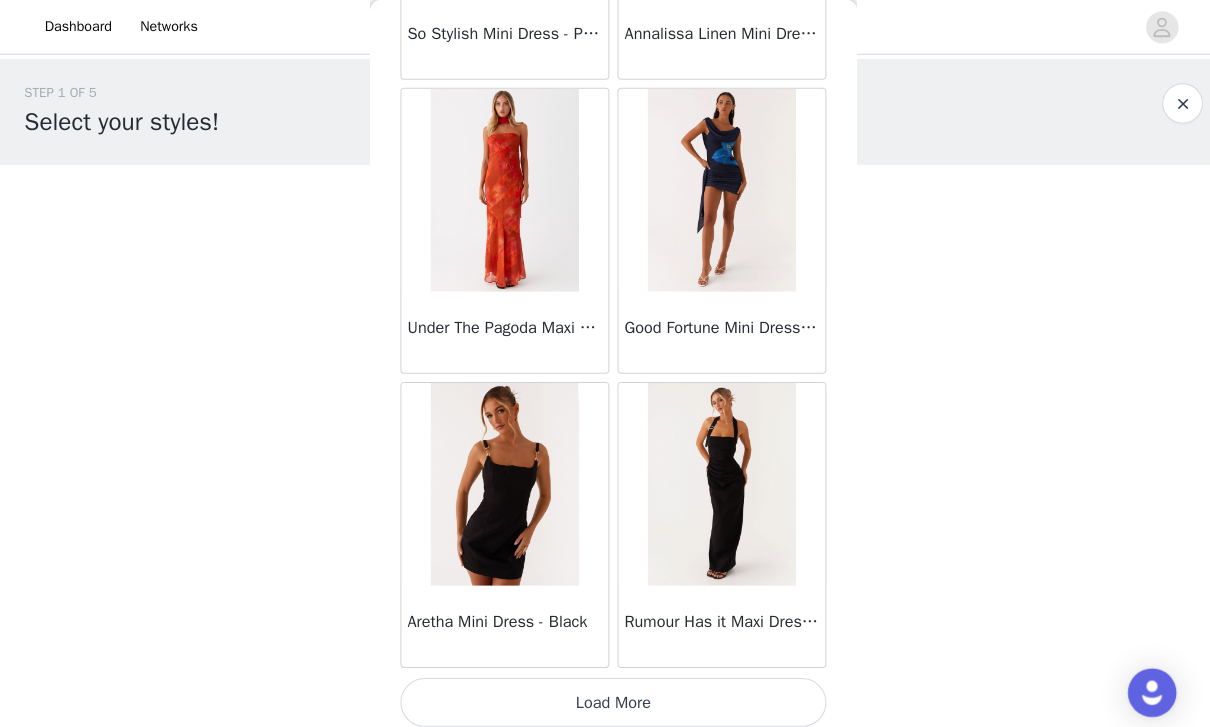 click on "Load More" at bounding box center [605, 693] 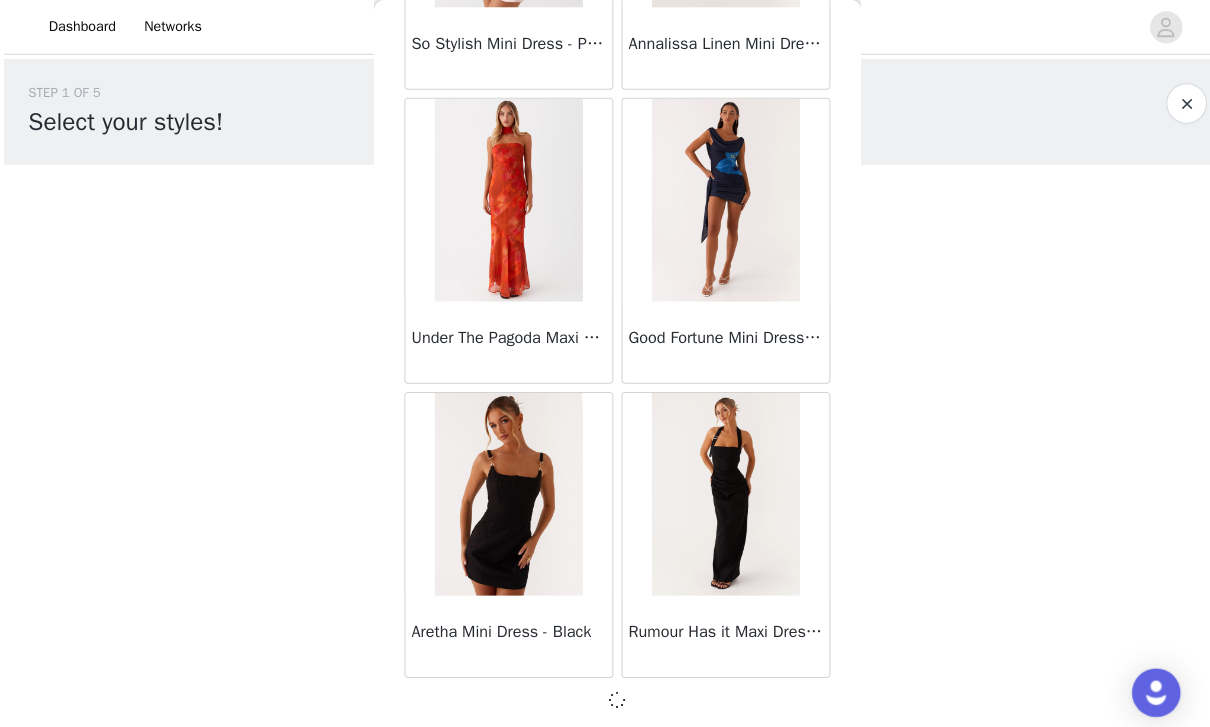 scroll, scrollTop: 6, scrollLeft: 0, axis: vertical 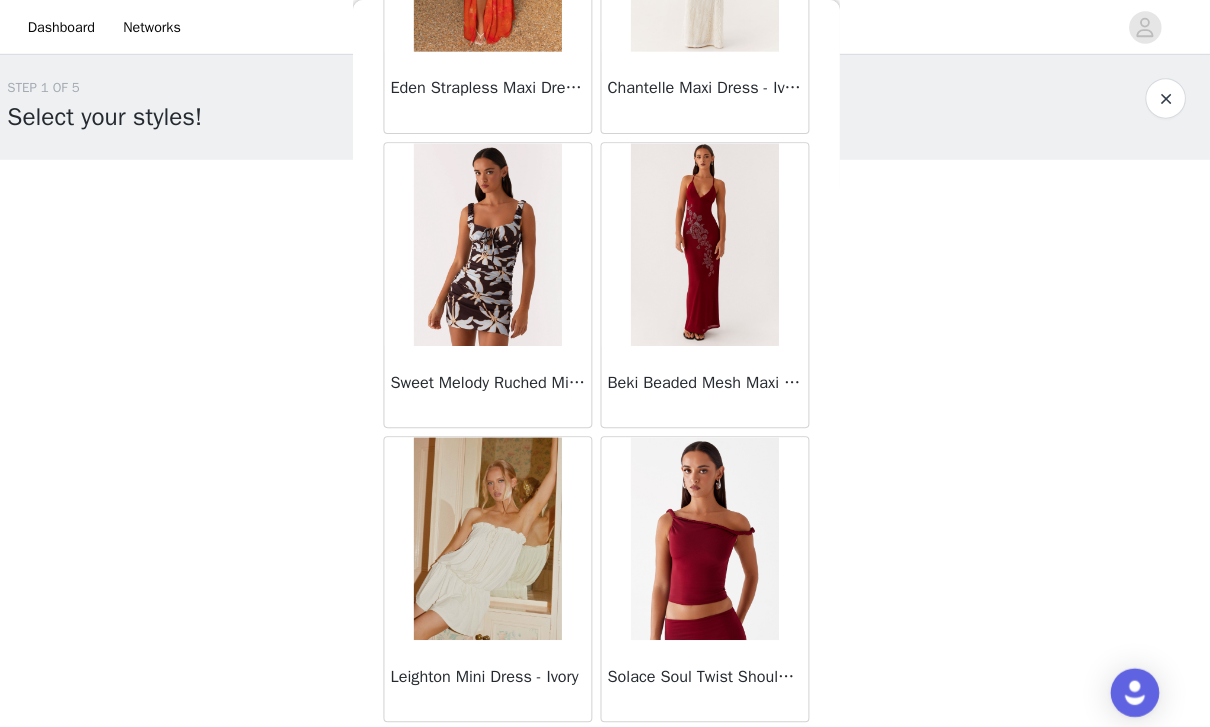 click on "Load More" at bounding box center (605, 746) 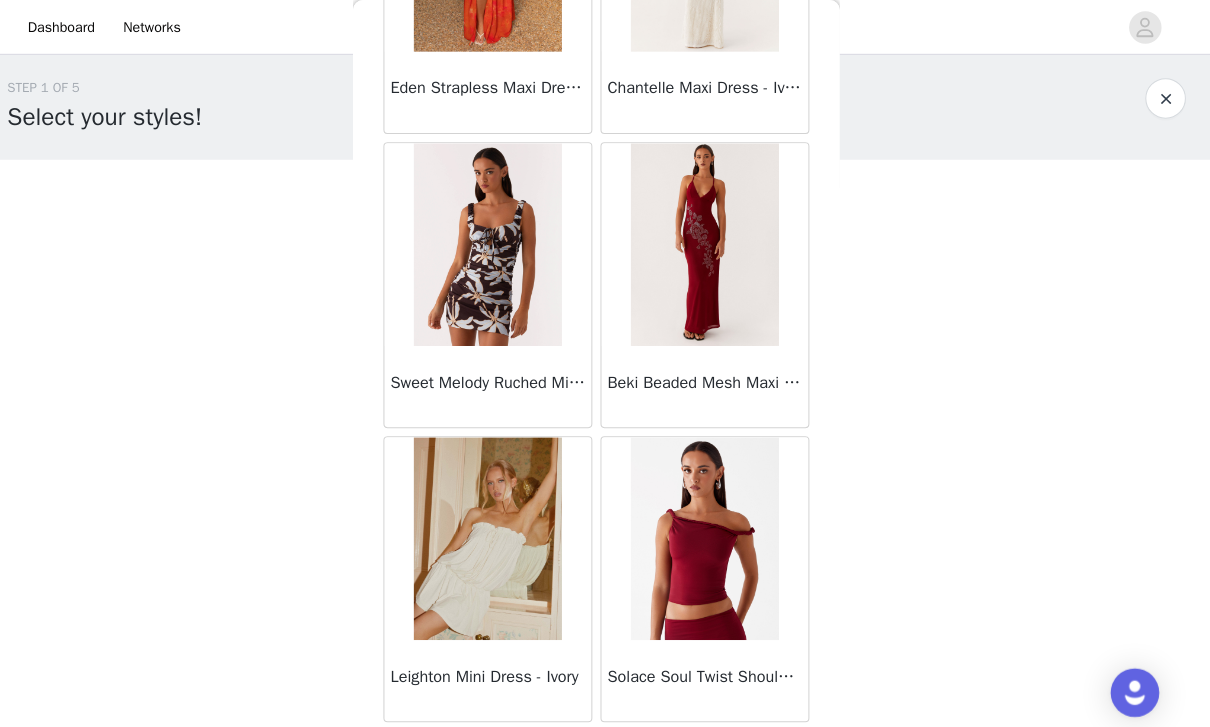scroll, scrollTop: 8071, scrollLeft: 0, axis: vertical 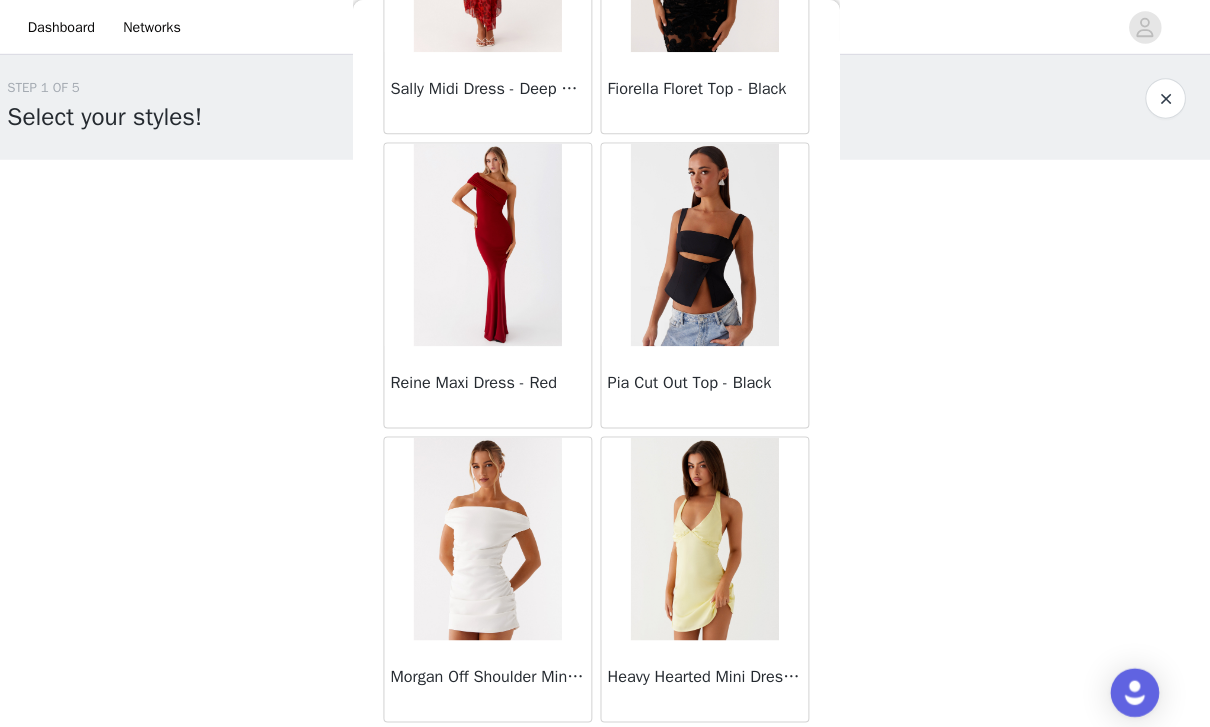 click on "Load More" at bounding box center [605, 746] 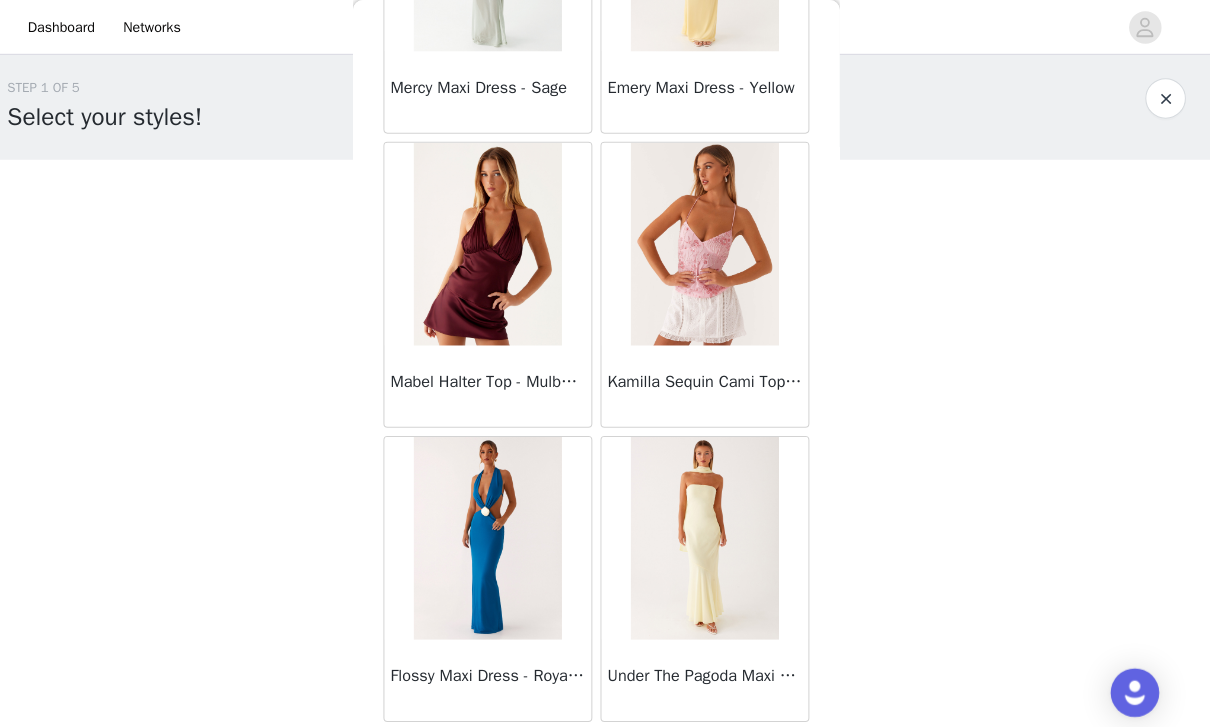 click on "Load More" at bounding box center [605, 746] 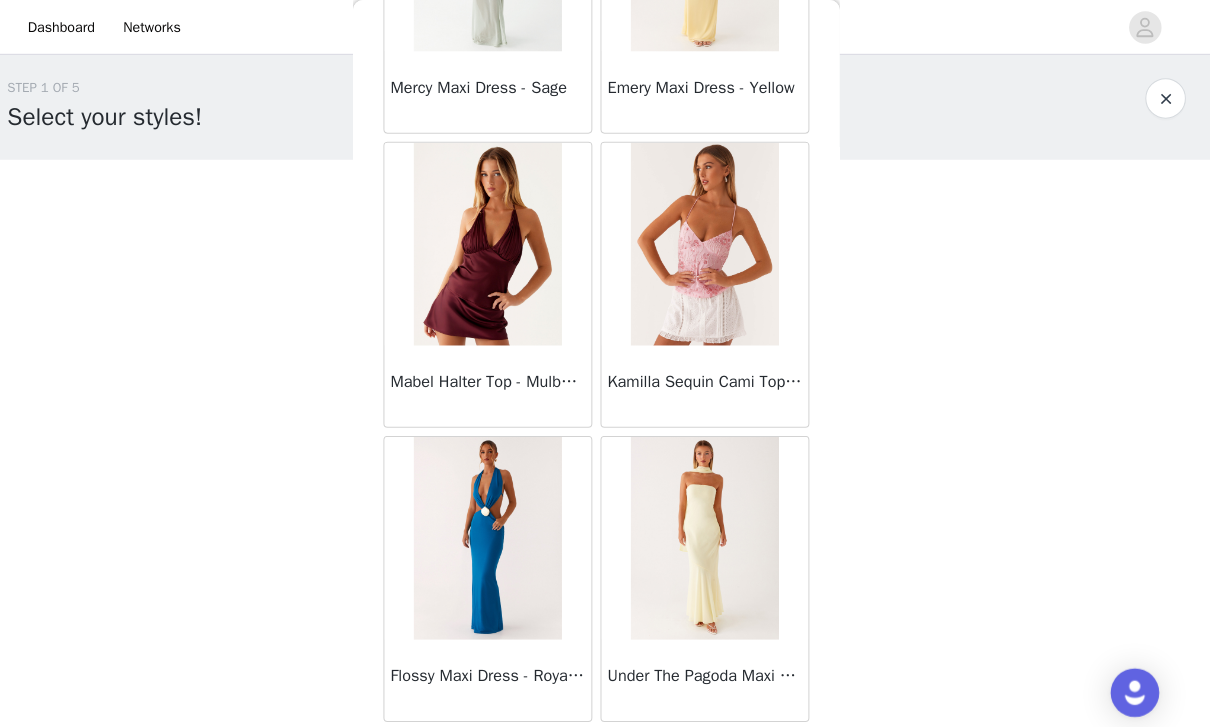 scroll, scrollTop: 13871, scrollLeft: 0, axis: vertical 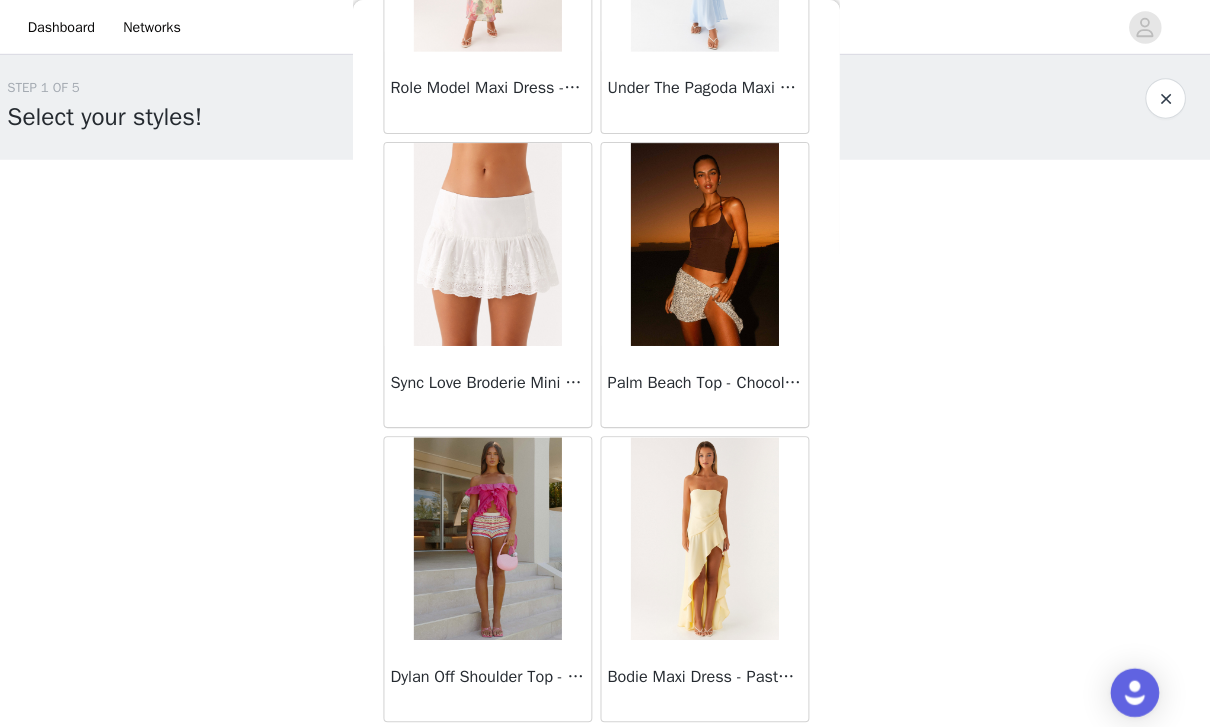 click on "Load More" at bounding box center (605, 746) 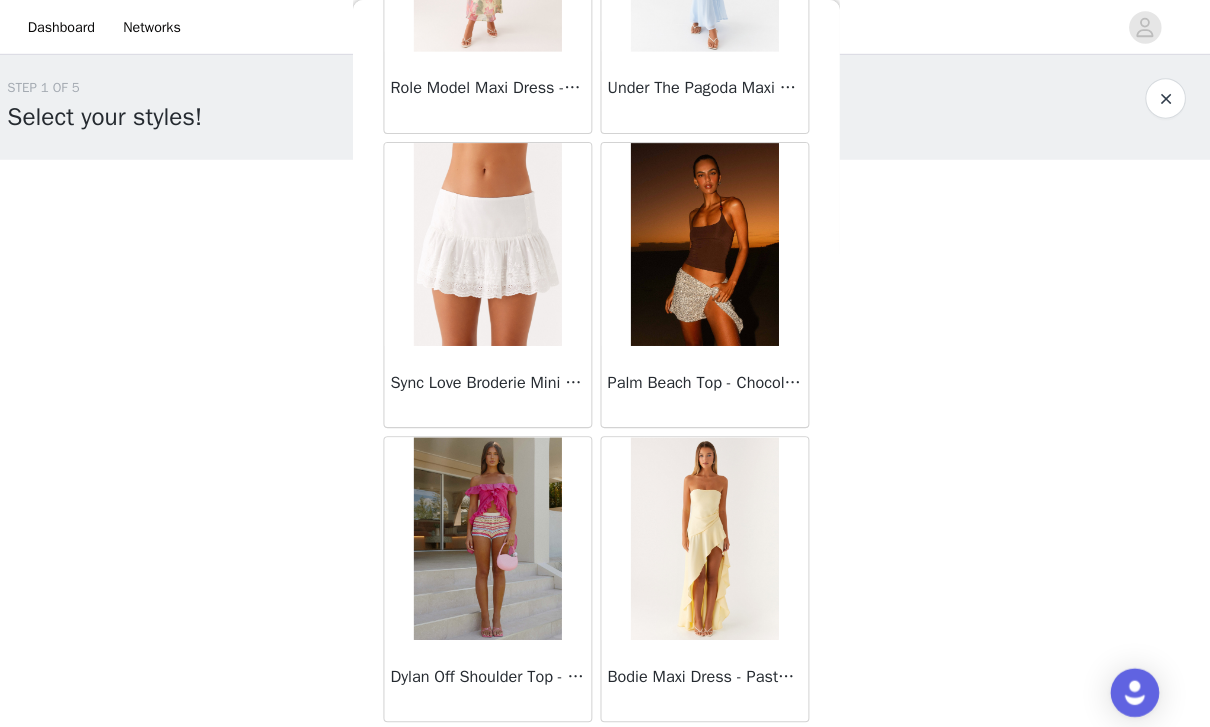 scroll, scrollTop: 16771, scrollLeft: 0, axis: vertical 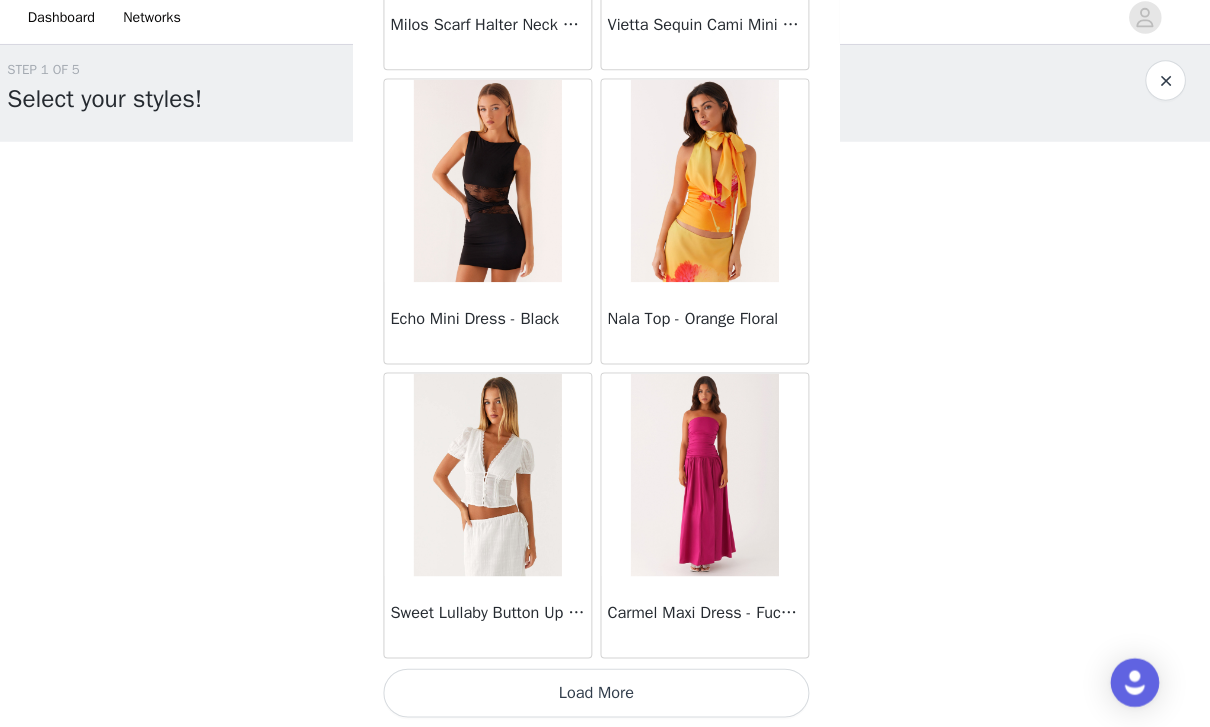 click on "Load More" at bounding box center [605, 693] 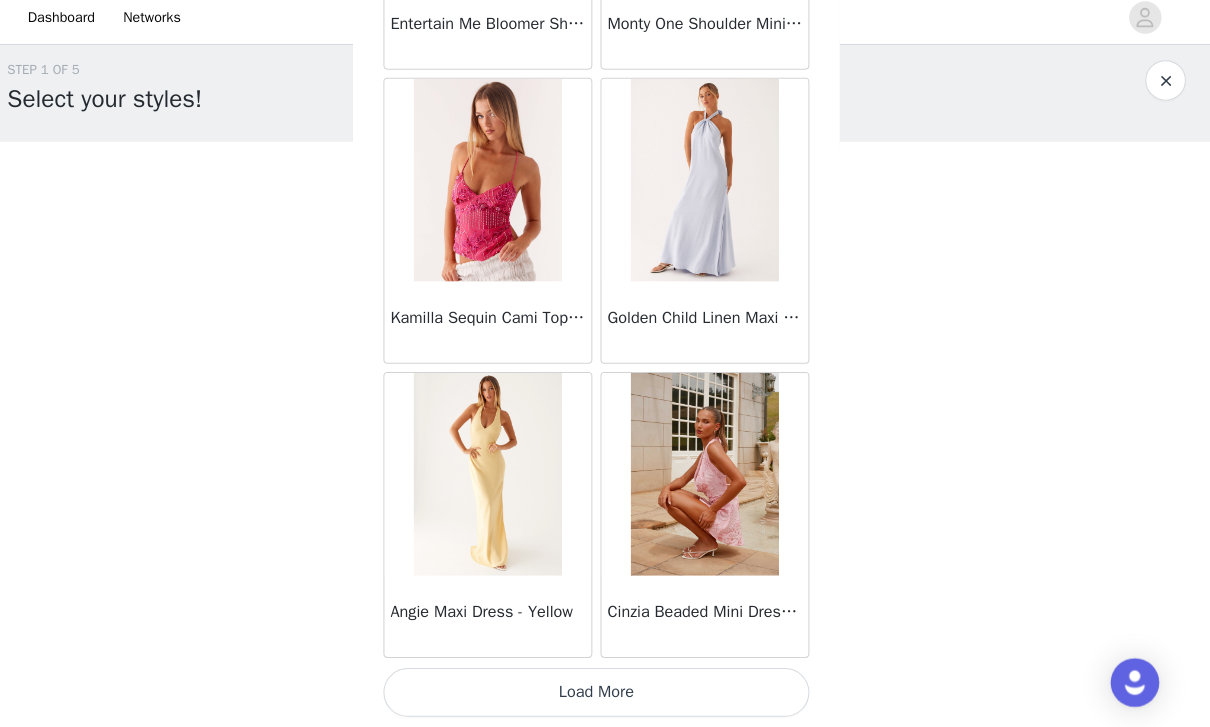 click on "Load More" at bounding box center (605, 693) 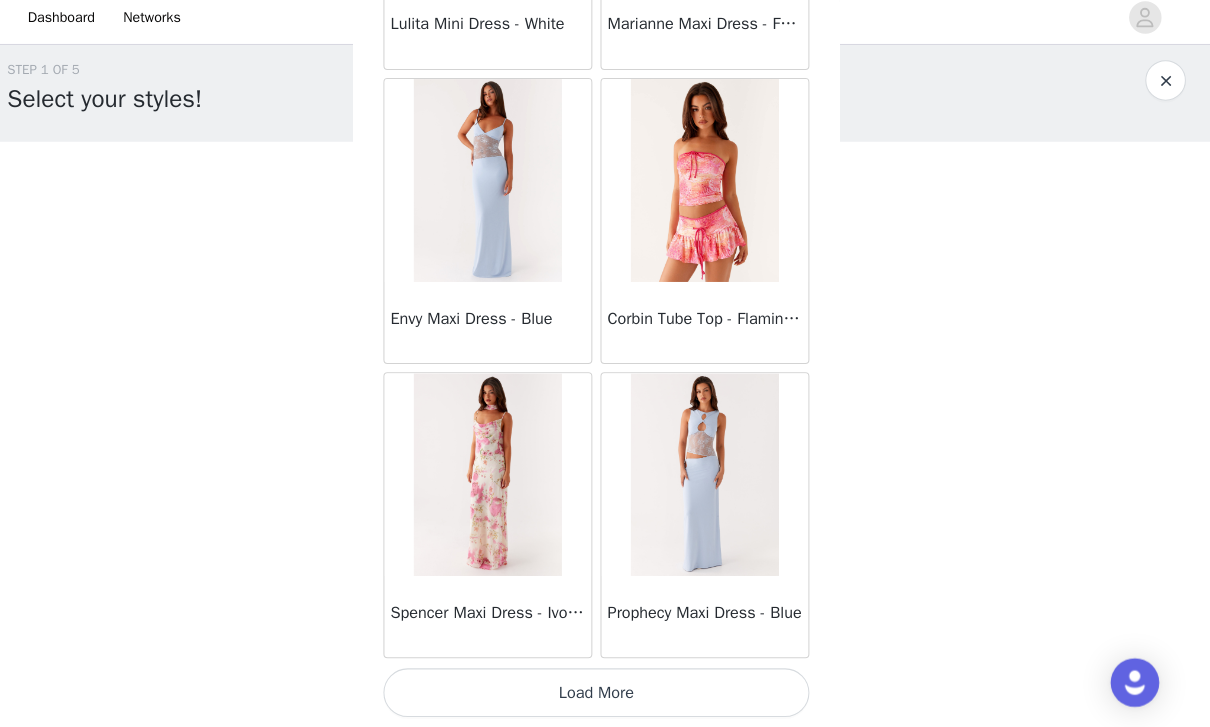 click on "Load More" at bounding box center (605, 693) 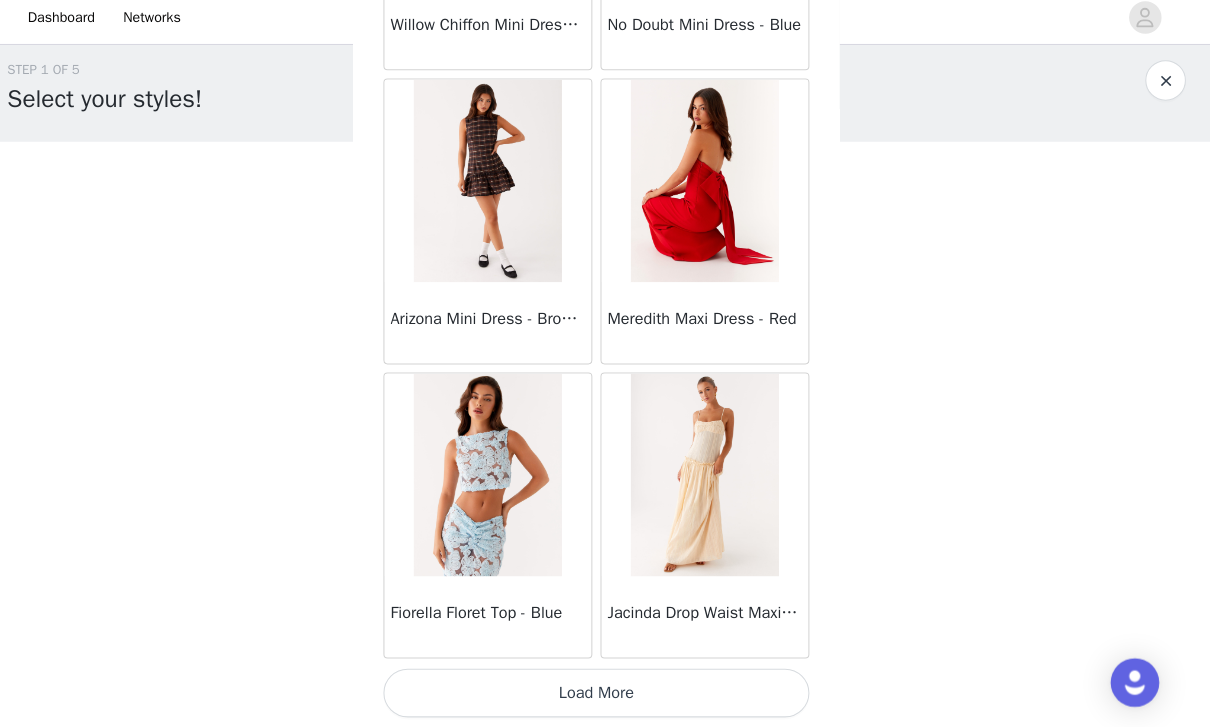 click on "Load More" at bounding box center (605, 693) 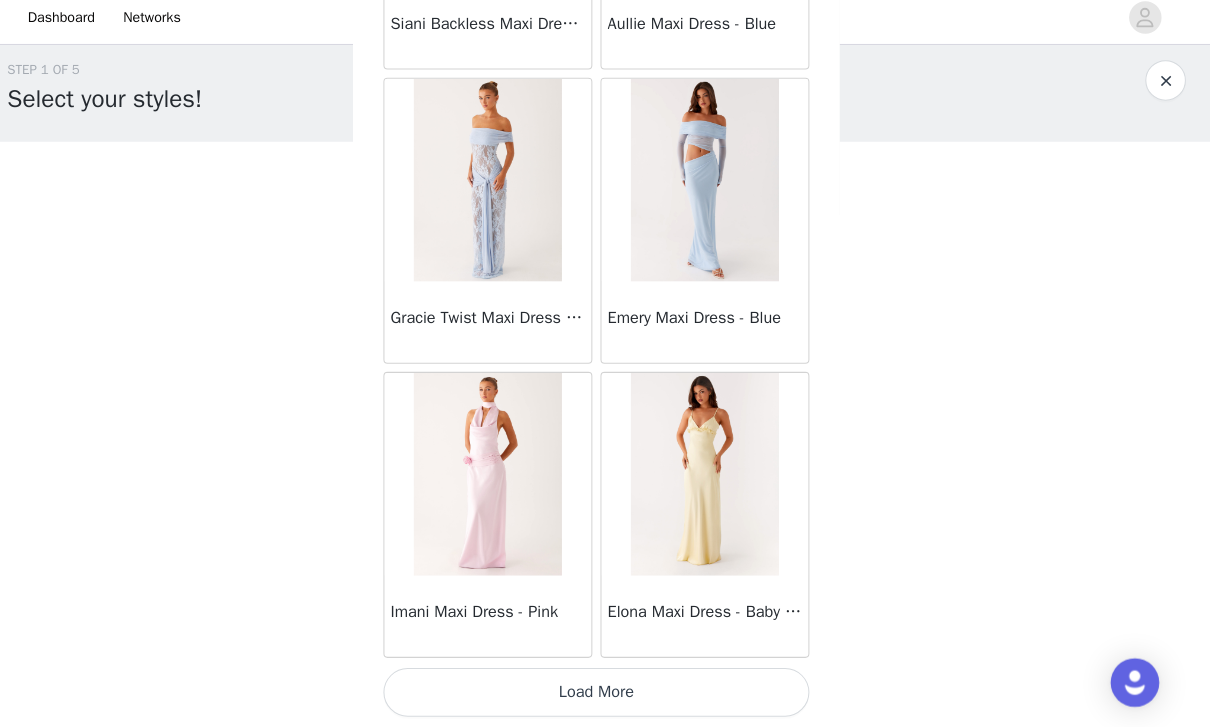 scroll, scrollTop: 31333, scrollLeft: 0, axis: vertical 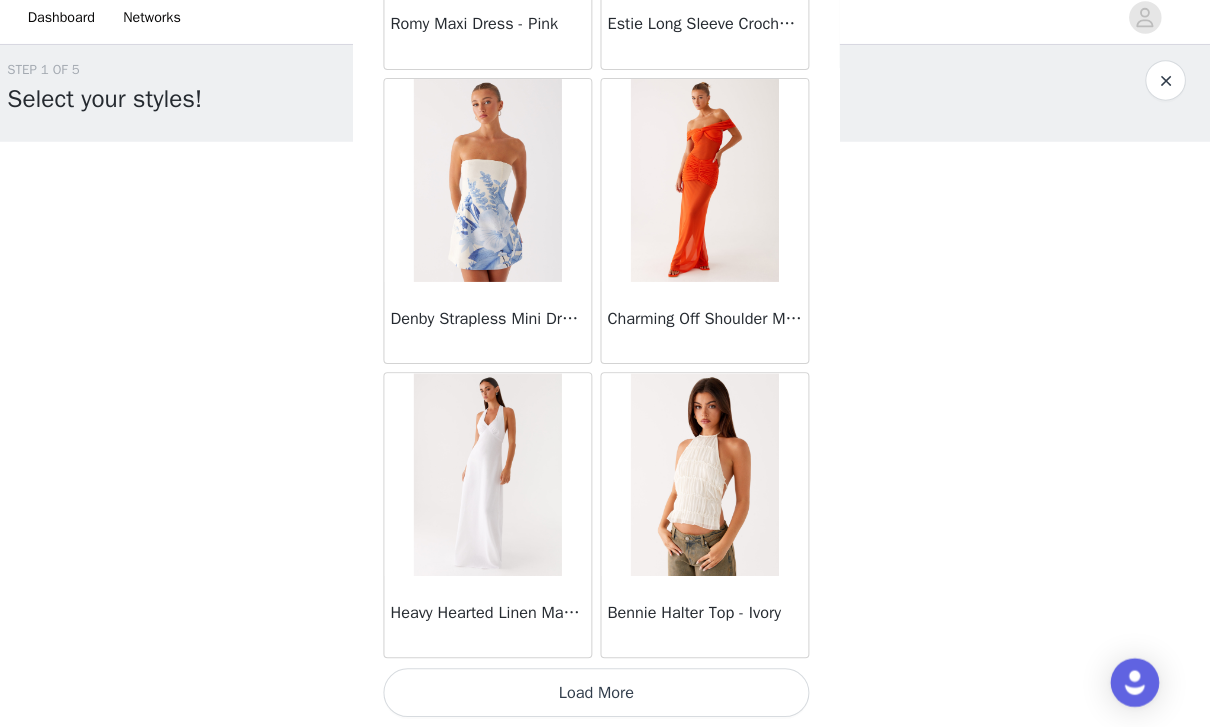 click on "Load More" at bounding box center [605, 693] 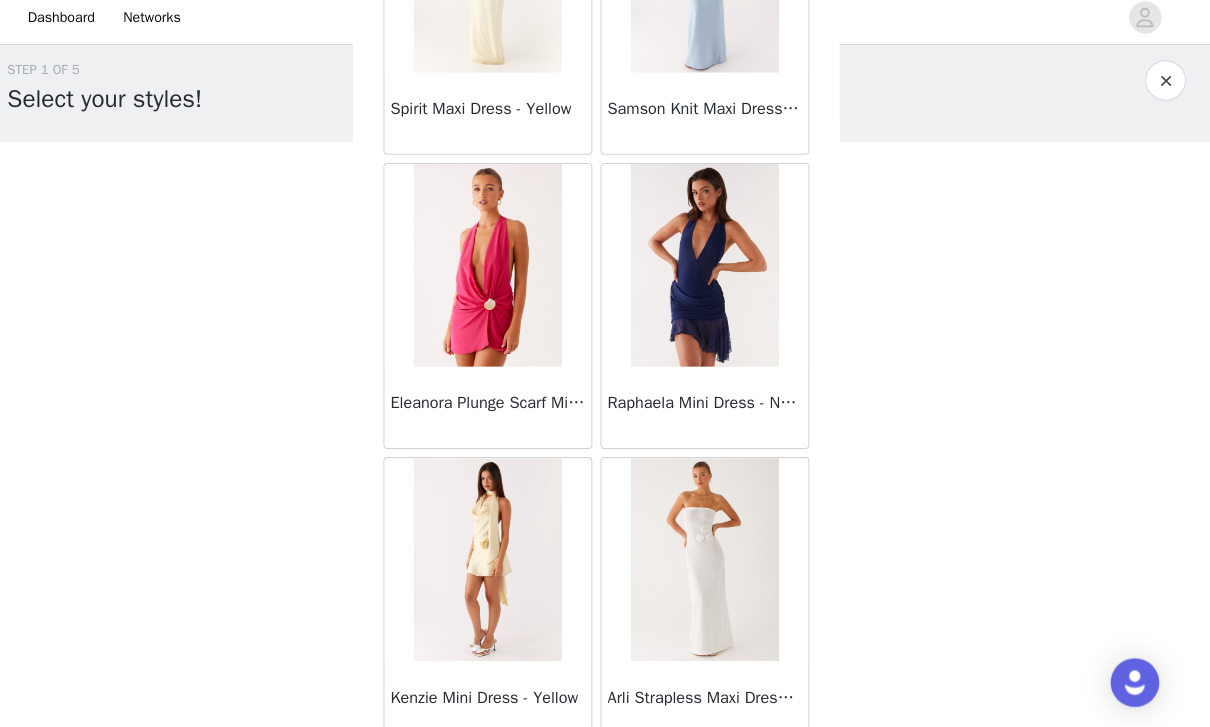 scroll, scrollTop: 36196, scrollLeft: 0, axis: vertical 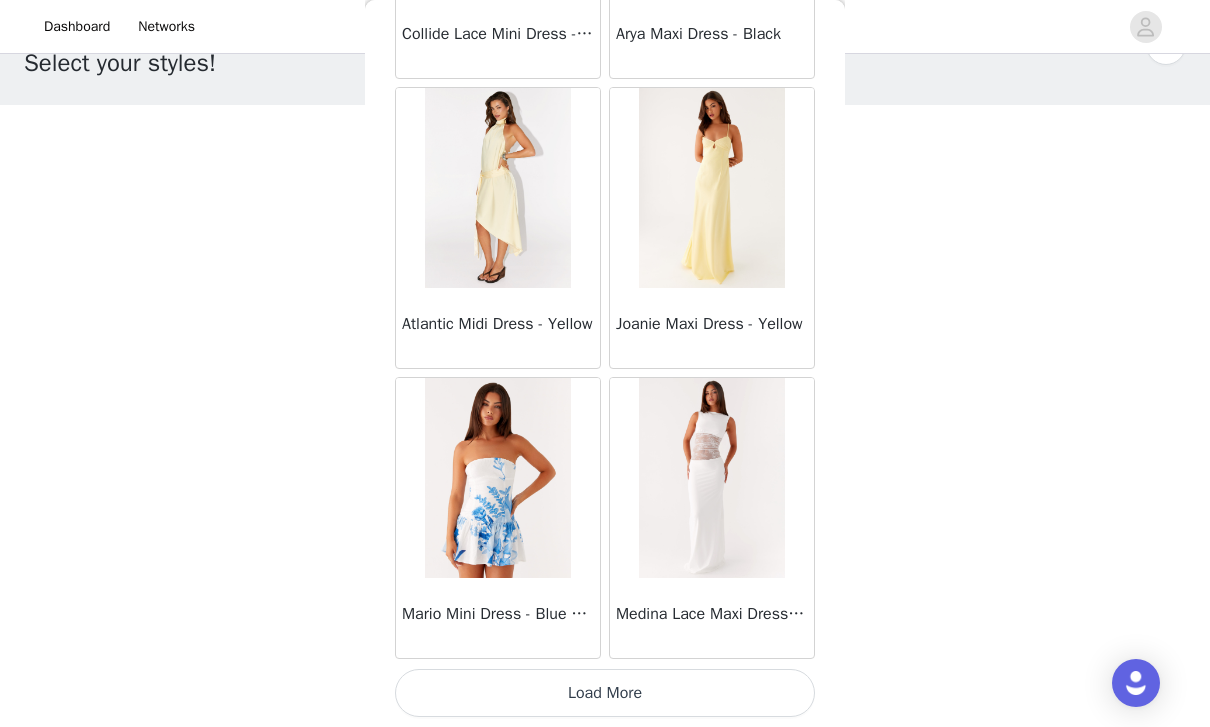 click on "Load More" at bounding box center [605, 693] 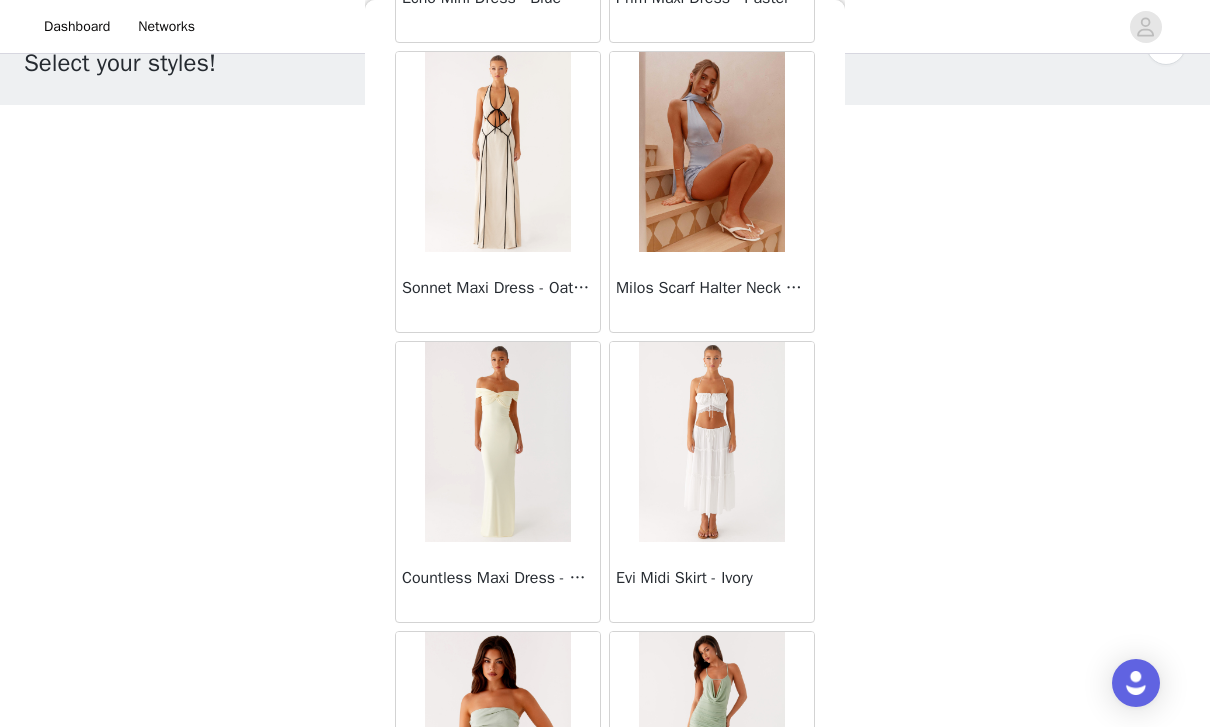 scroll, scrollTop: 38630, scrollLeft: 0, axis: vertical 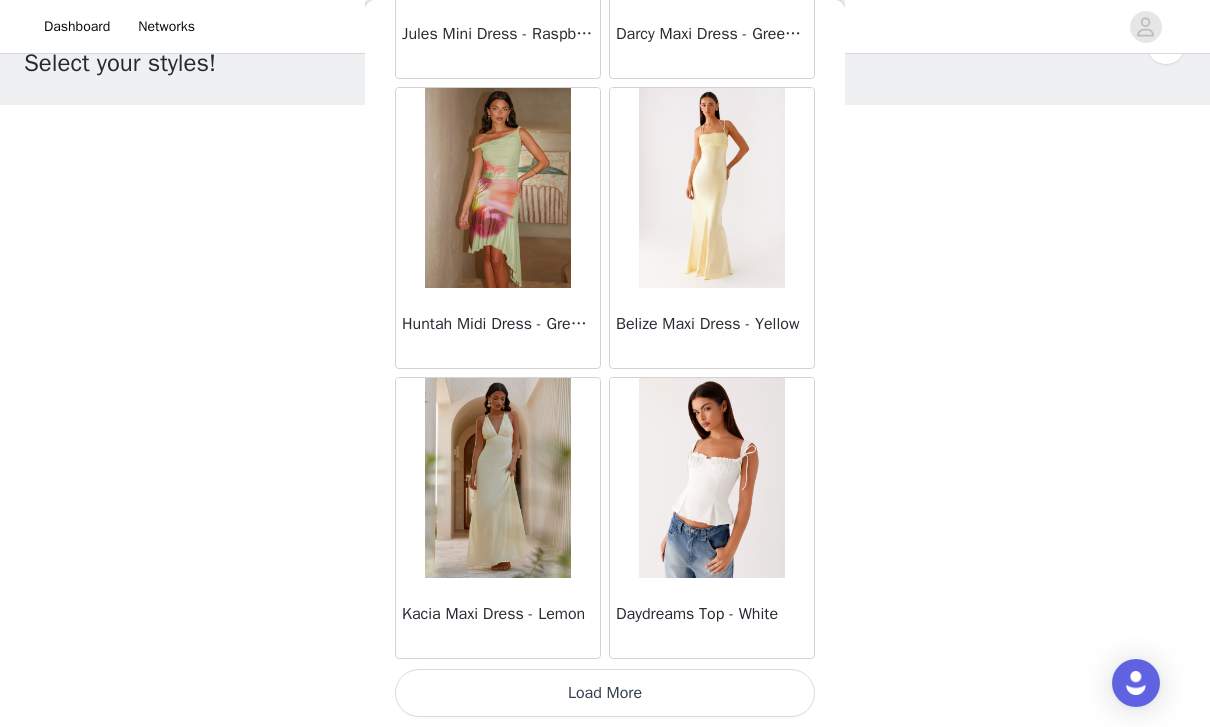 click on "Load More" at bounding box center [605, 693] 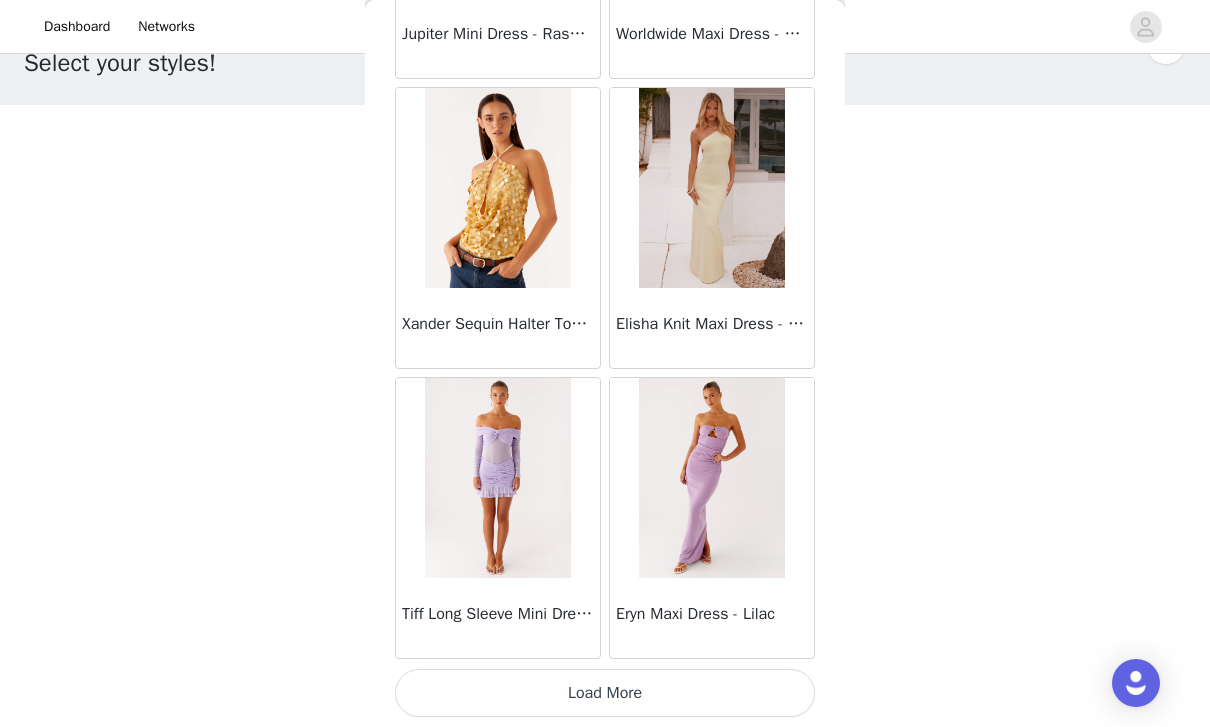 click on "Load More" at bounding box center [605, 693] 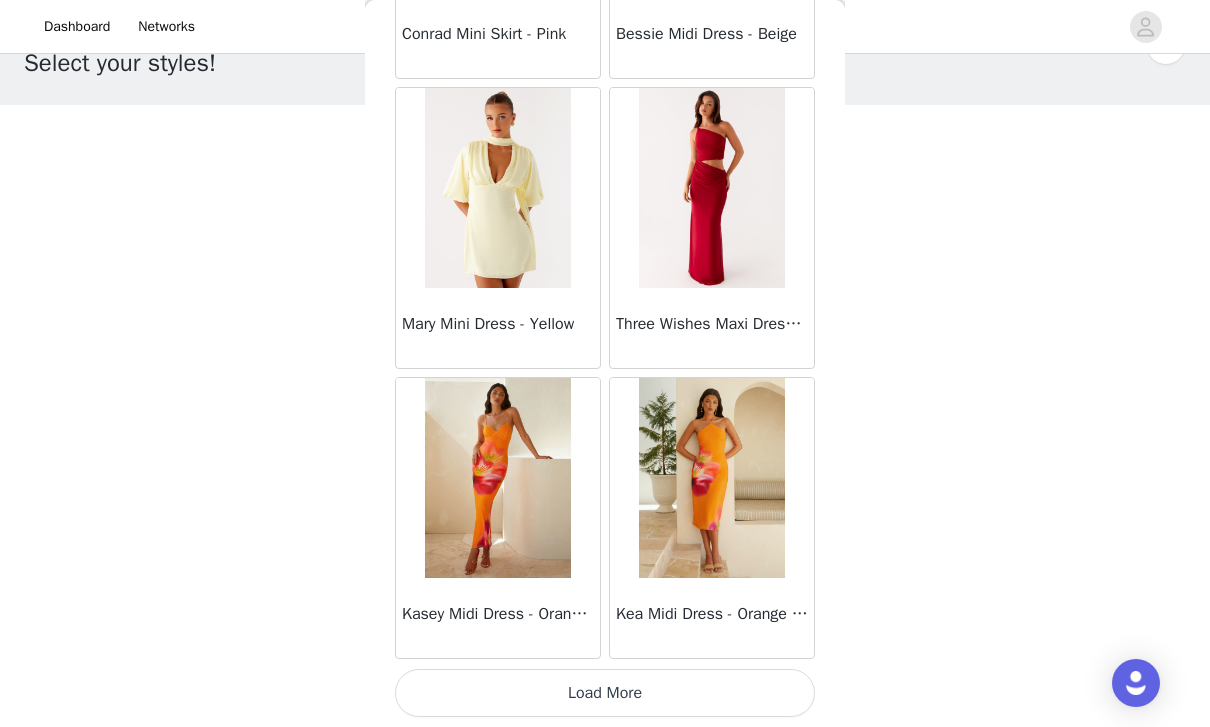 click on "Load More" at bounding box center (605, 693) 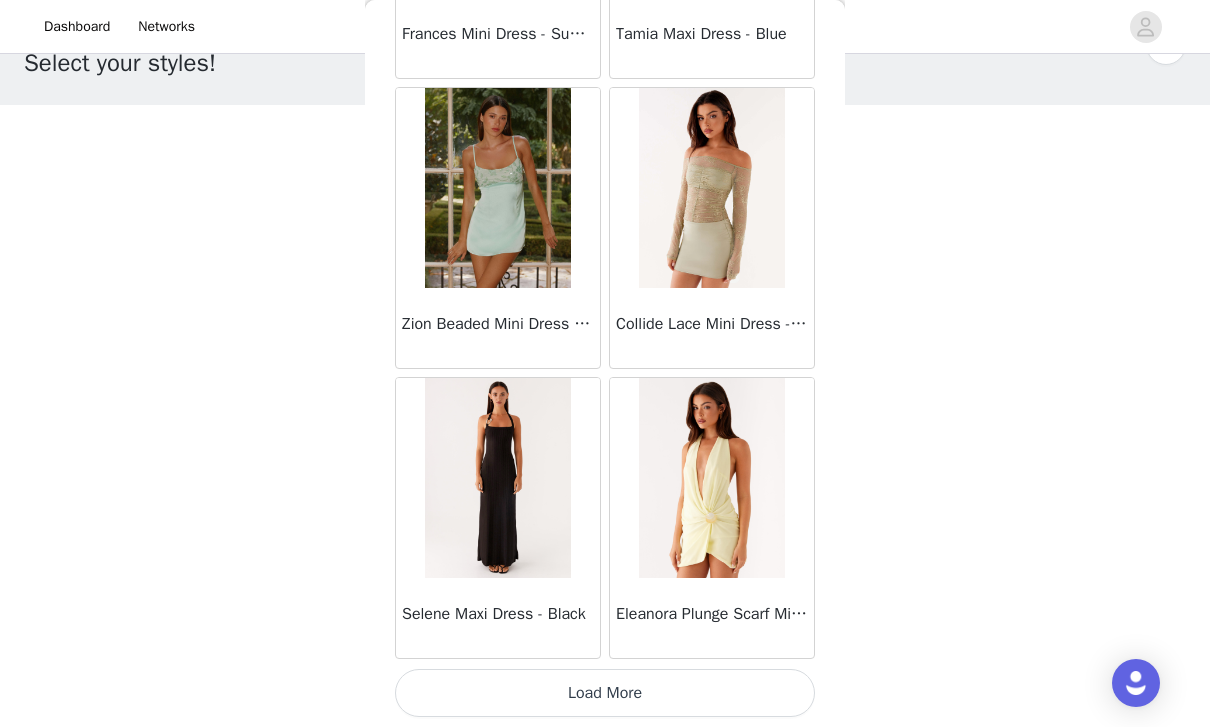 scroll, scrollTop: 48733, scrollLeft: 0, axis: vertical 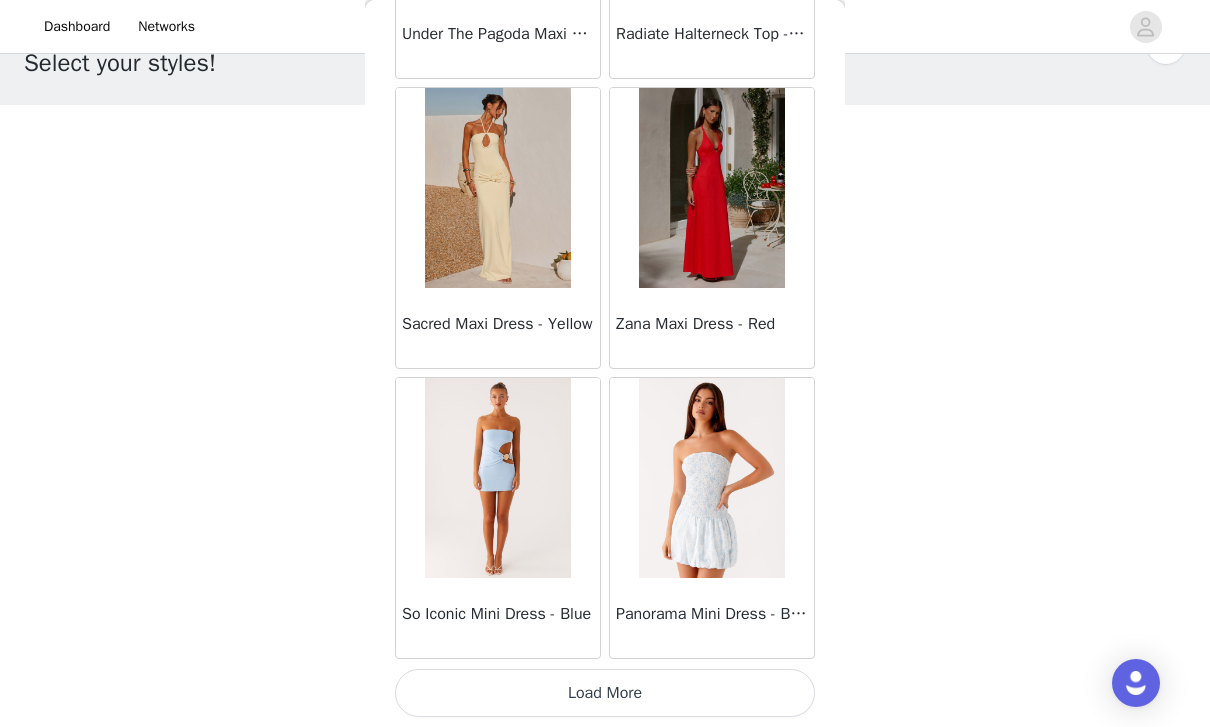 click on "Load More" at bounding box center (605, 693) 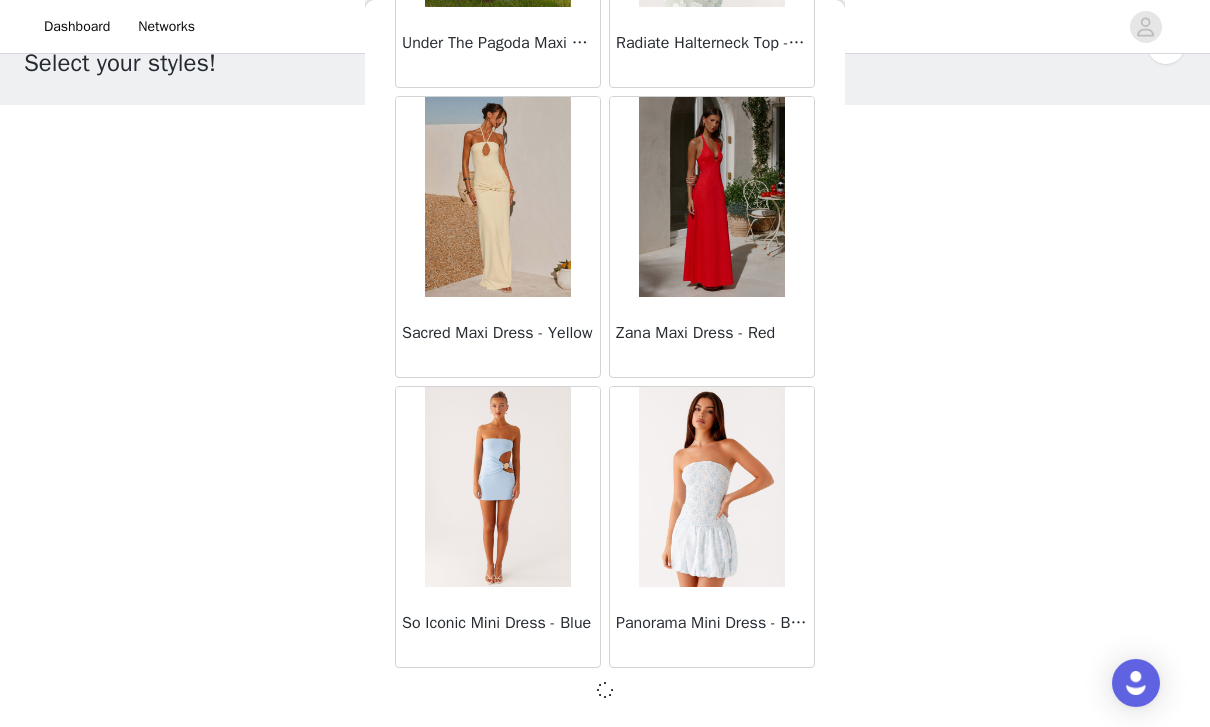 scroll, scrollTop: 51624, scrollLeft: 0, axis: vertical 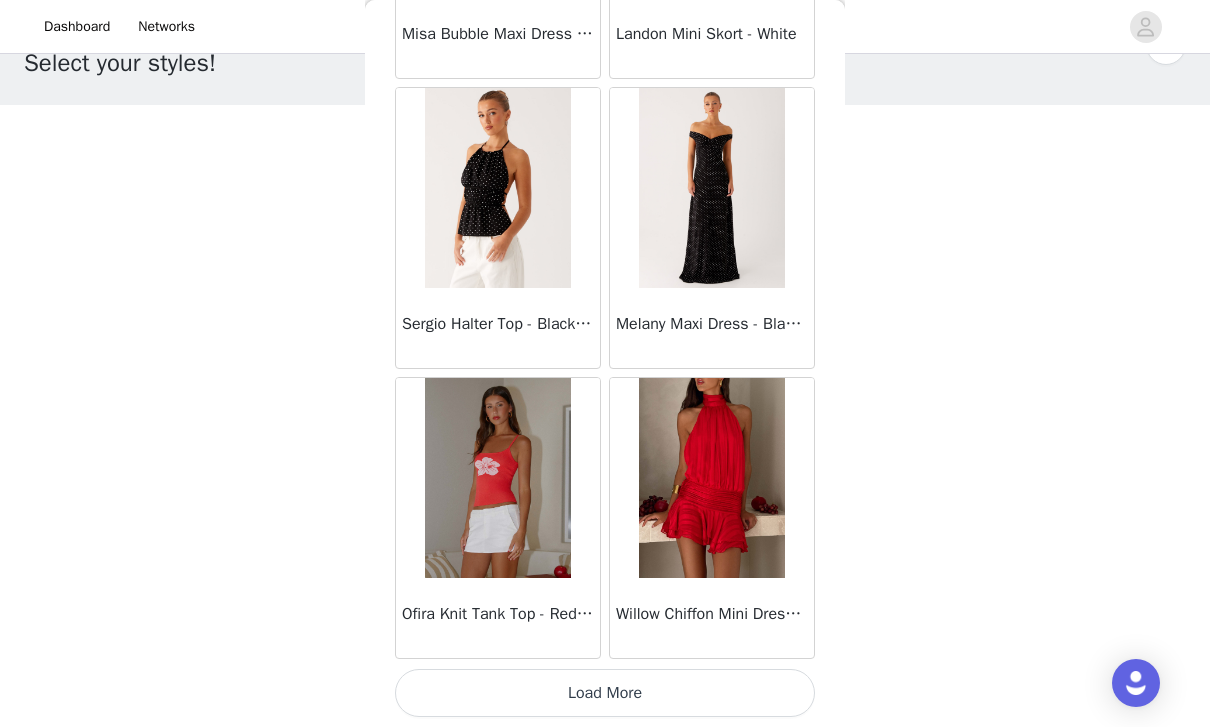 click on "Load More" at bounding box center (605, 693) 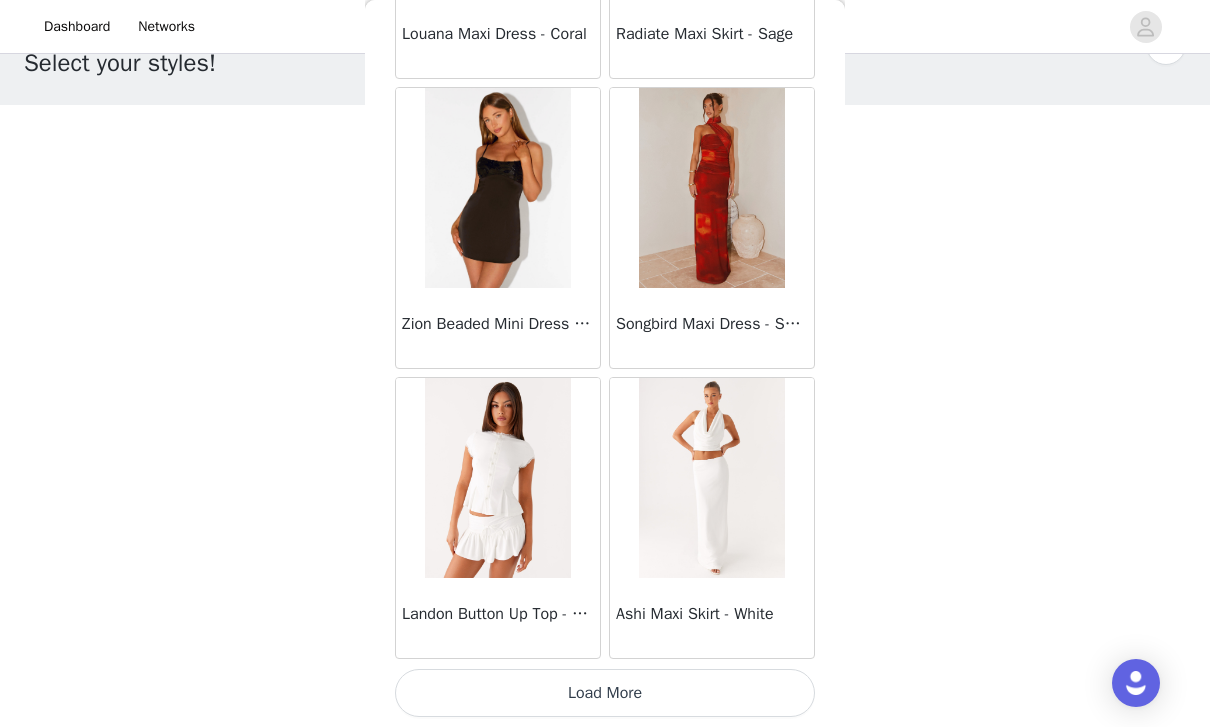 click on "Load More" at bounding box center (605, 693) 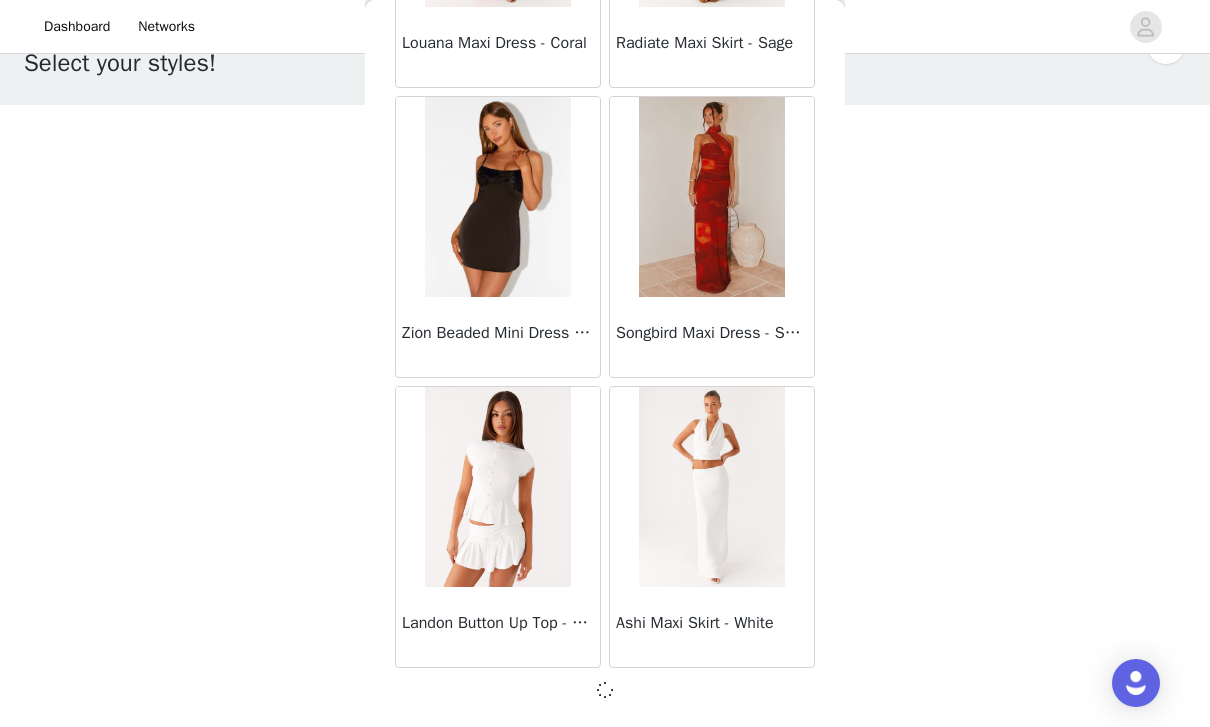 scroll, scrollTop: 57424, scrollLeft: 0, axis: vertical 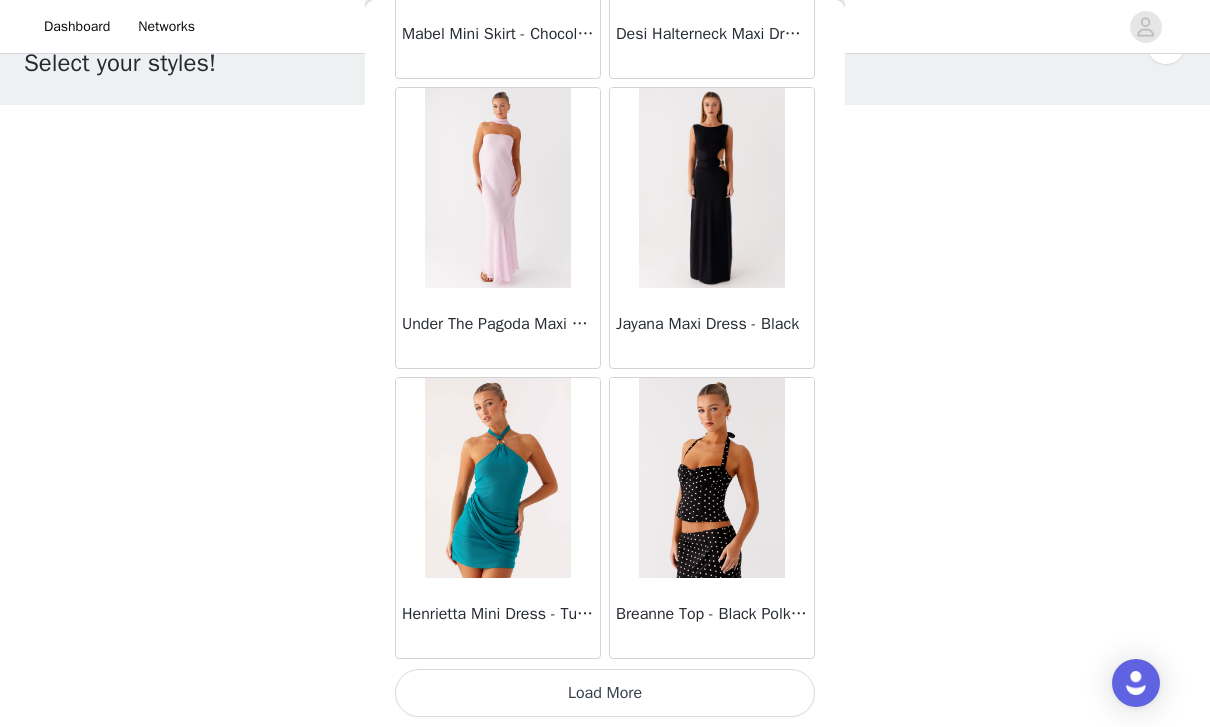 click on "Load More" at bounding box center (605, 693) 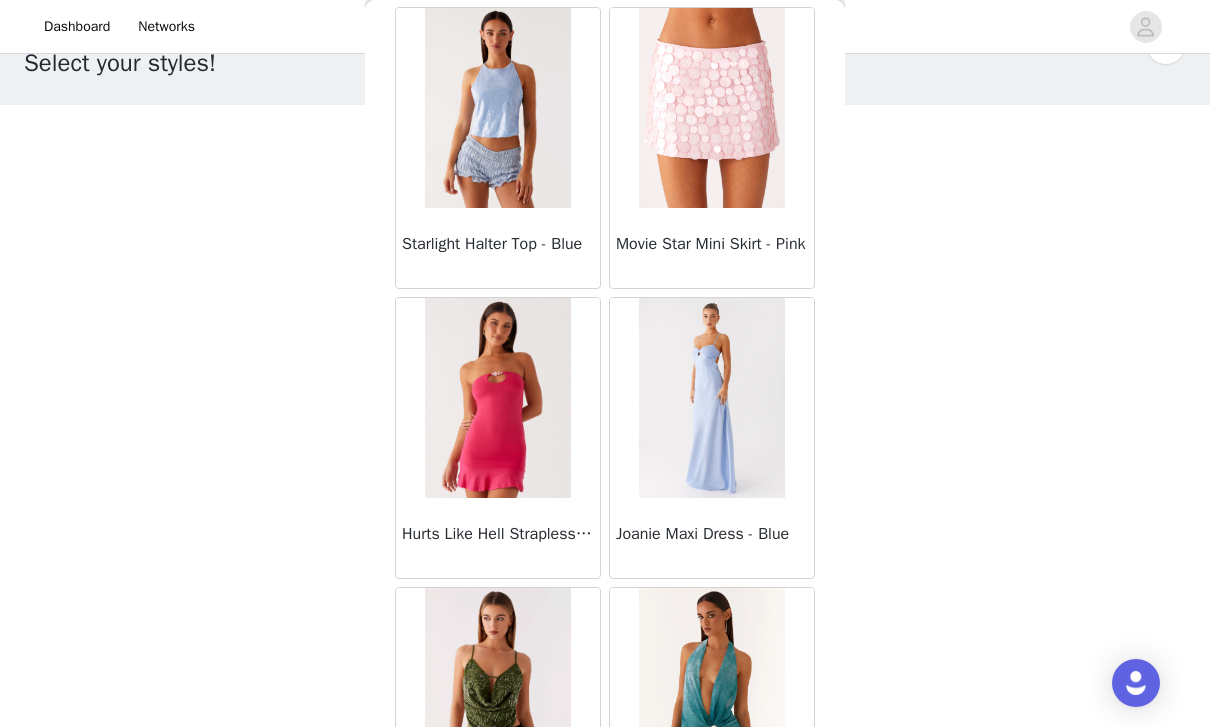 scroll, scrollTop: 61538, scrollLeft: 0, axis: vertical 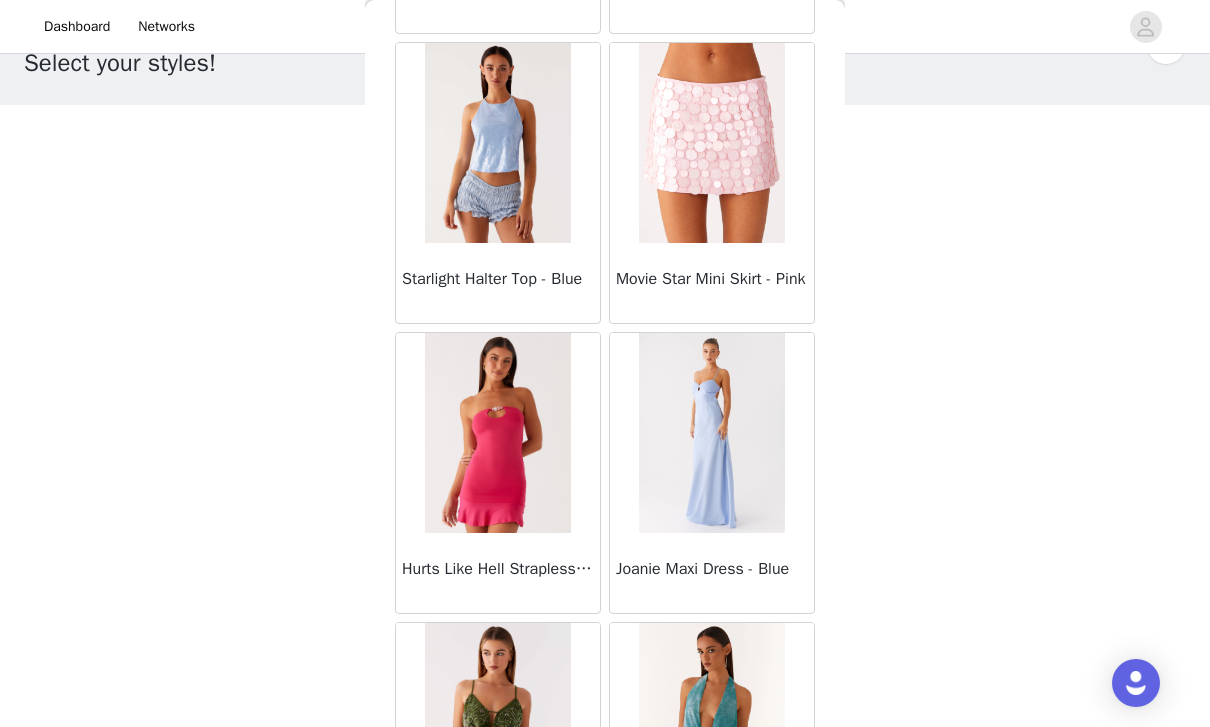 click at bounding box center [711, 143] 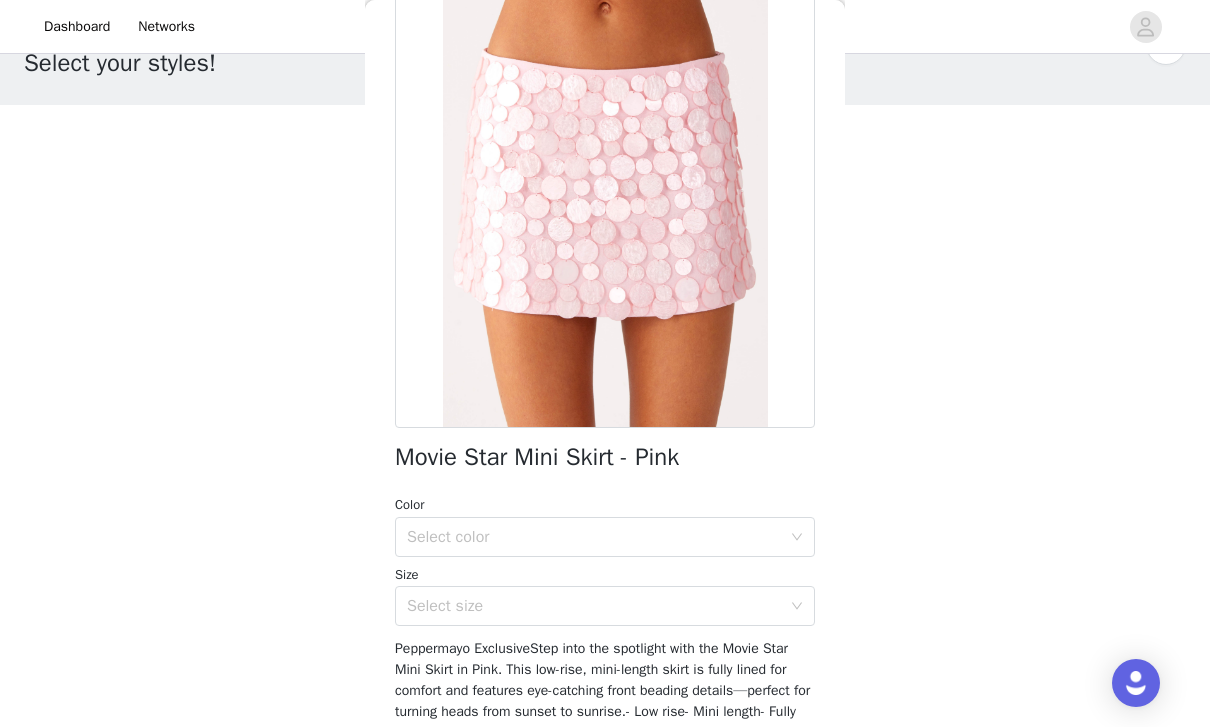 scroll, scrollTop: 159, scrollLeft: 0, axis: vertical 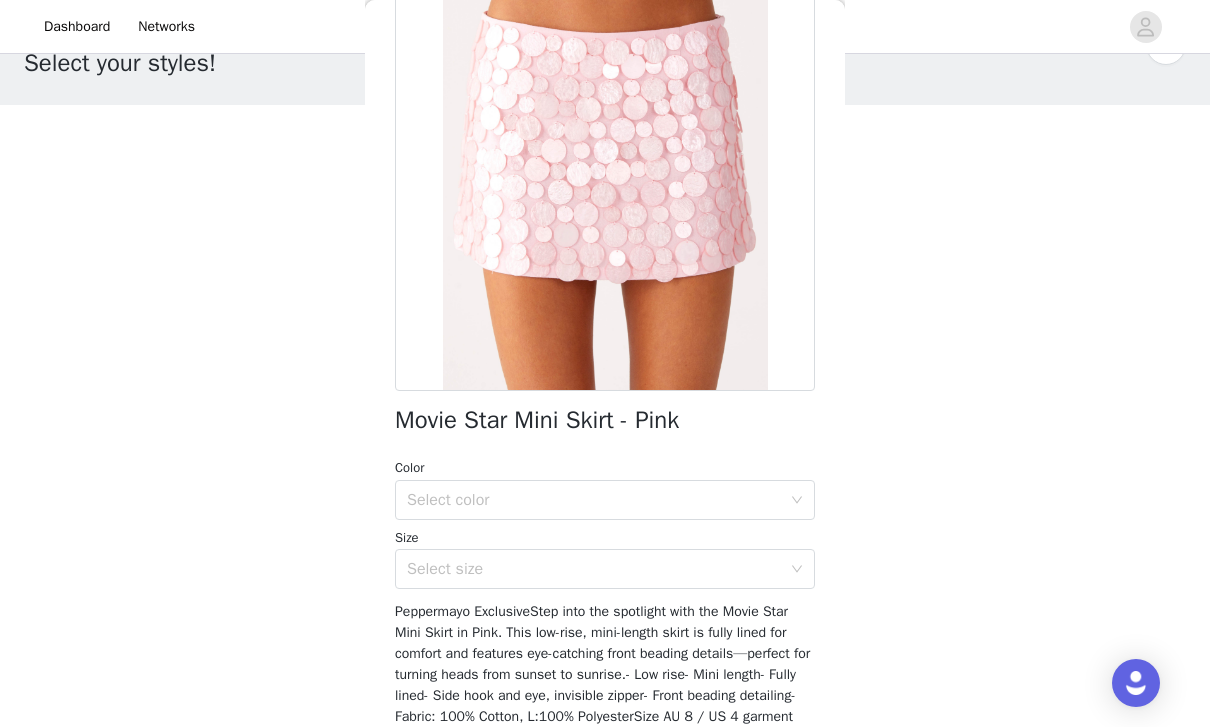 click on "Select color" at bounding box center [594, 500] 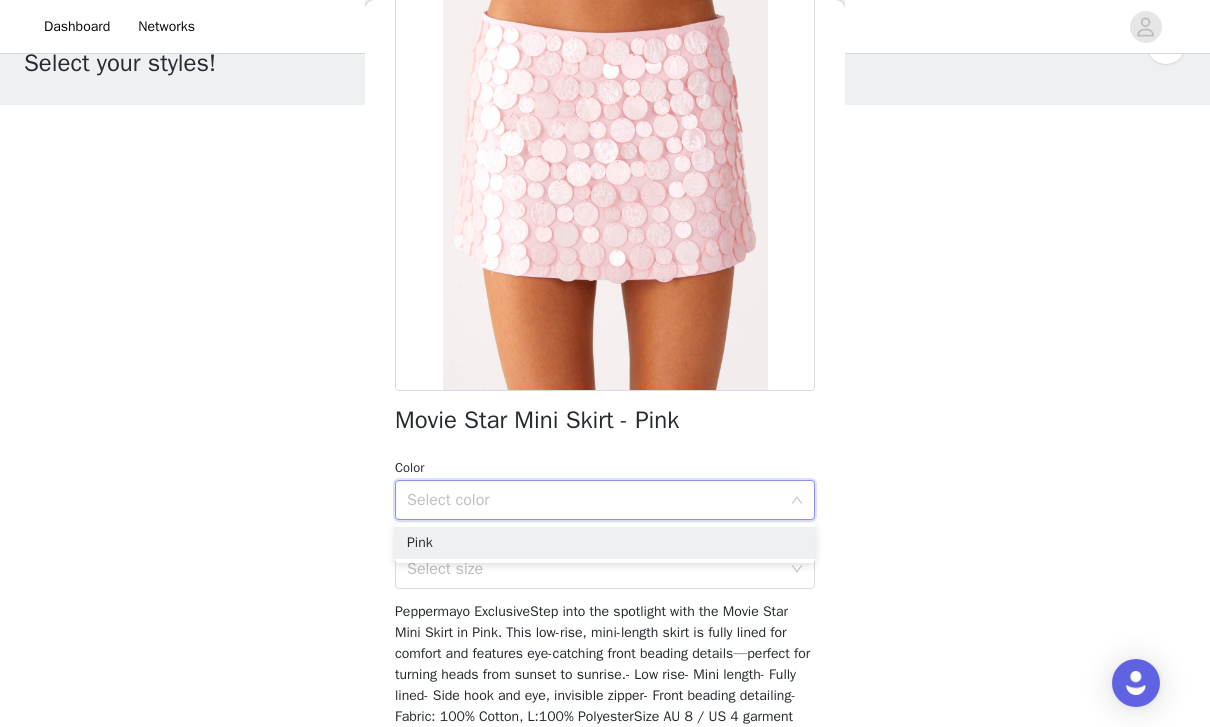 click on "Pink" at bounding box center (605, 543) 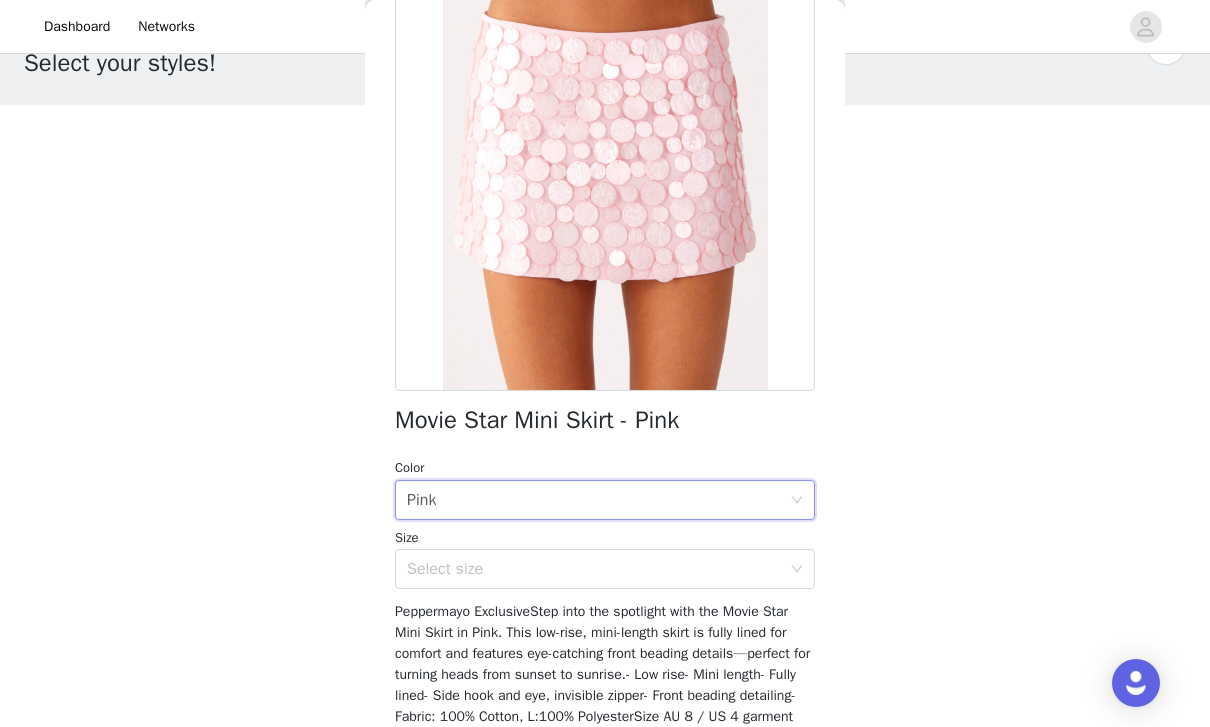 click on "Select size" at bounding box center [594, 569] 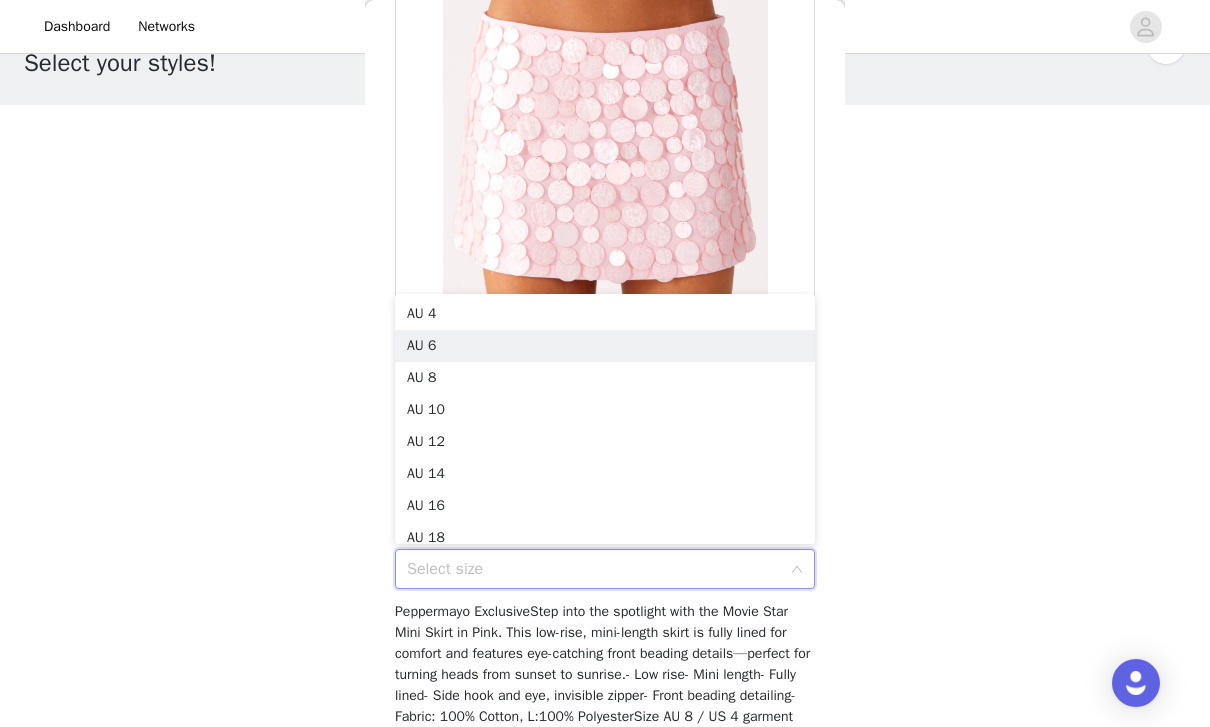 click on "AU 6" at bounding box center [605, 346] 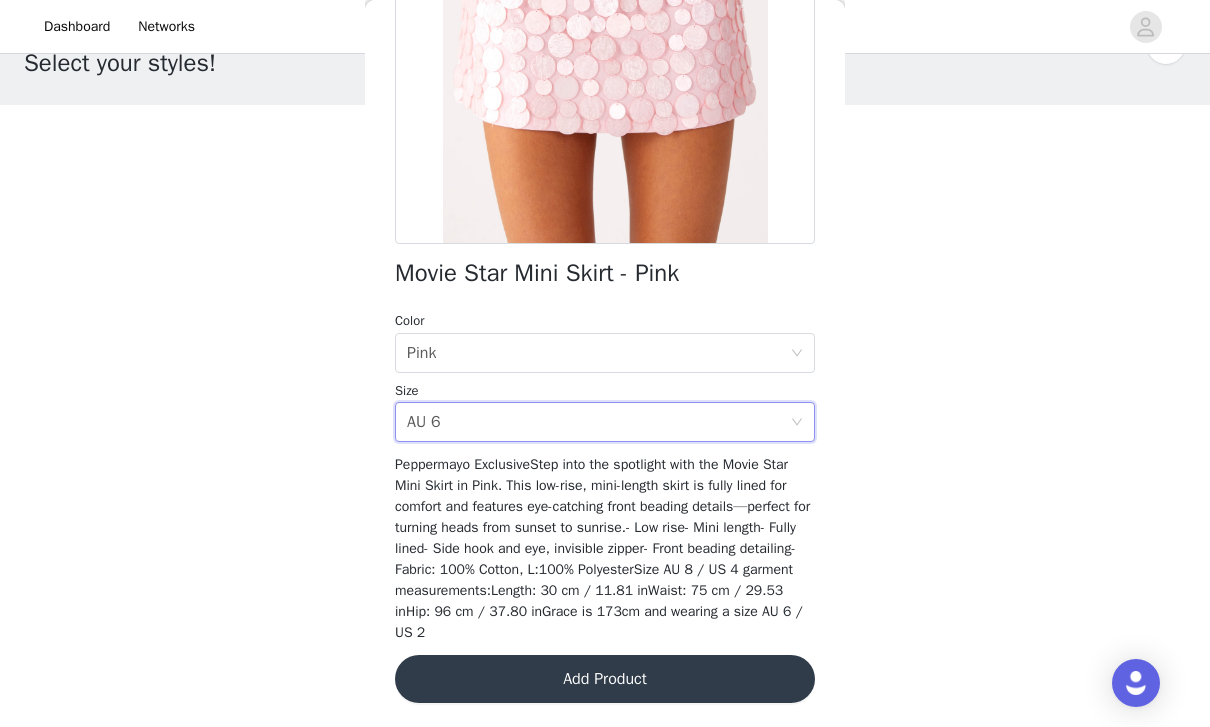 scroll, scrollTop: 305, scrollLeft: 0, axis: vertical 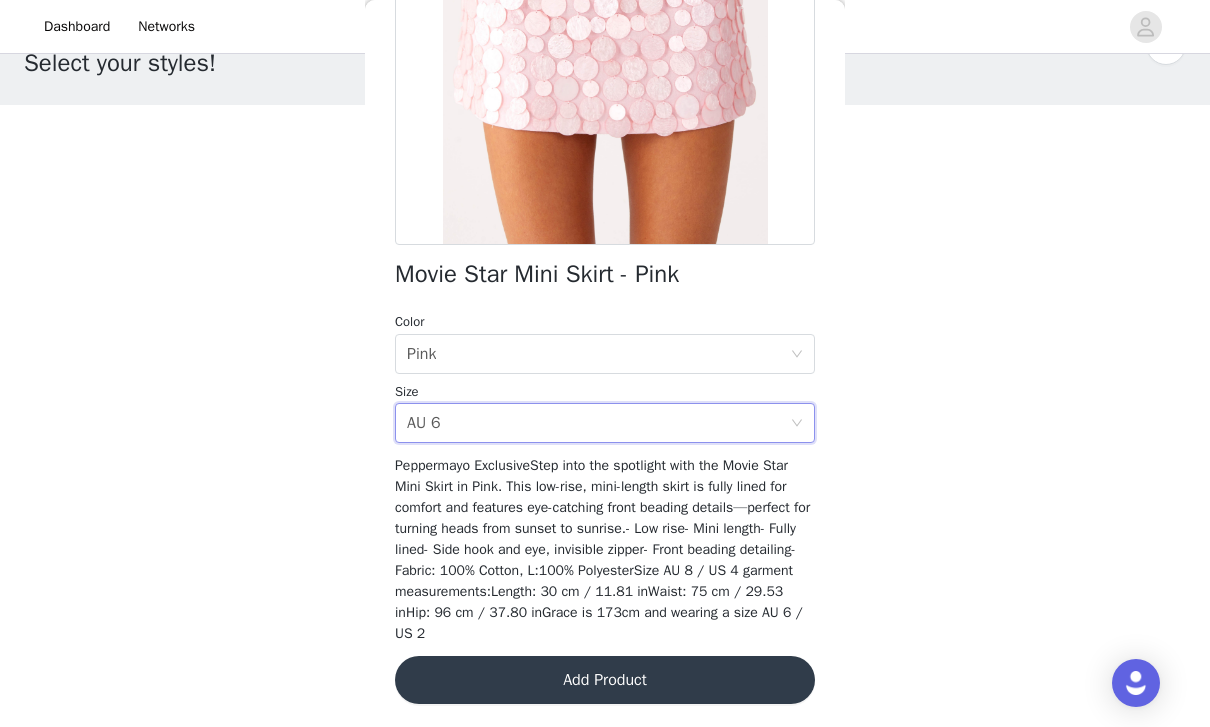 click on "Add Product" at bounding box center [605, 680] 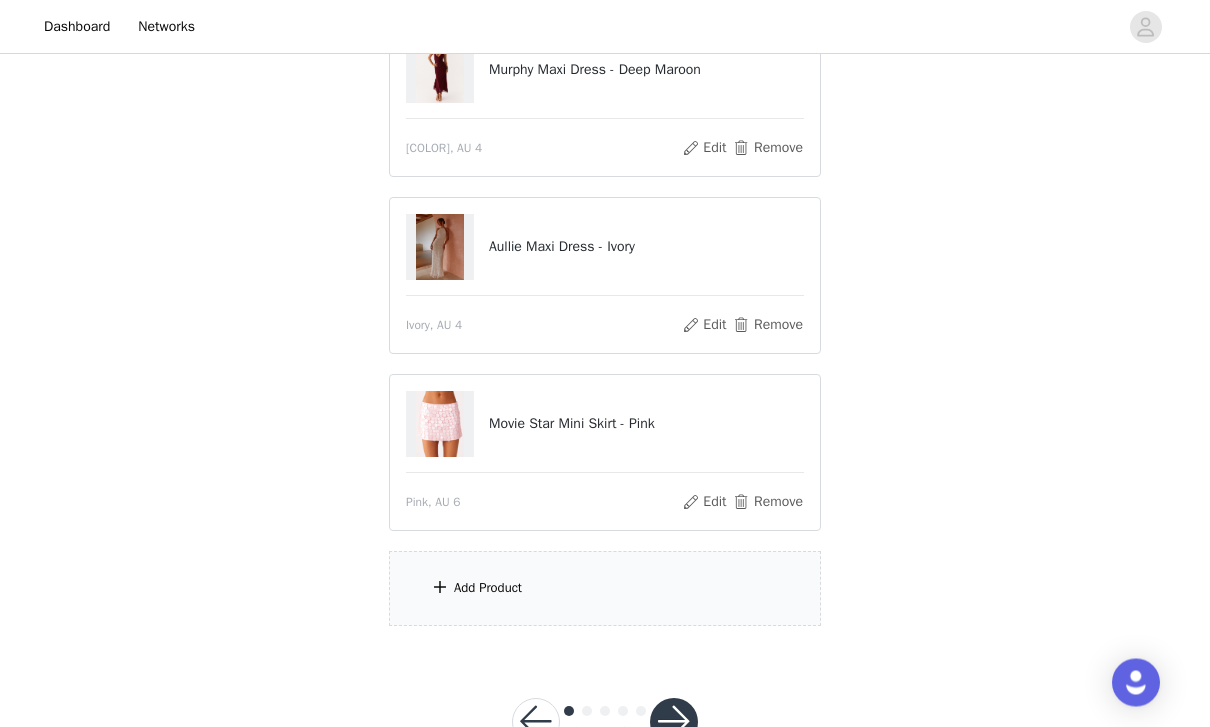 scroll, scrollTop: 258, scrollLeft: 0, axis: vertical 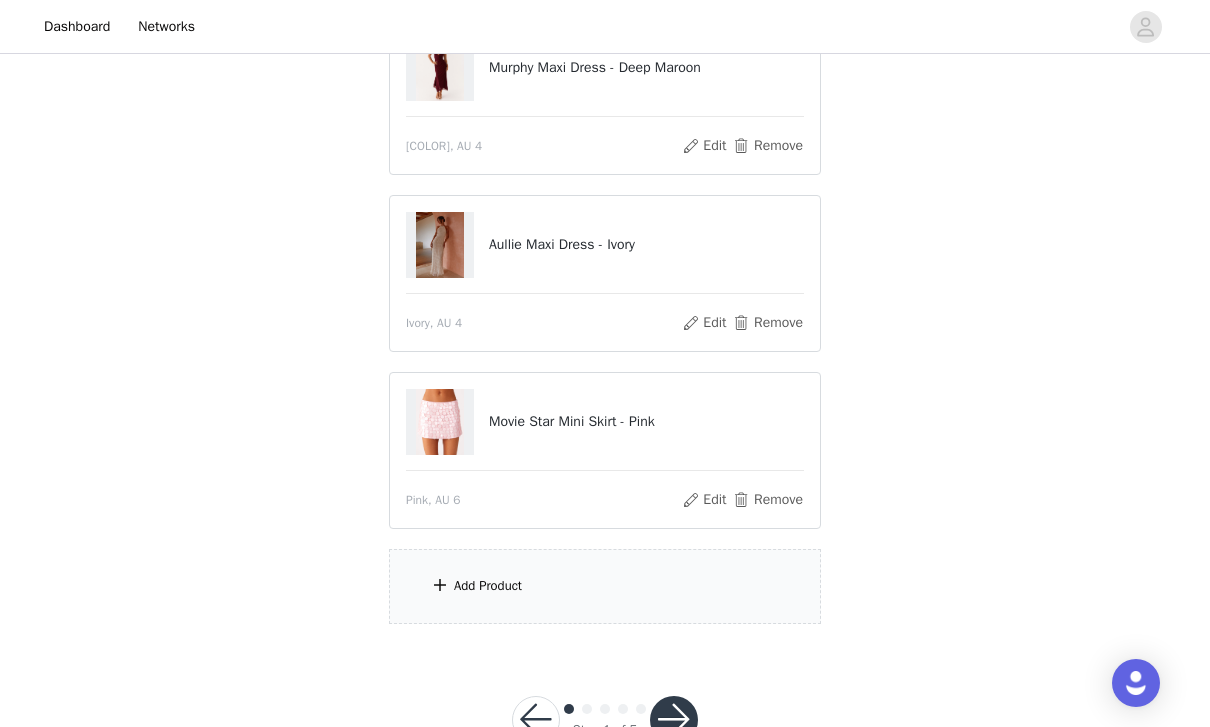 click on "Add Product" at bounding box center [605, 586] 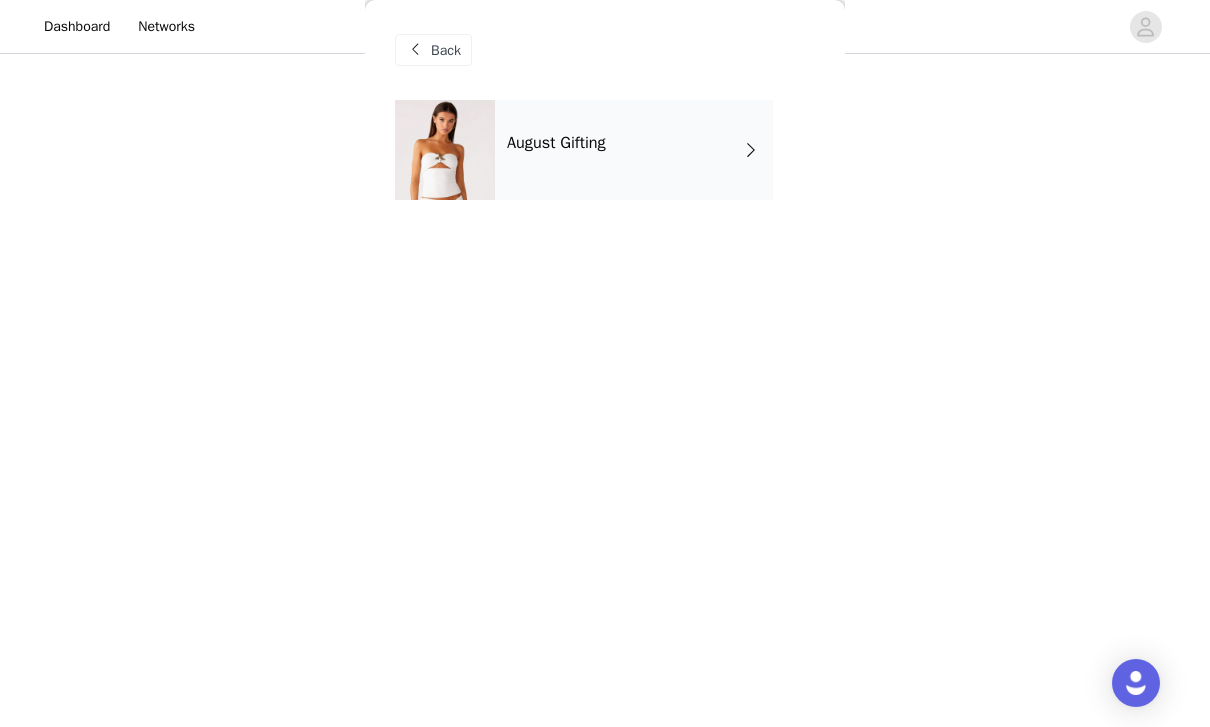 click on "August Gifting" at bounding box center [634, 150] 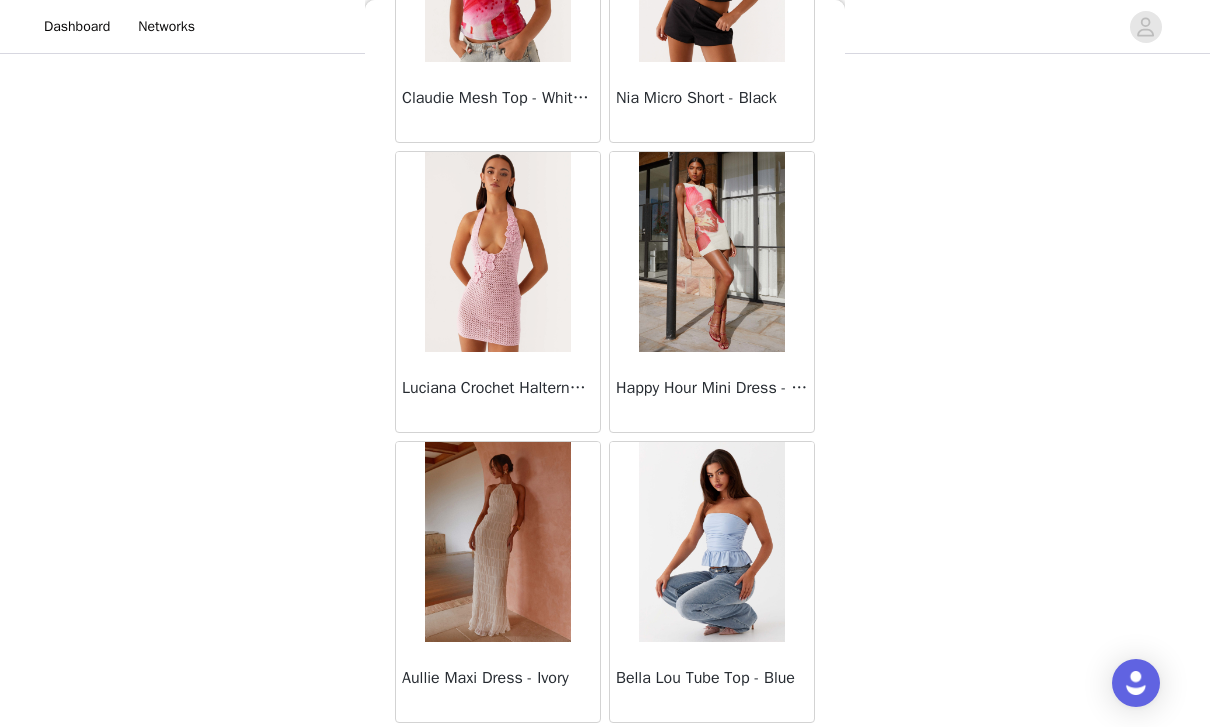 click on "Load More" at bounding box center (605, 757) 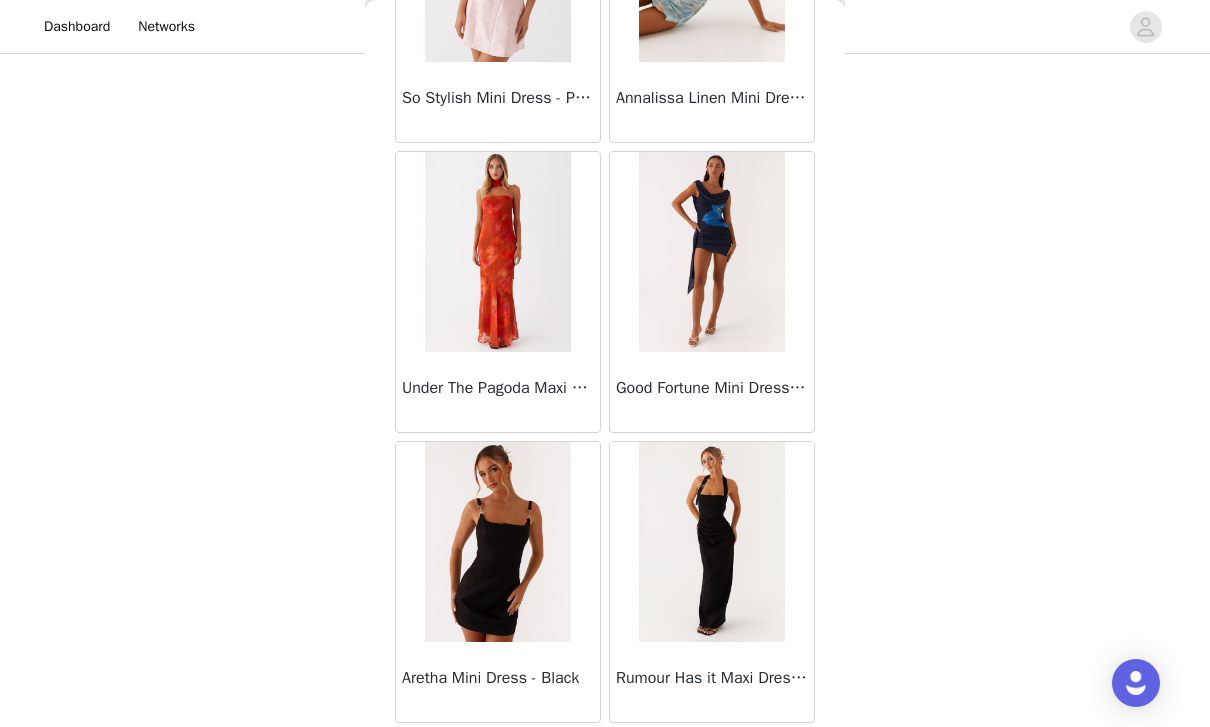 click on "Load More" at bounding box center (605, 757) 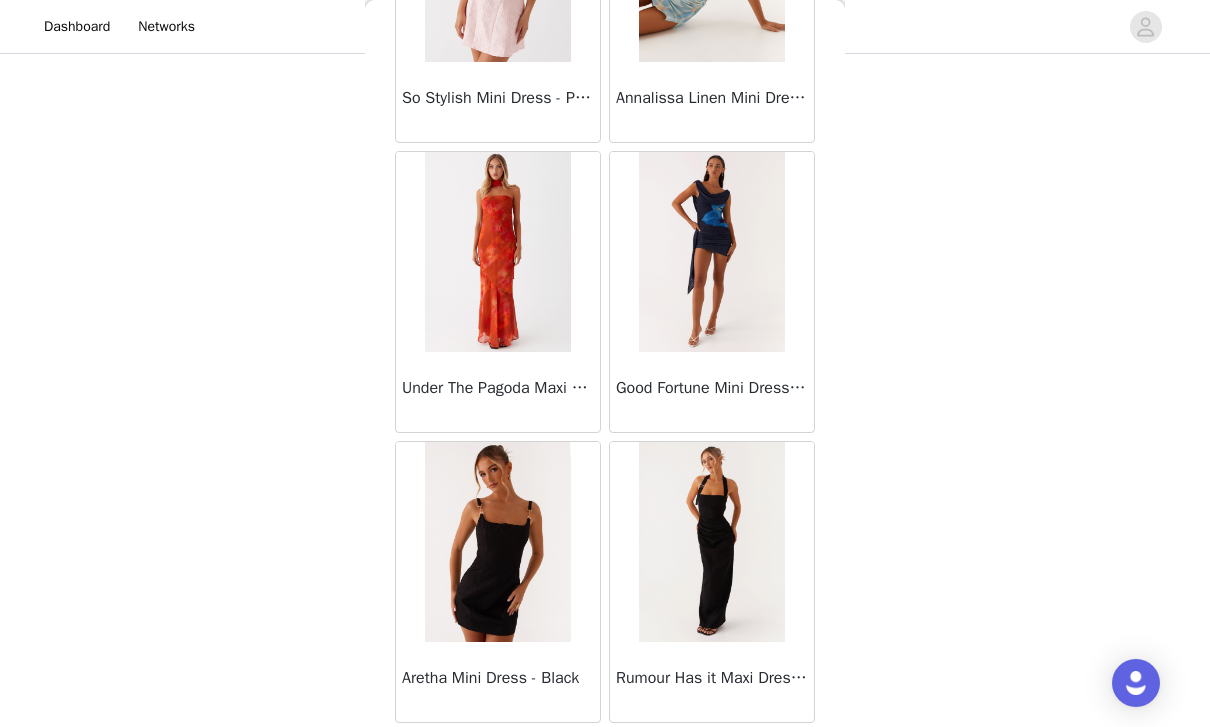 scroll, scrollTop: 5160, scrollLeft: 0, axis: vertical 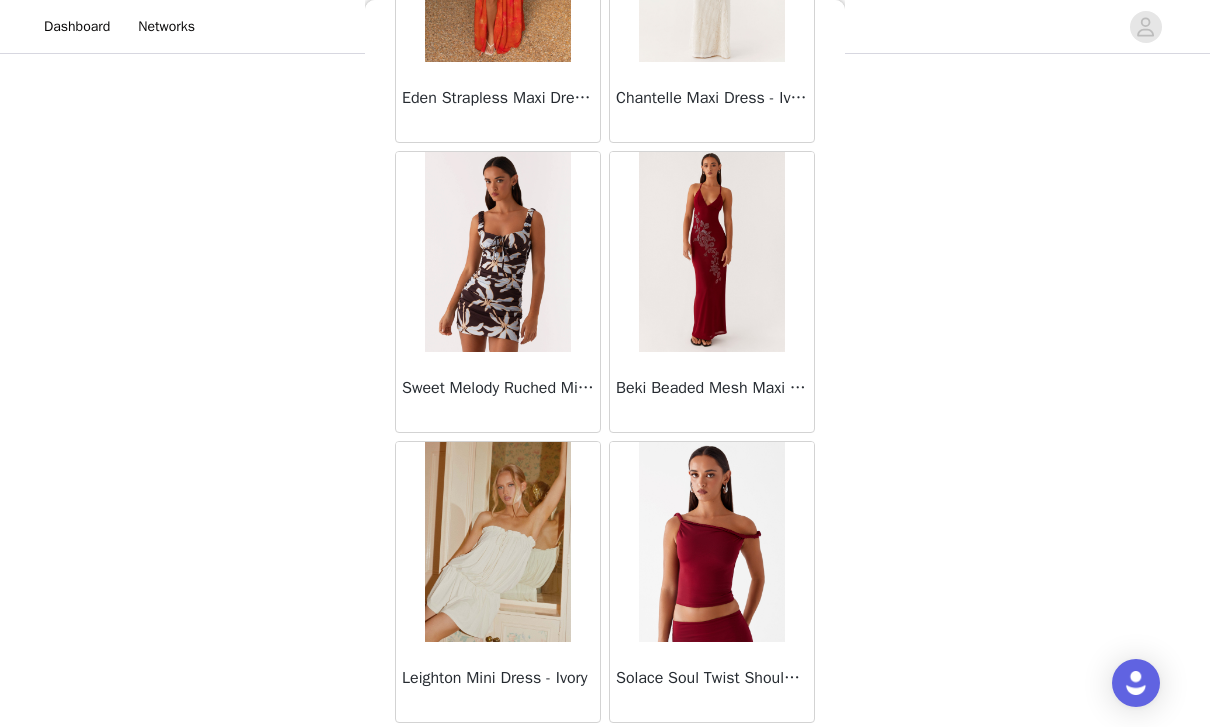 click on "Load More" at bounding box center (605, 757) 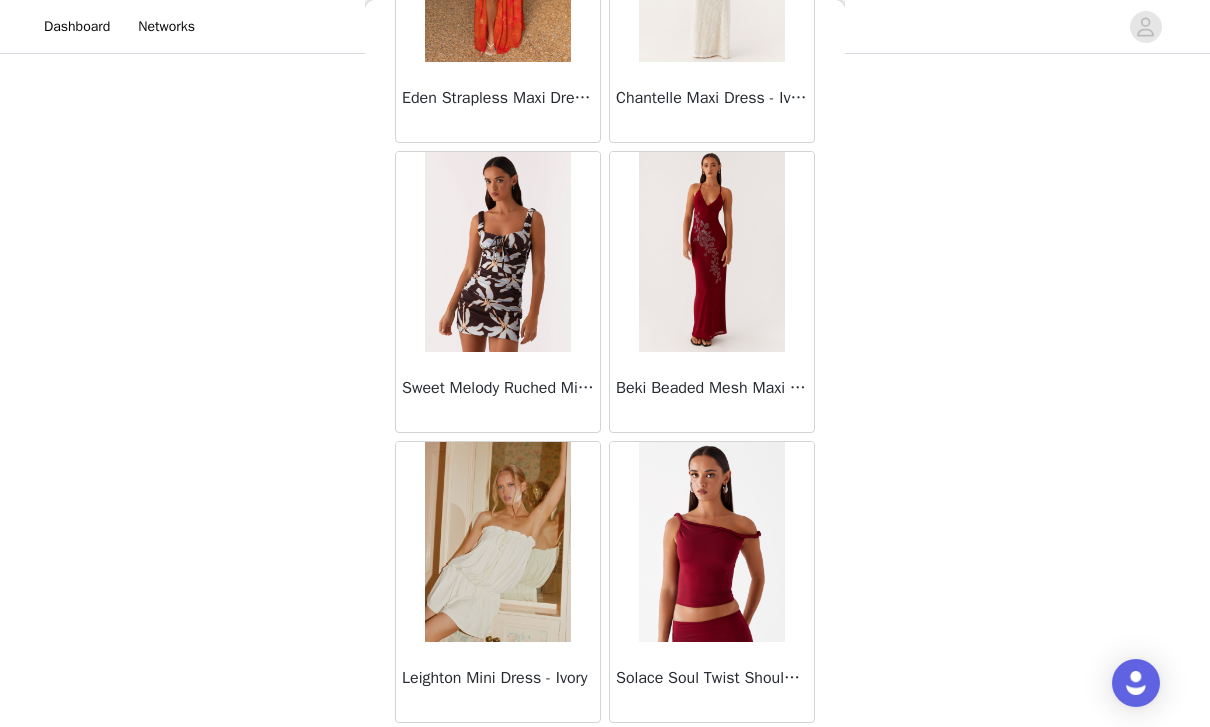 scroll, scrollTop: 8060, scrollLeft: 0, axis: vertical 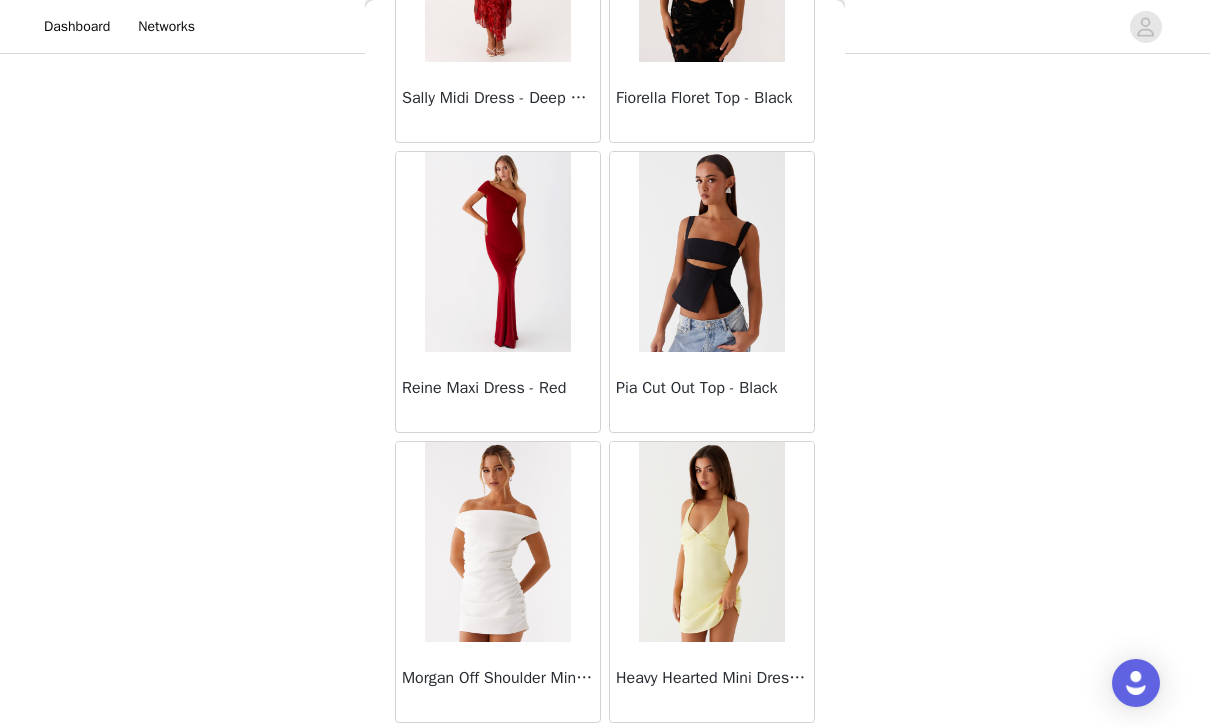click on "Load More" at bounding box center (605, 757) 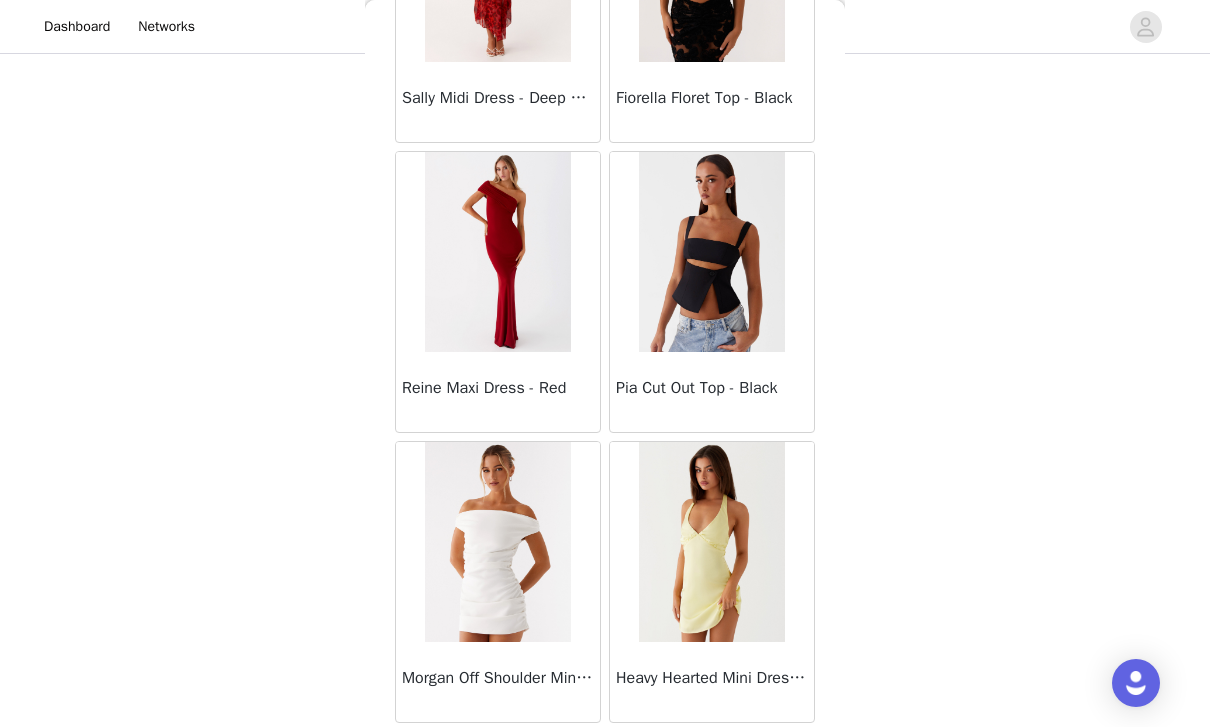 scroll, scrollTop: 10960, scrollLeft: 0, axis: vertical 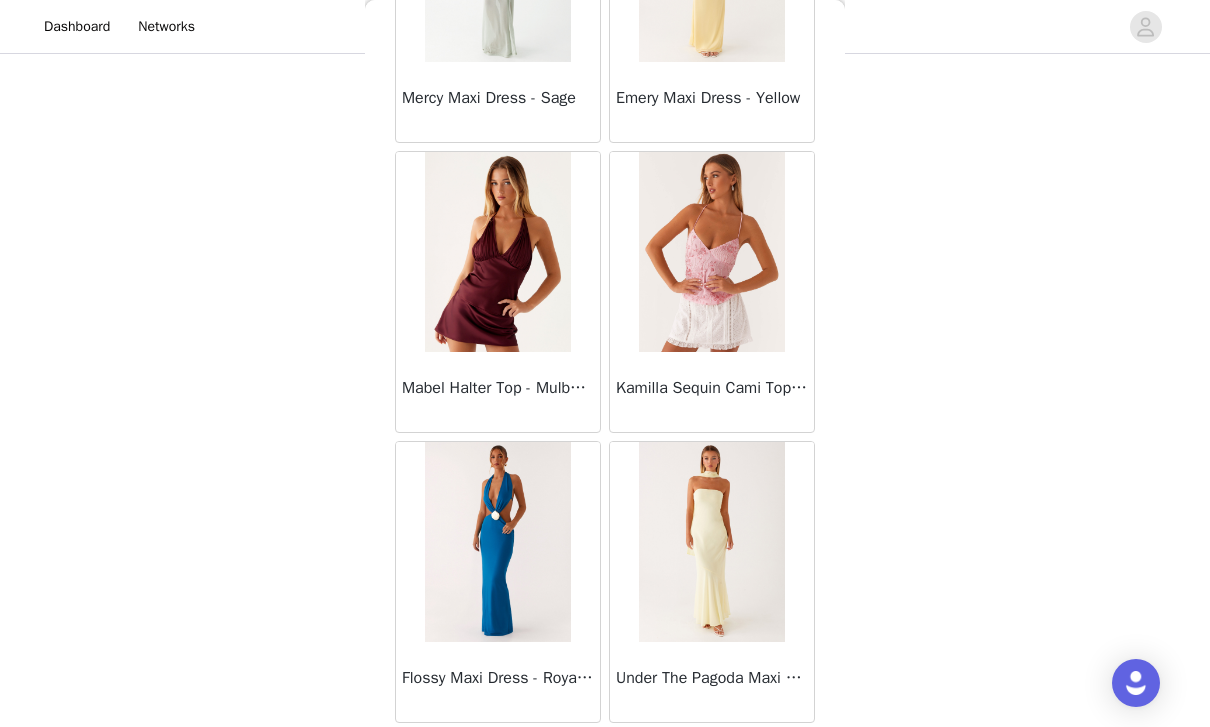 click on "Load More" at bounding box center (605, 757) 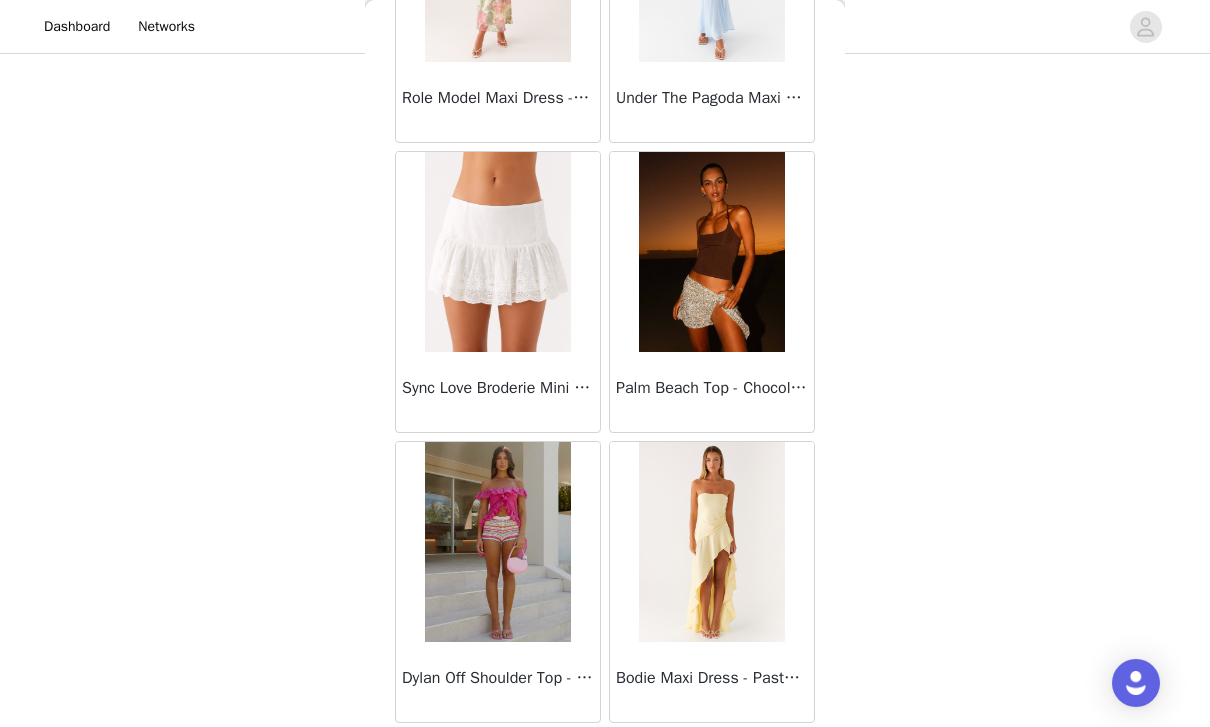 click on "Load More" at bounding box center (605, 757) 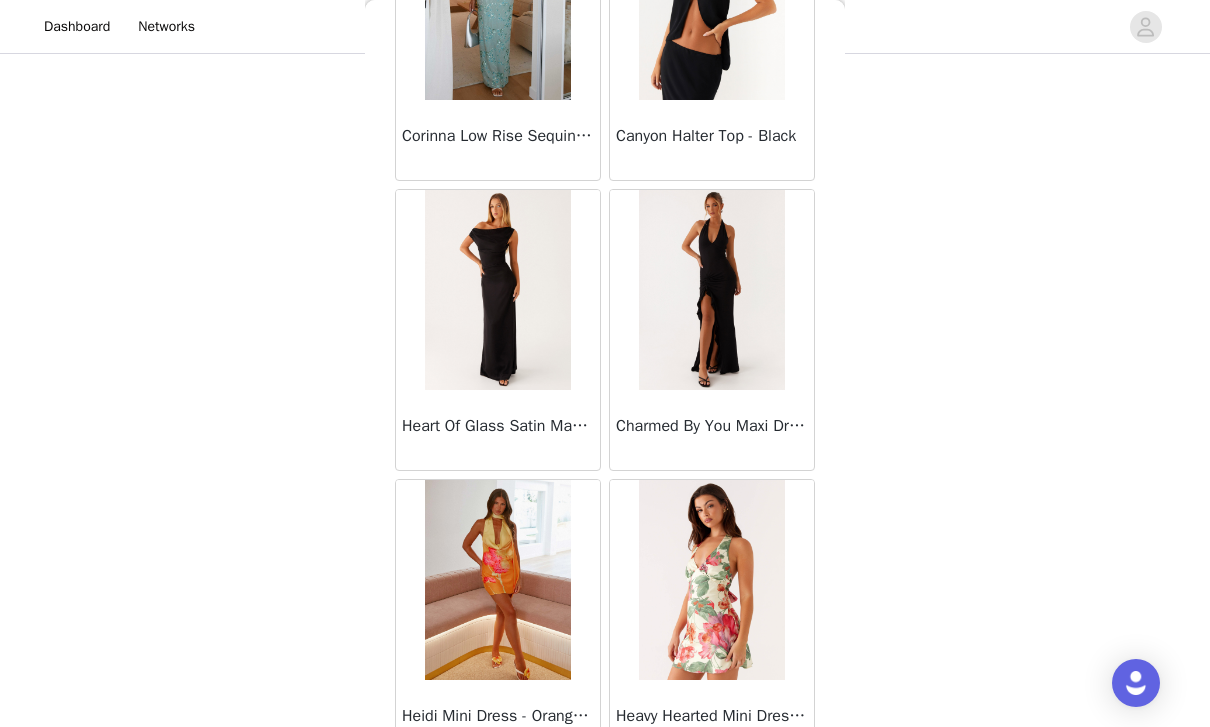 scroll, scrollTop: 17876, scrollLeft: 0, axis: vertical 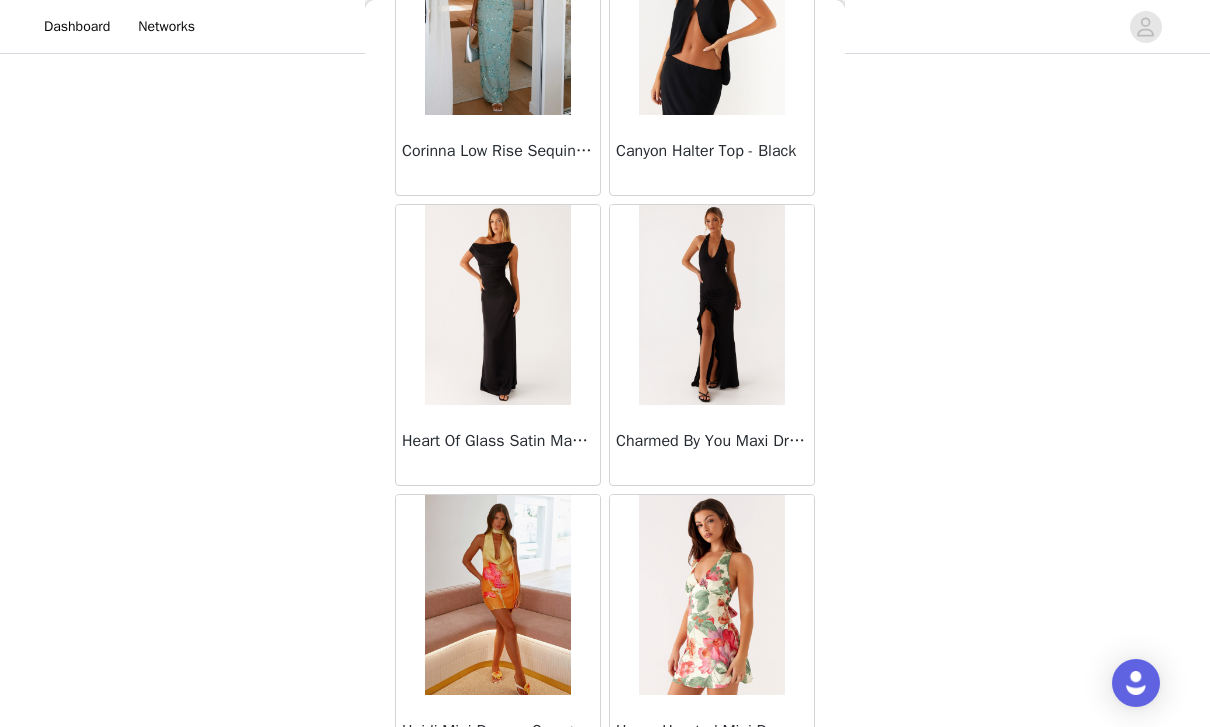 click at bounding box center (497, 305) 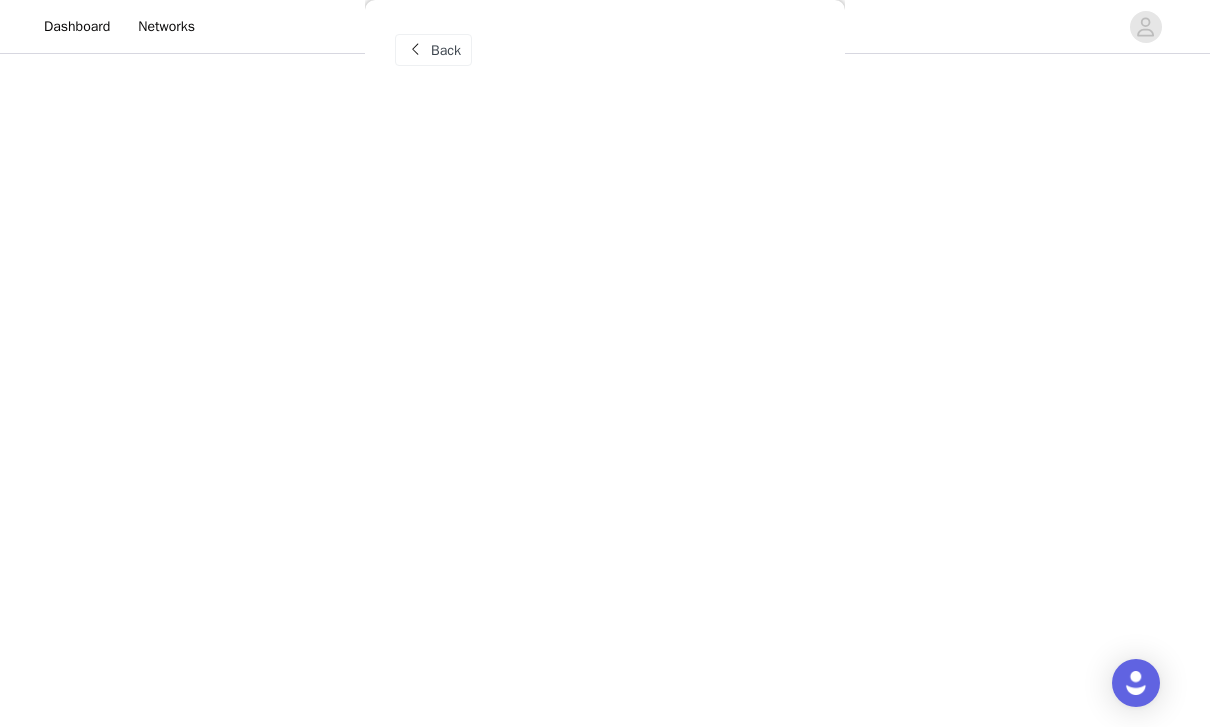 scroll, scrollTop: 0, scrollLeft: 0, axis: both 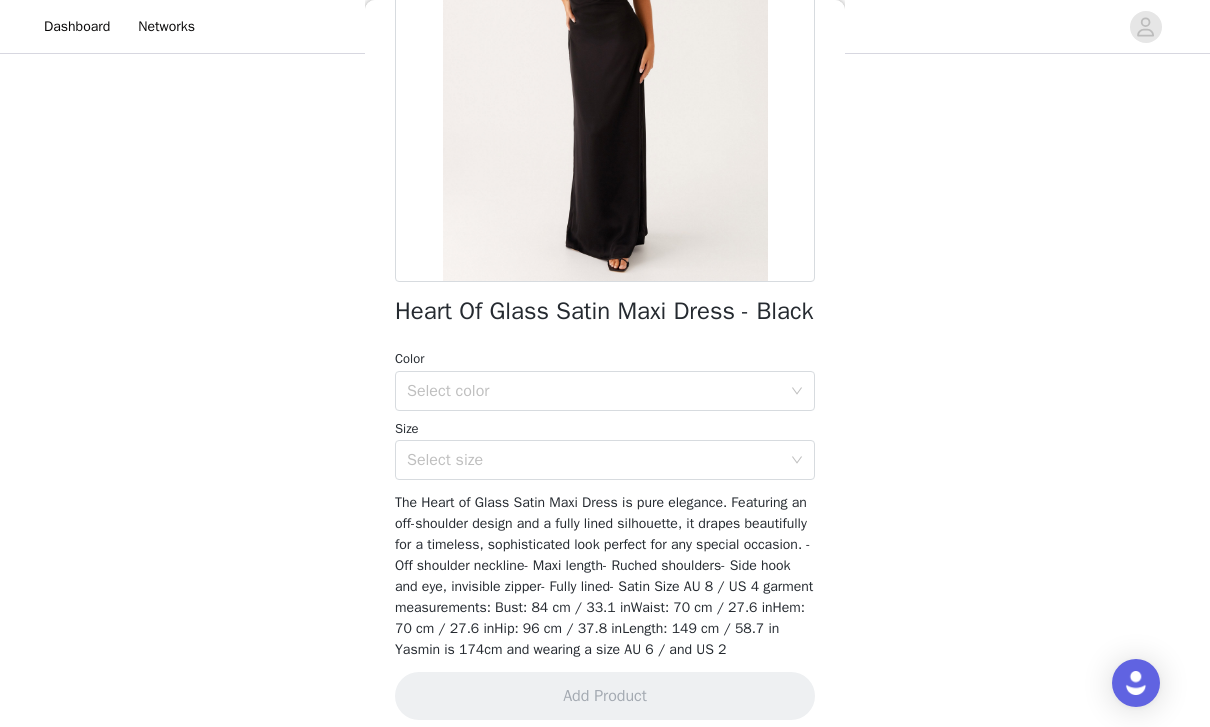 click on "Select color" at bounding box center [594, 391] 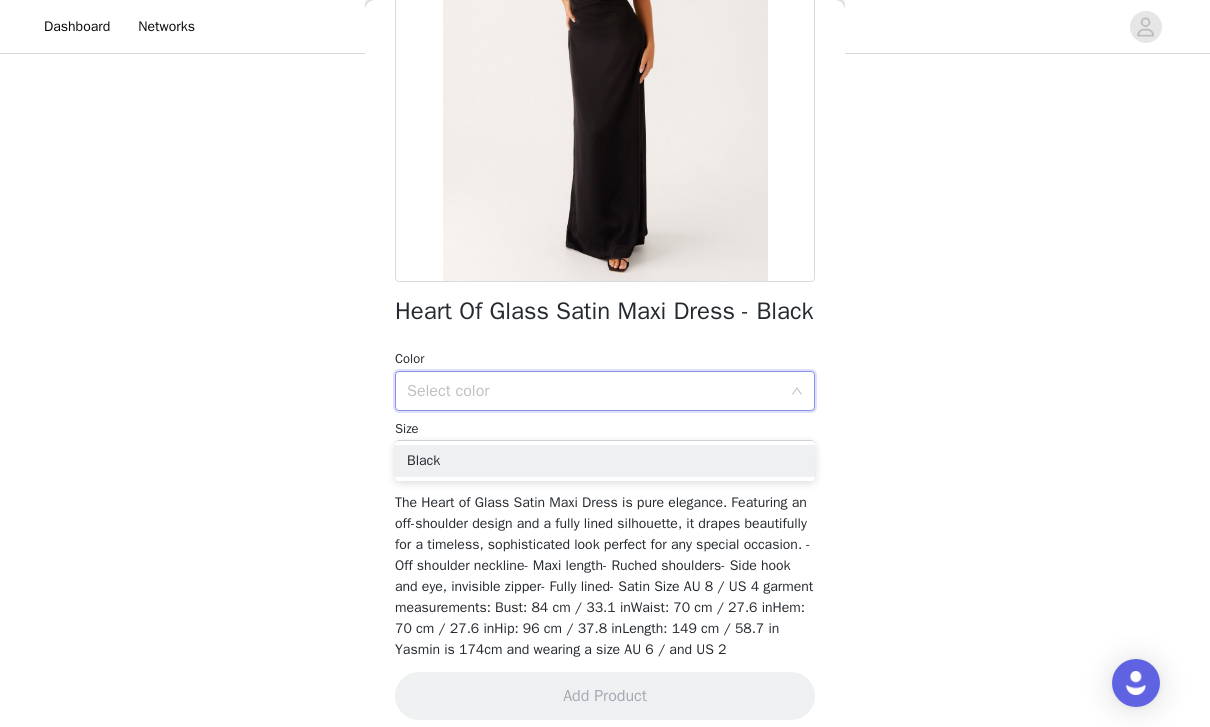 click on "Black" at bounding box center [605, 461] 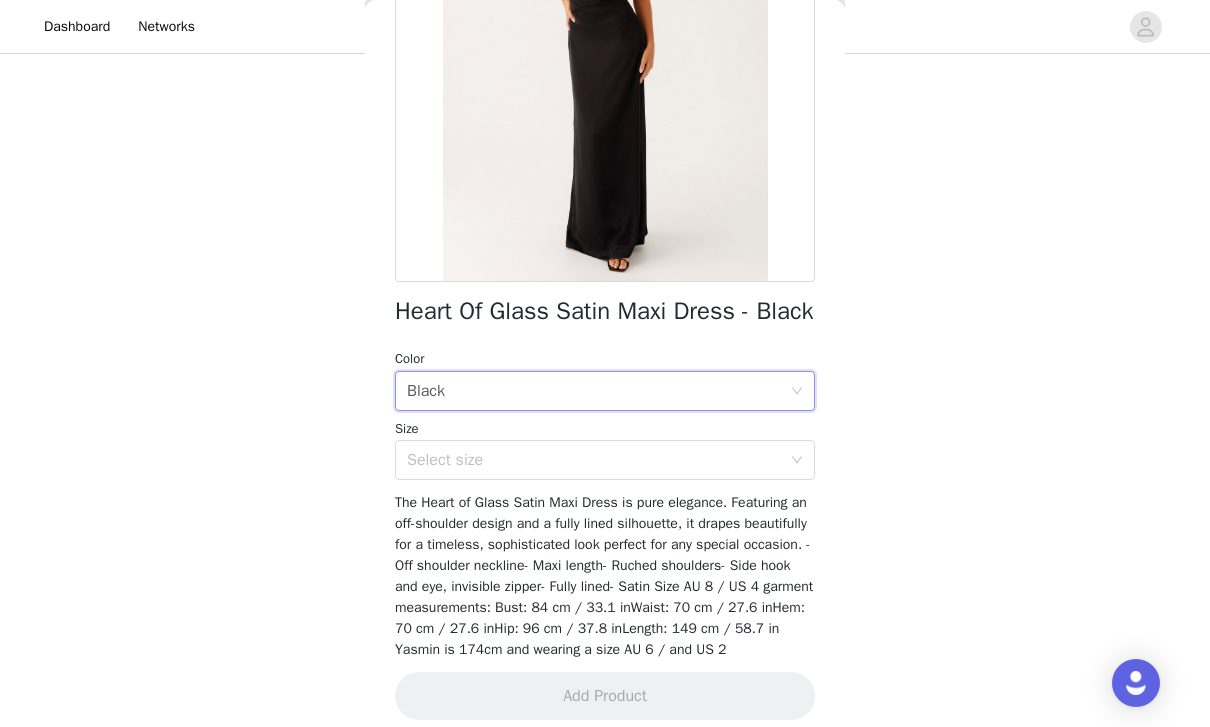 click on "Select size" at bounding box center [594, 460] 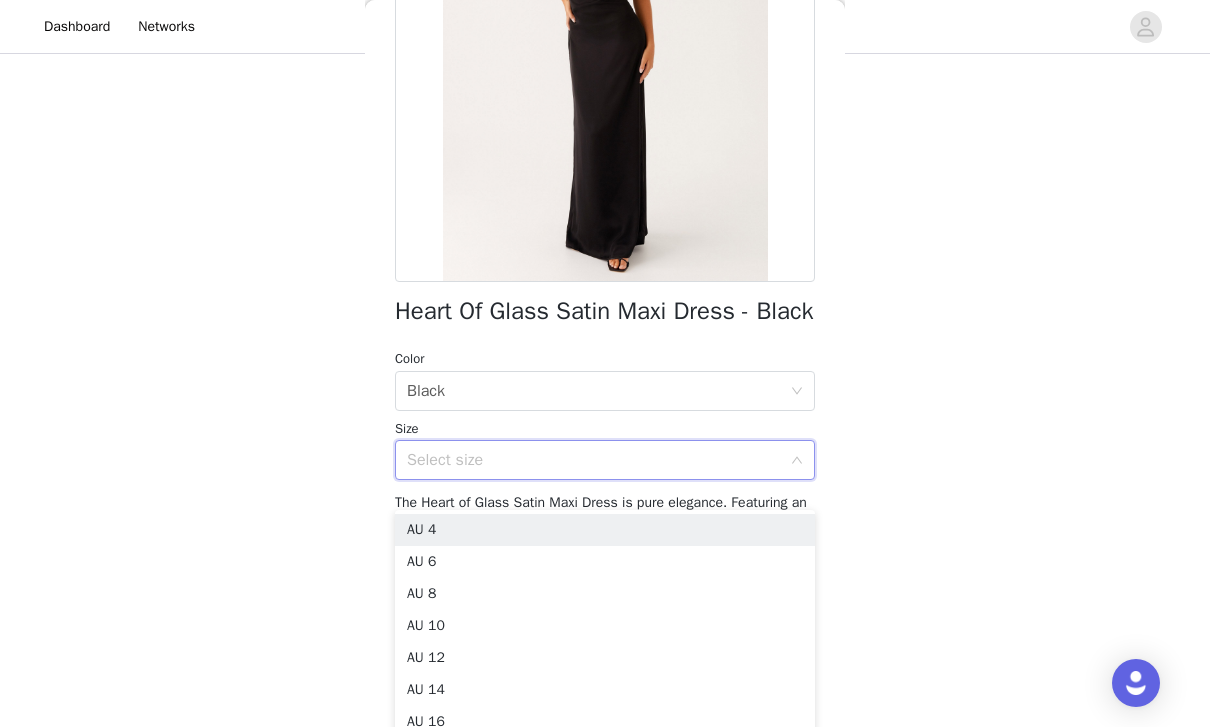 click on "AU 4" at bounding box center [605, 530] 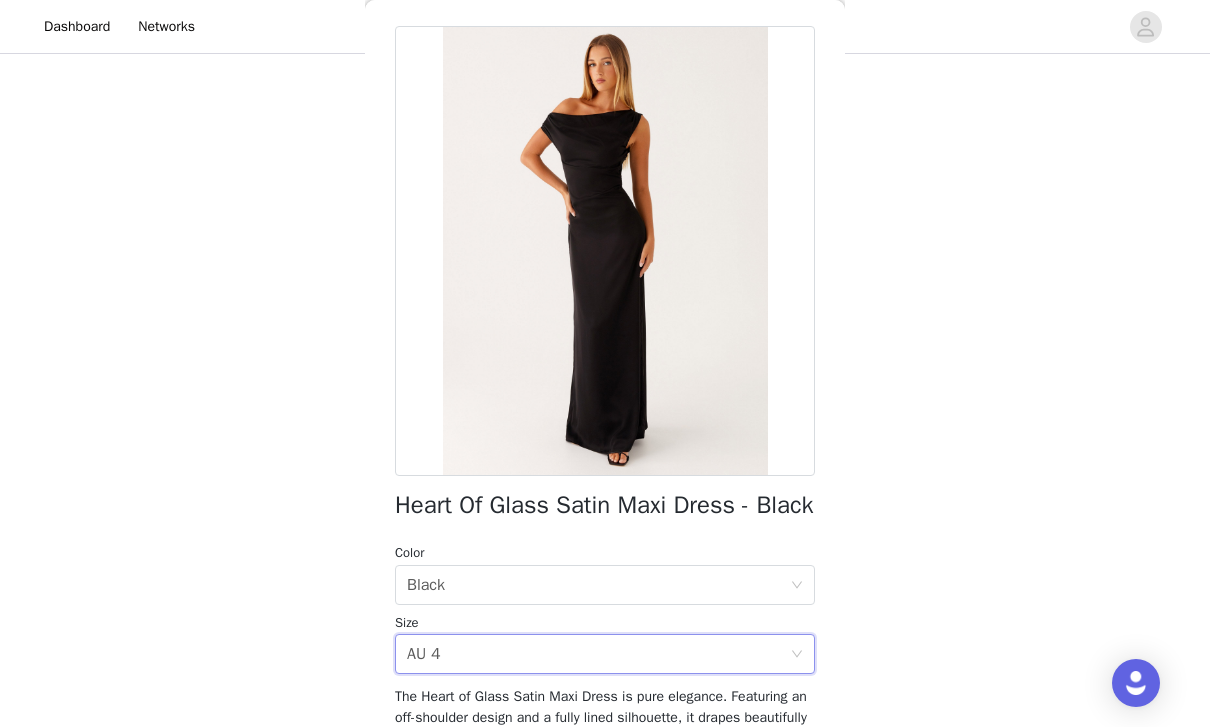 scroll, scrollTop: 37, scrollLeft: 0, axis: vertical 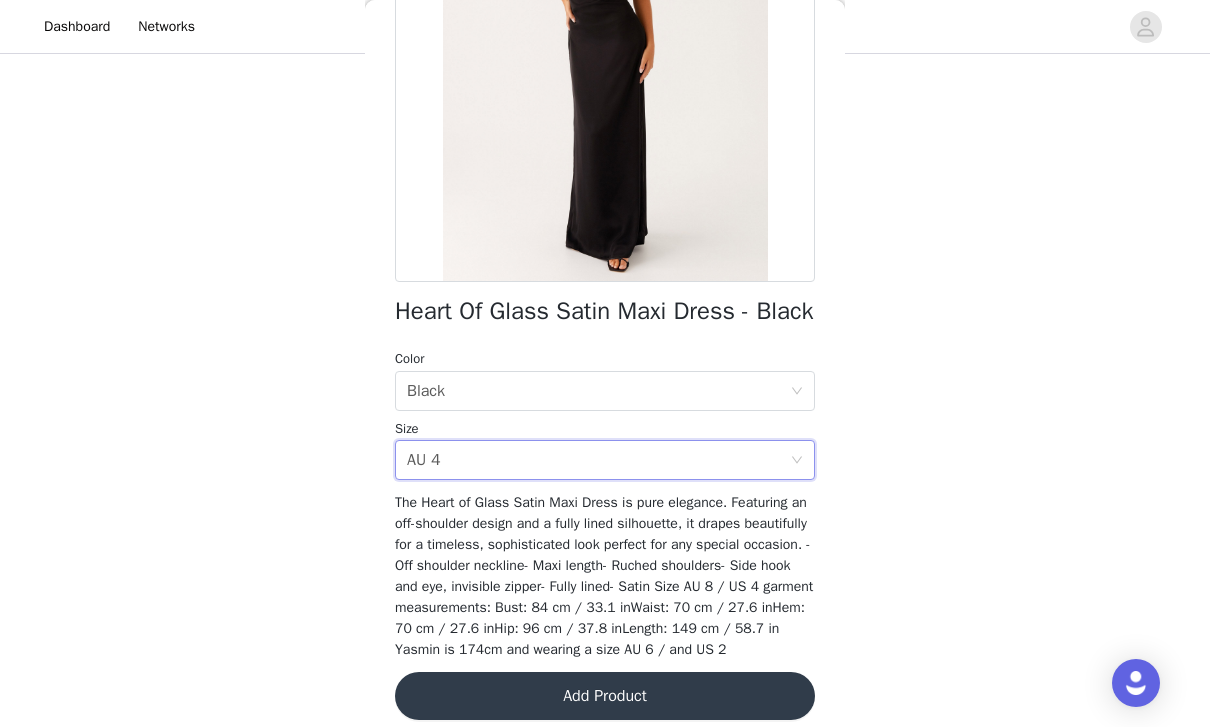 click on "Add Product" at bounding box center [605, 696] 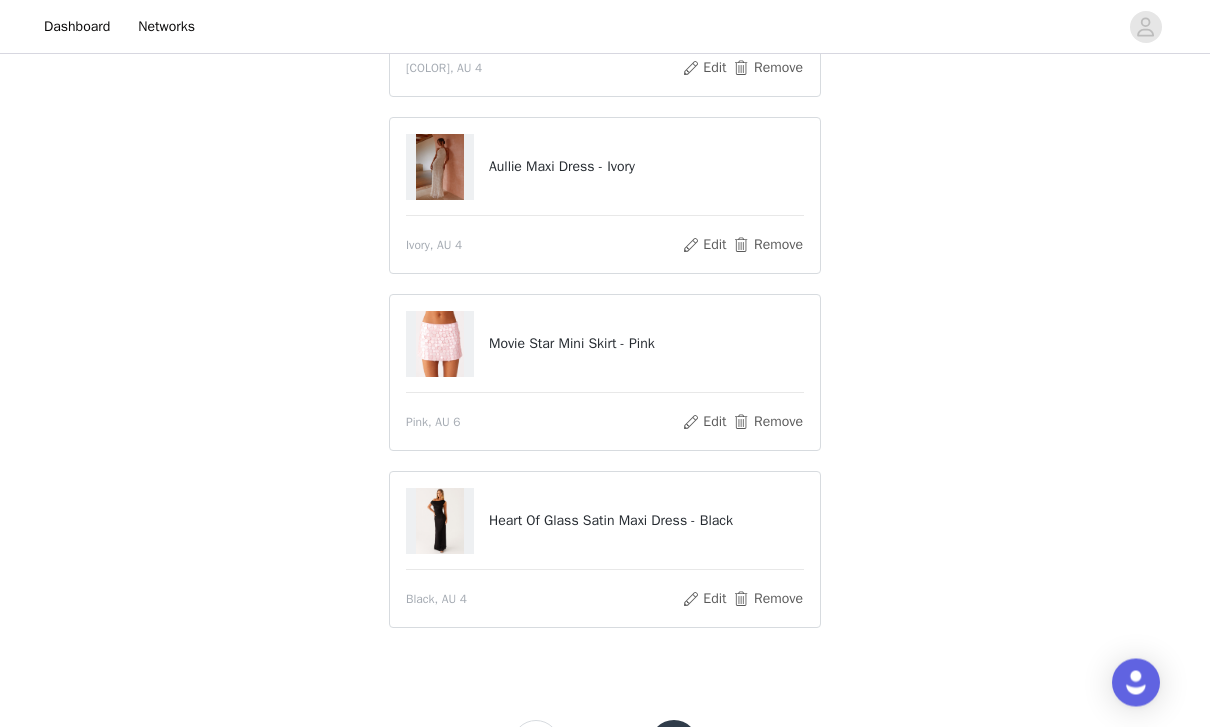 scroll, scrollTop: 474, scrollLeft: 0, axis: vertical 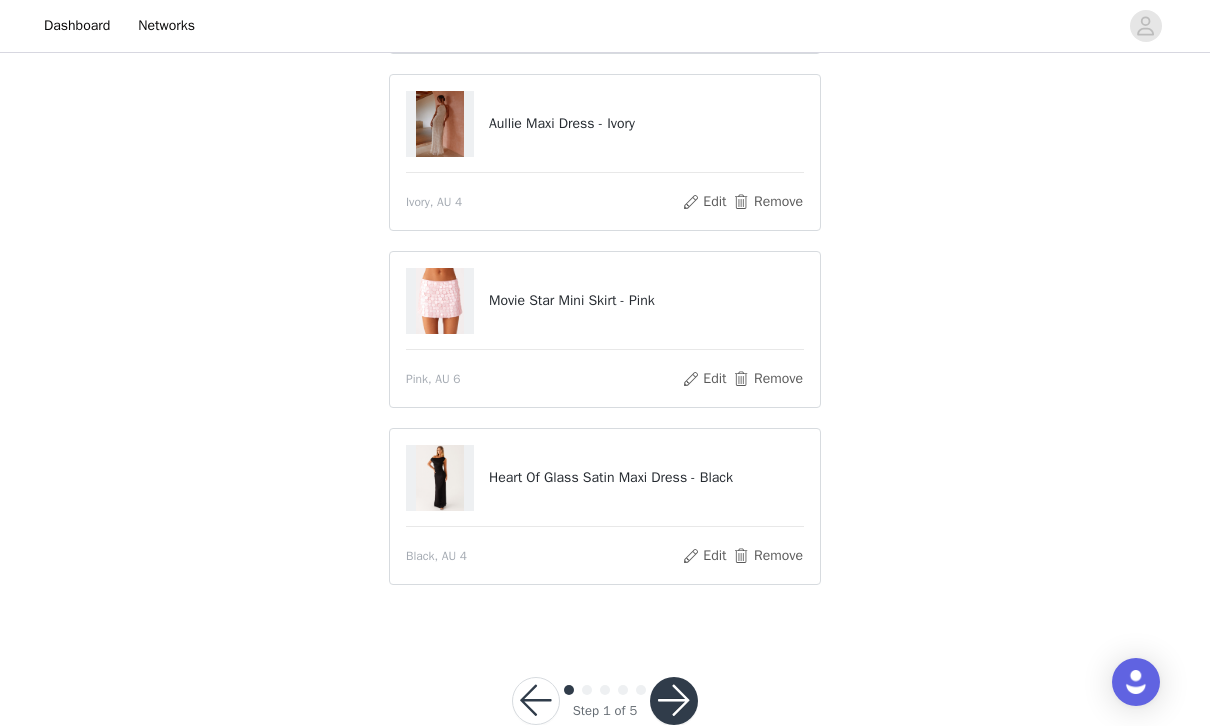 click at bounding box center [674, 702] 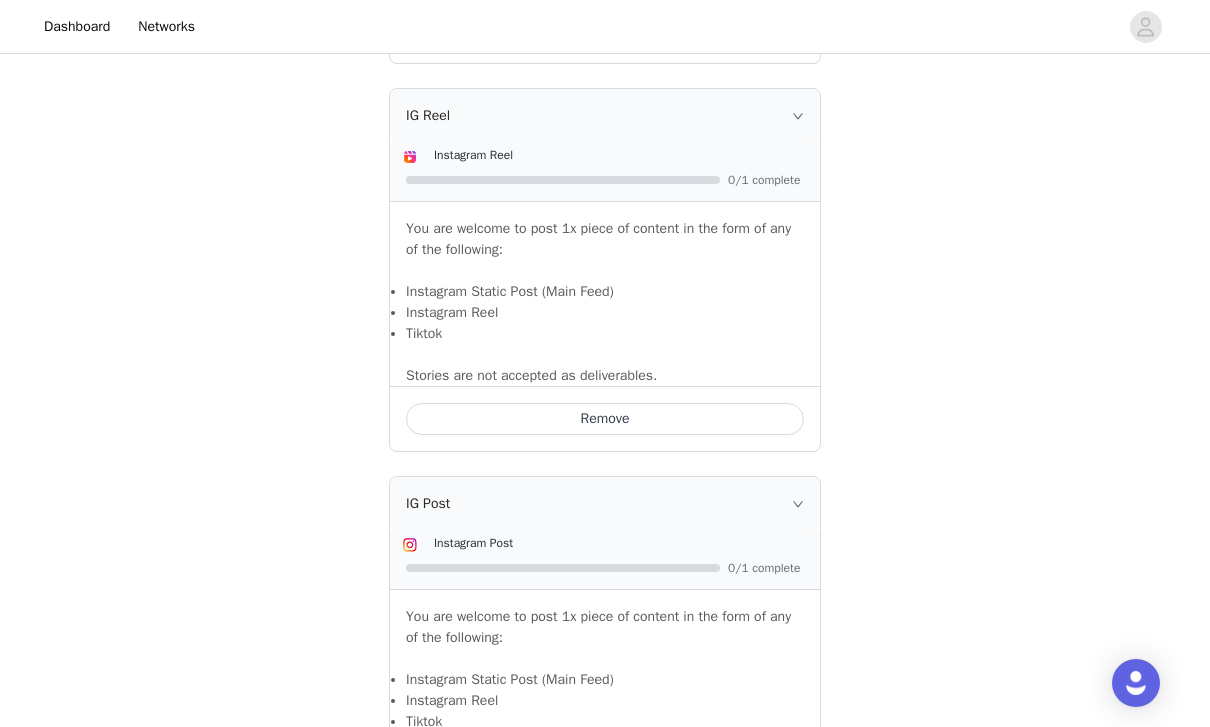 scroll, scrollTop: 1861, scrollLeft: 0, axis: vertical 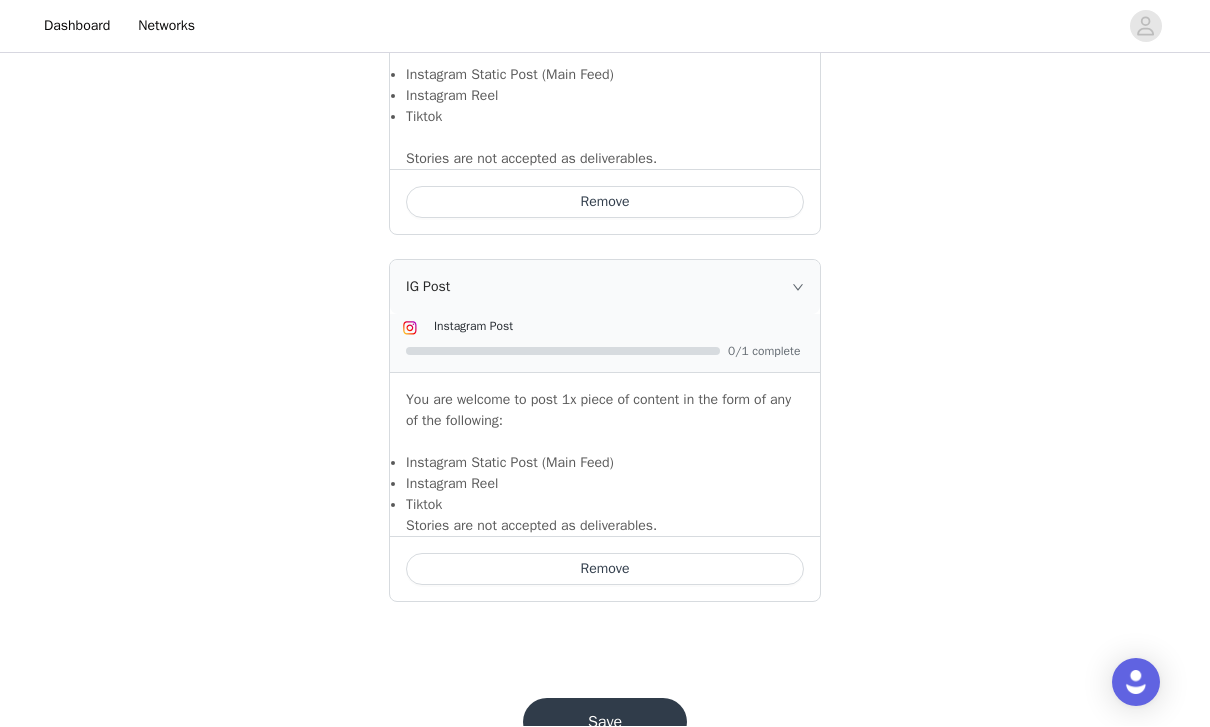 click on "Save" at bounding box center [605, 723] 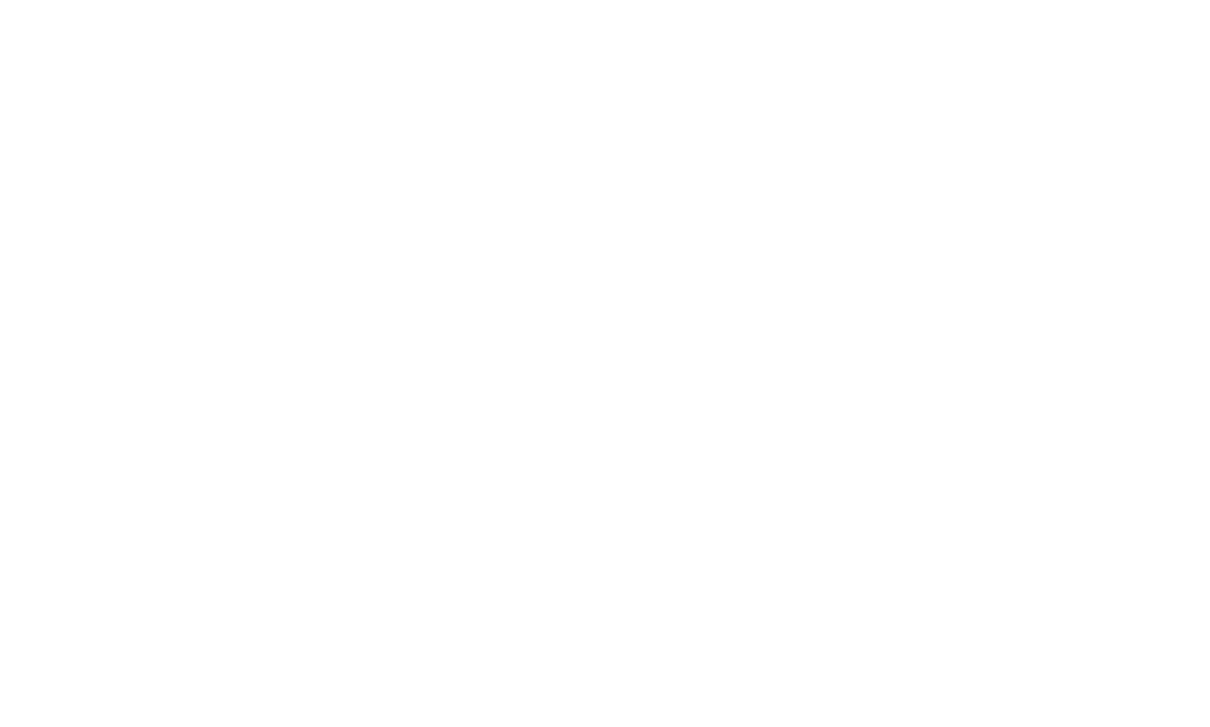scroll, scrollTop: 0, scrollLeft: 0, axis: both 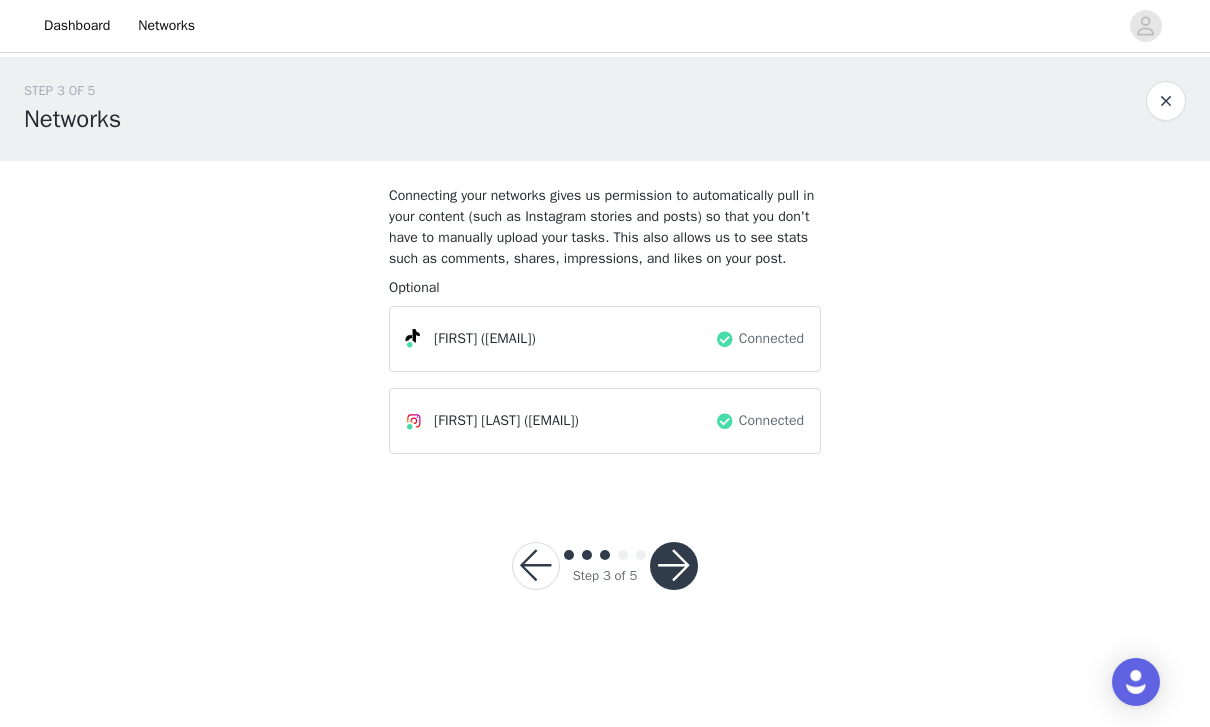 click at bounding box center (674, 567) 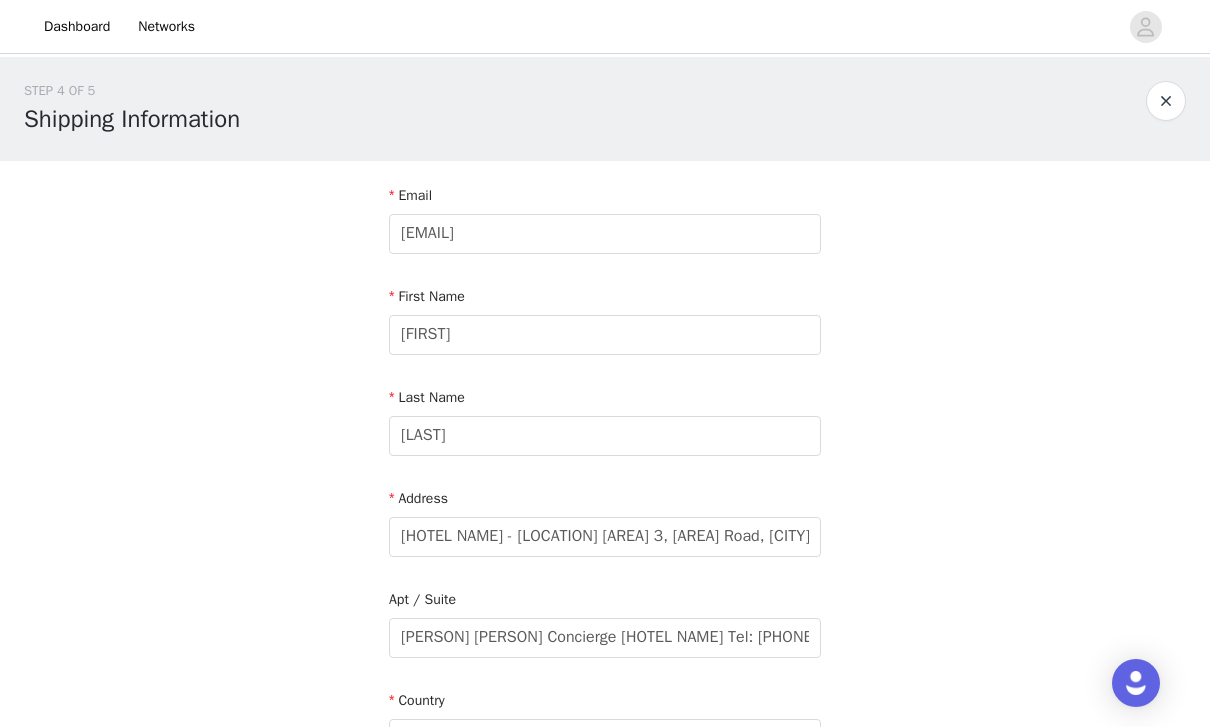 scroll, scrollTop: 0, scrollLeft: 0, axis: both 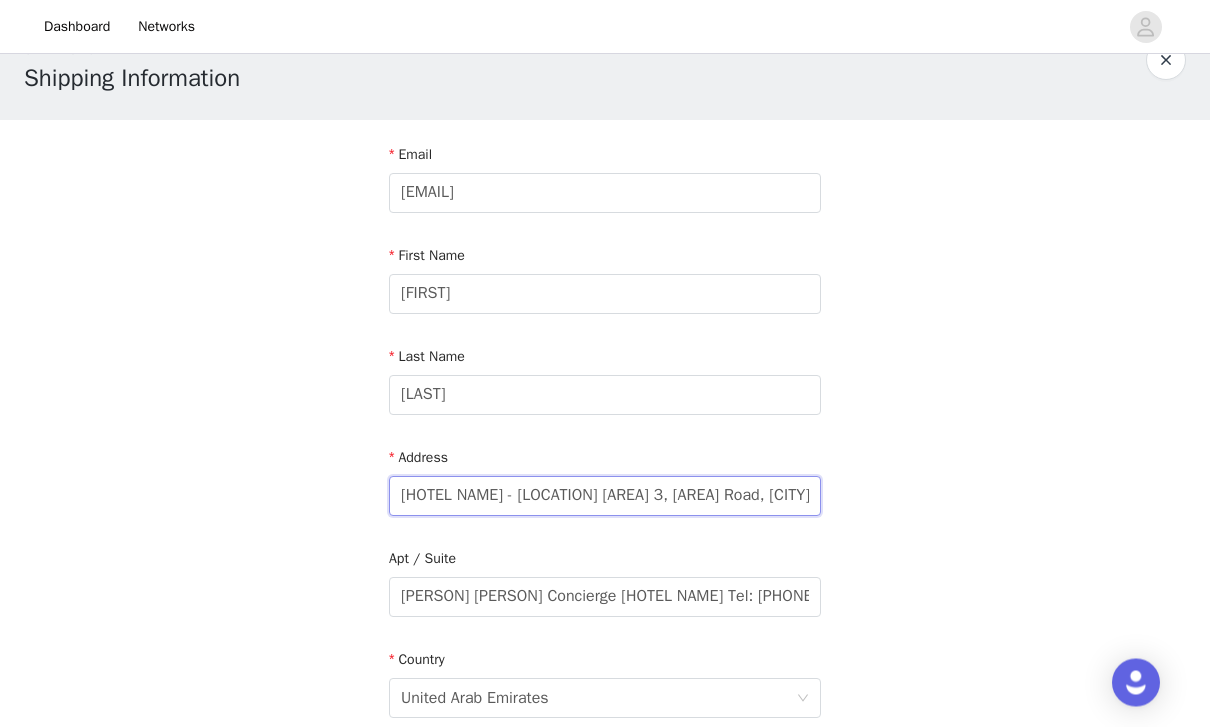 click on "[HOTEL NAME] - [LOCATION] [AREA] 3, [AREA] Road, [CITY] 75157" at bounding box center [605, 497] 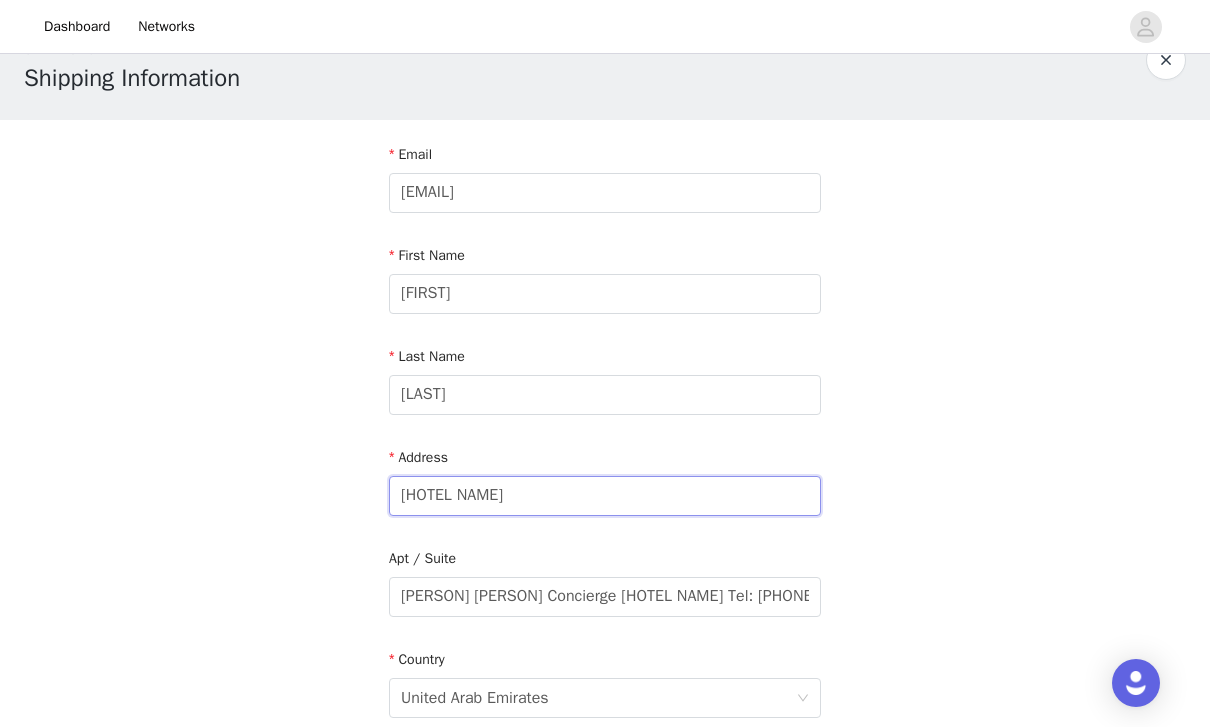 type on "[HOTEL NAME]" 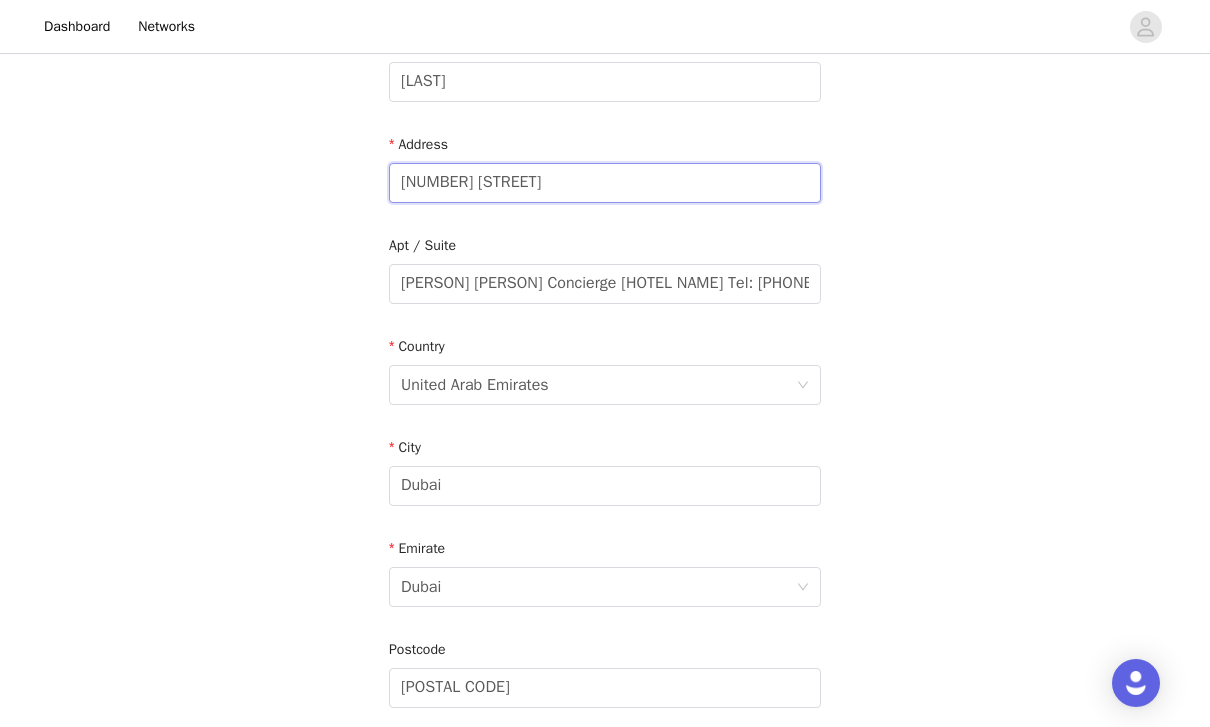 scroll, scrollTop: 362, scrollLeft: 0, axis: vertical 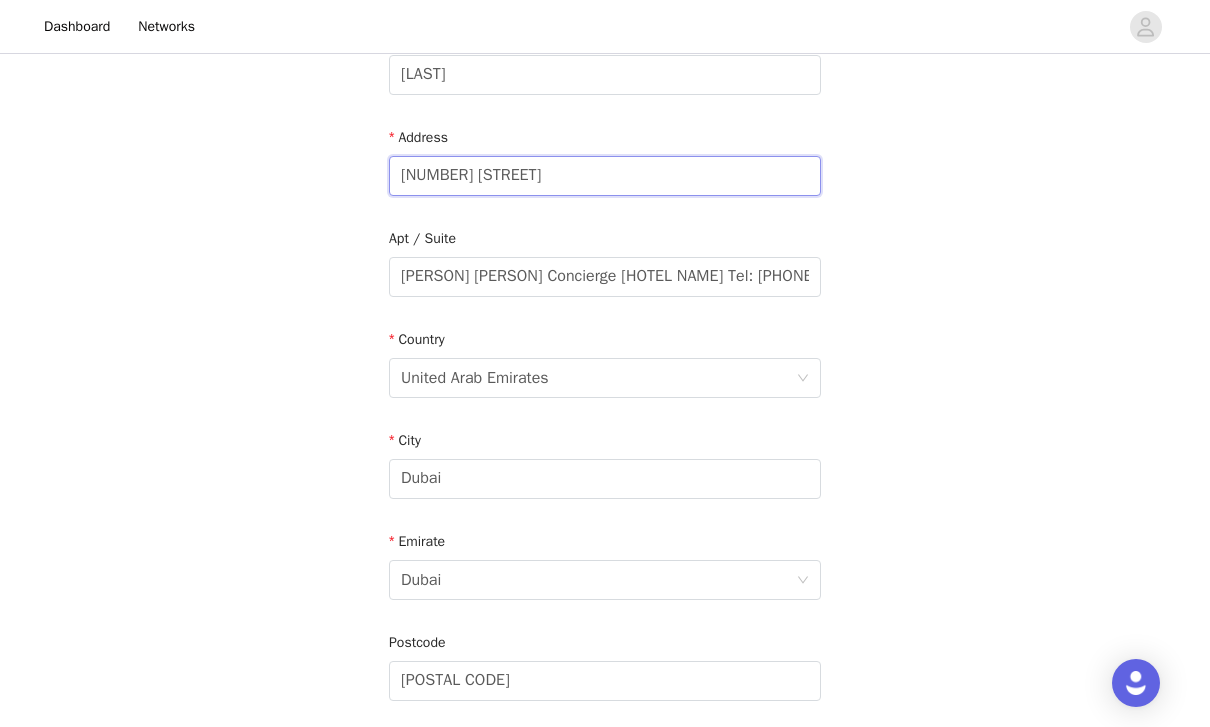 type on "[NUMBER] [STREET]" 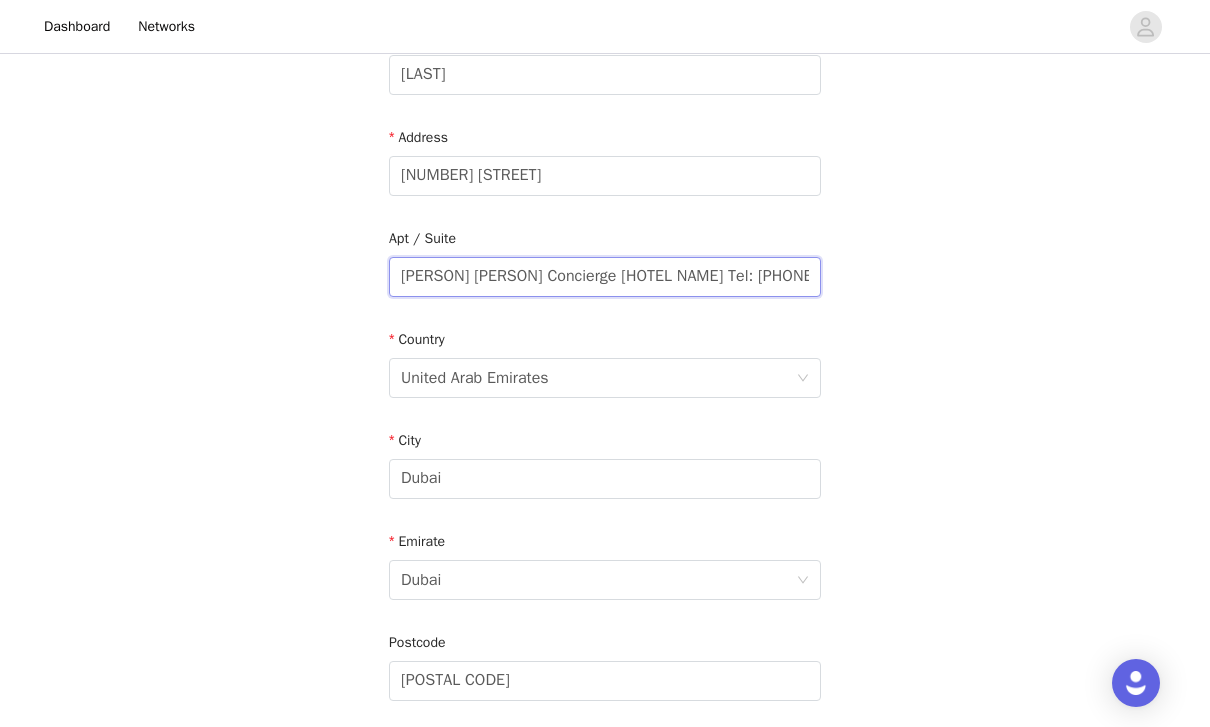 click on "[PERSON] [PERSON] Concierge [HOTEL NAME] Tel: [PHONE] / [NUMBER]" at bounding box center (605, 277) 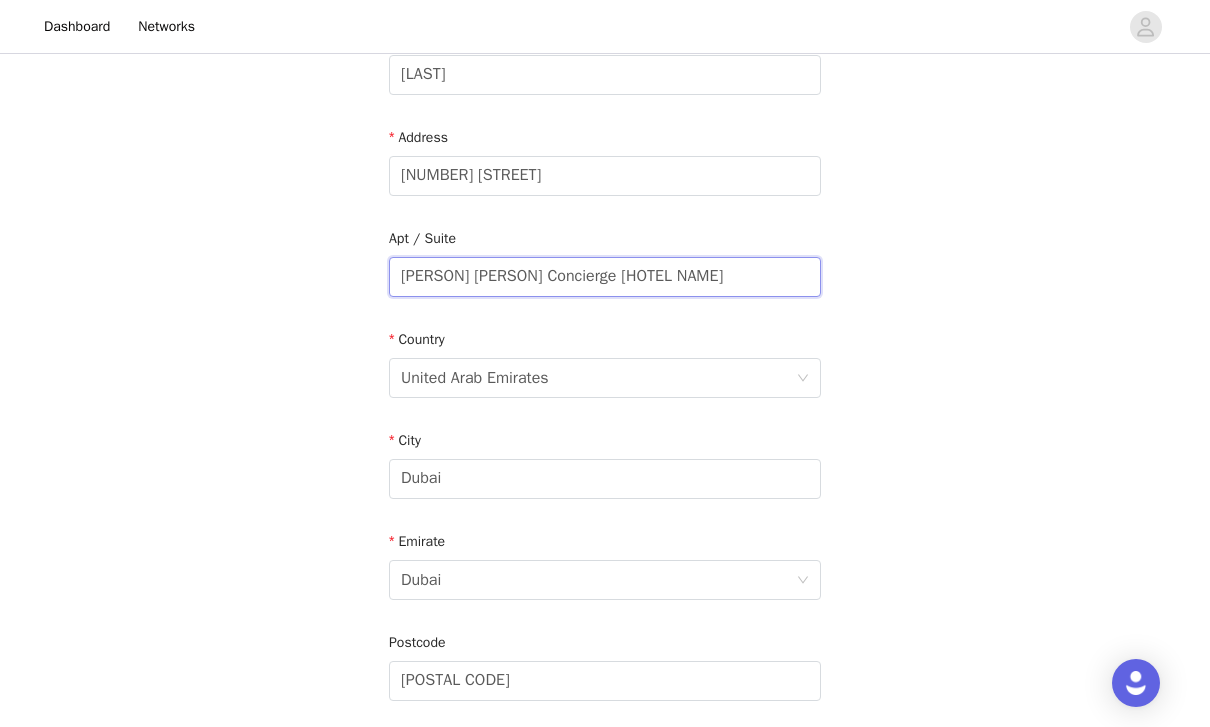 type on "[PERSON] [PERSON]" 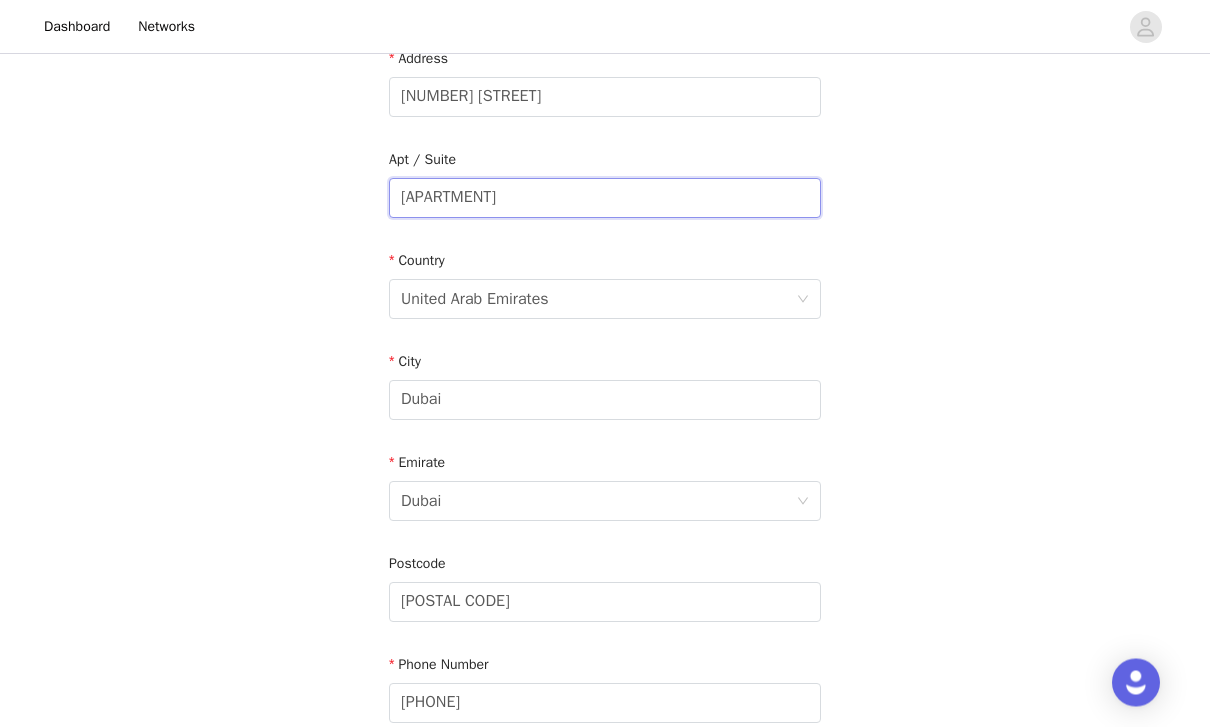 scroll, scrollTop: 446, scrollLeft: 0, axis: vertical 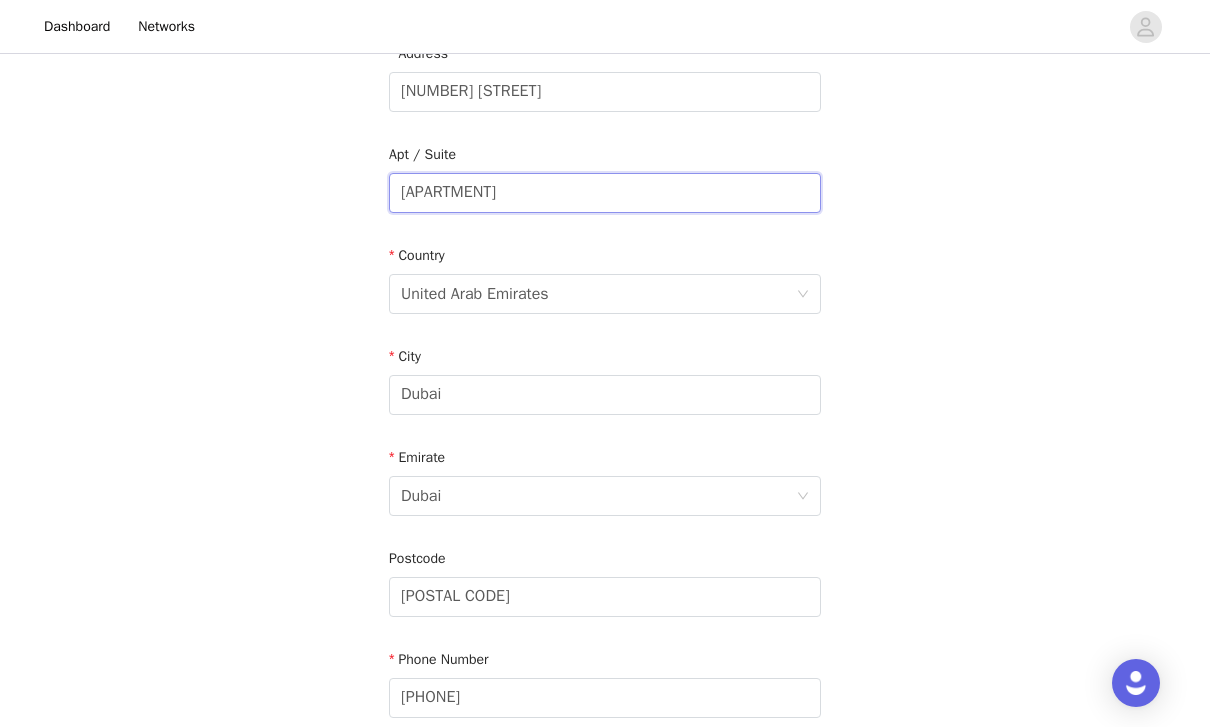 type on "[APARTMENT]" 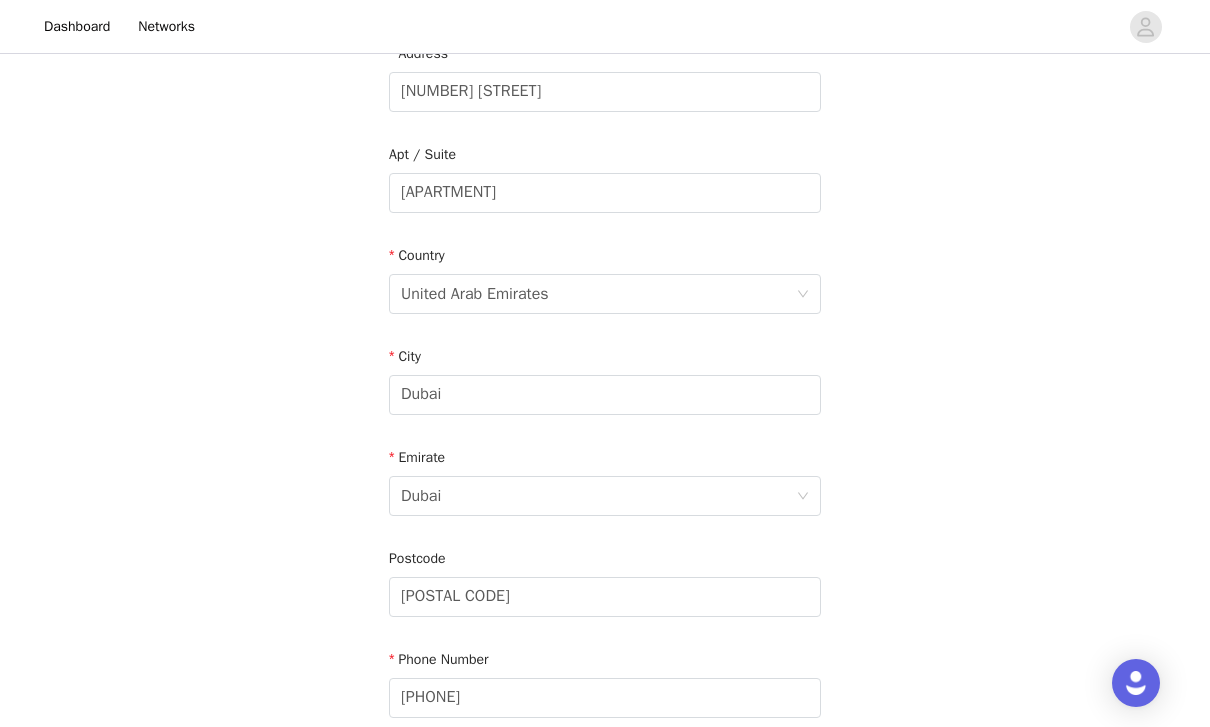 click on "United Arab Emirates" at bounding box center [598, 294] 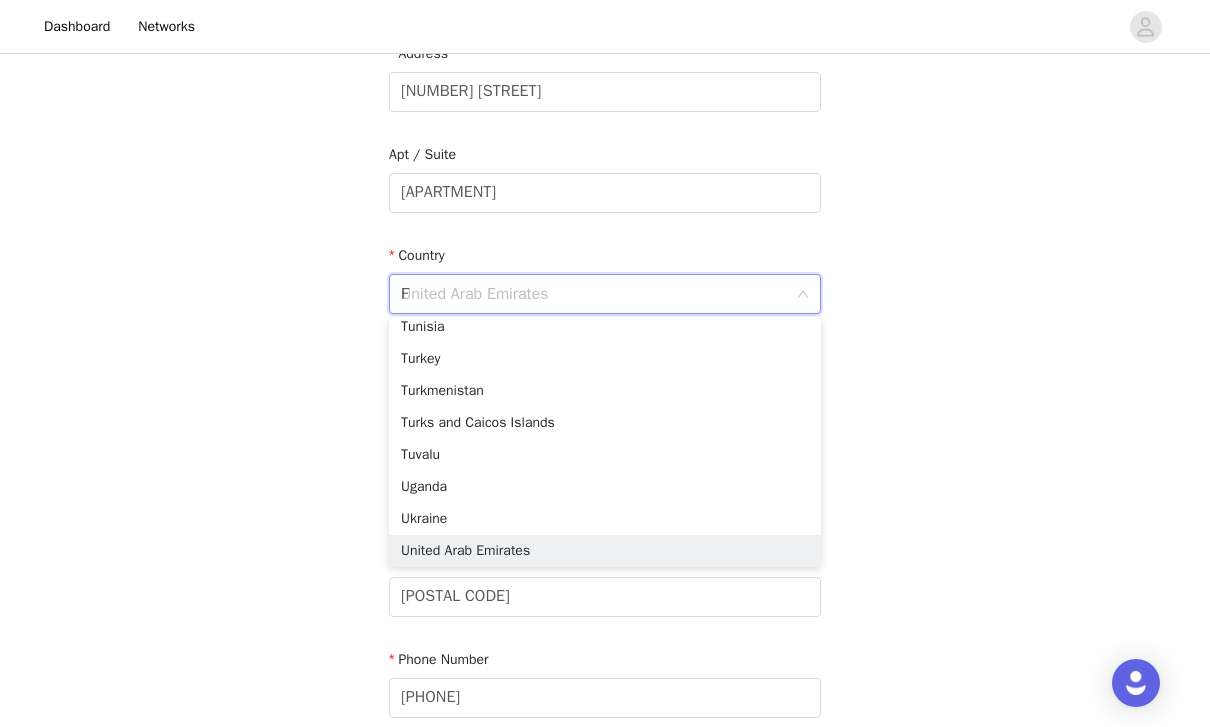 scroll, scrollTop: 4, scrollLeft: 0, axis: vertical 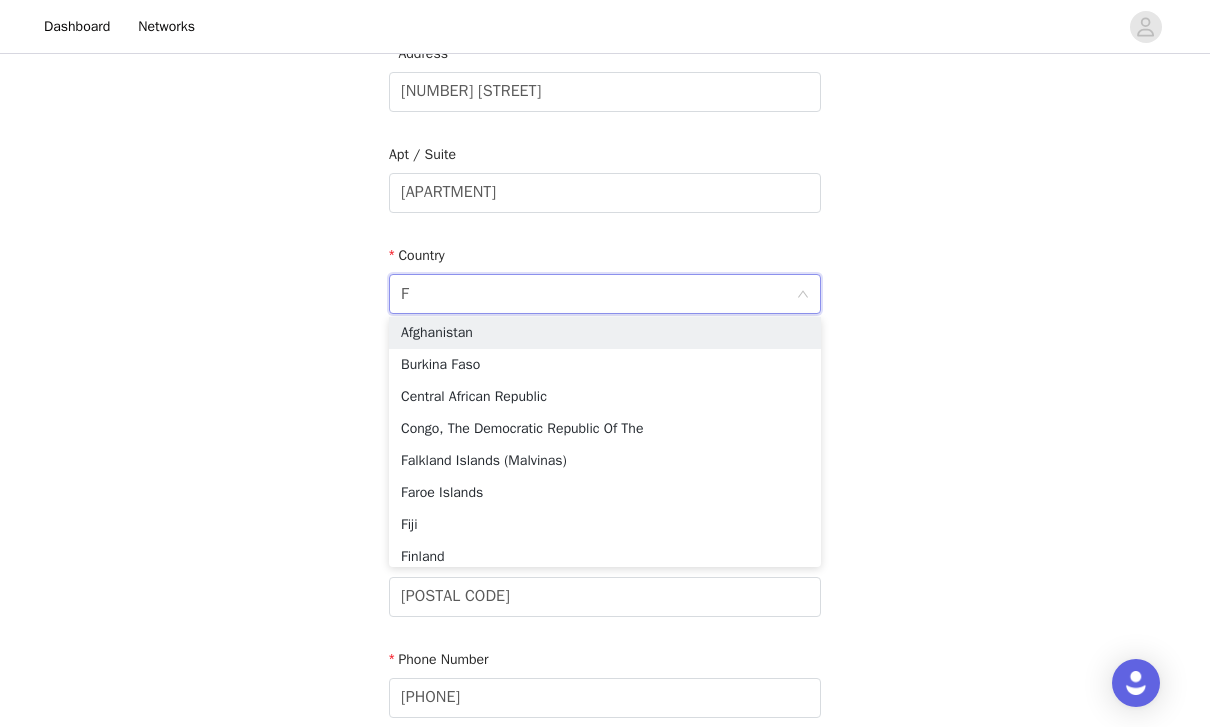 type on "Fr" 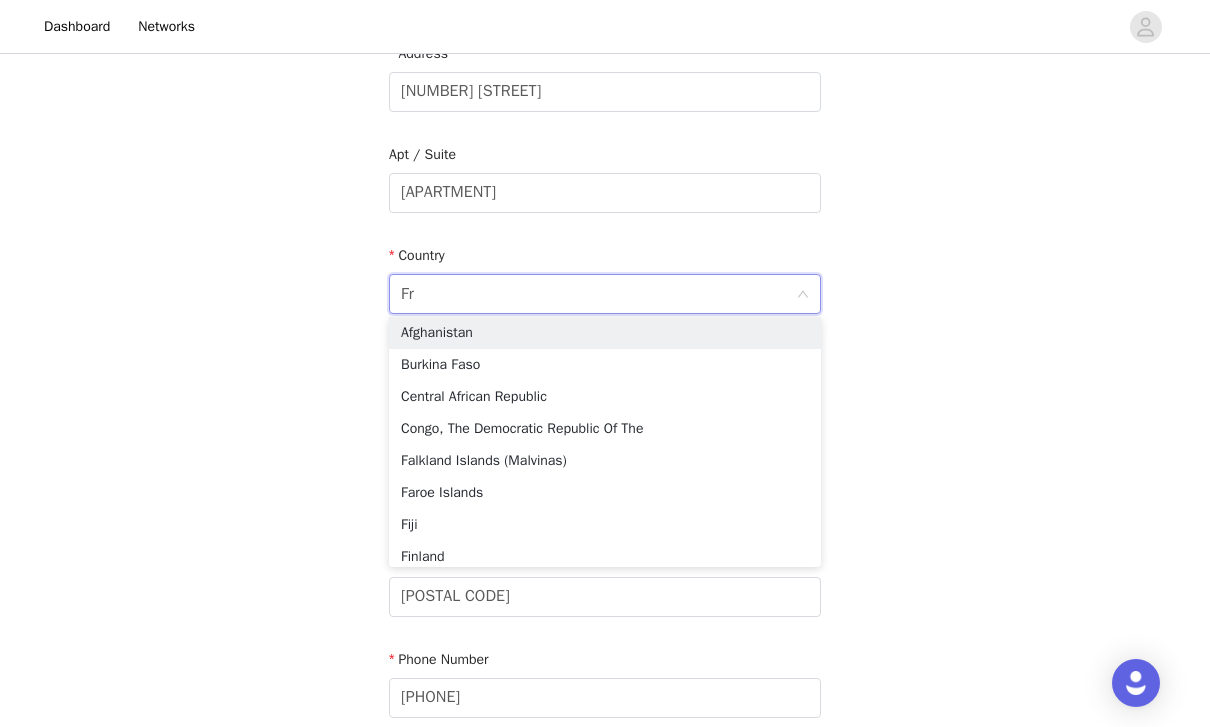 scroll, scrollTop: 0, scrollLeft: 0, axis: both 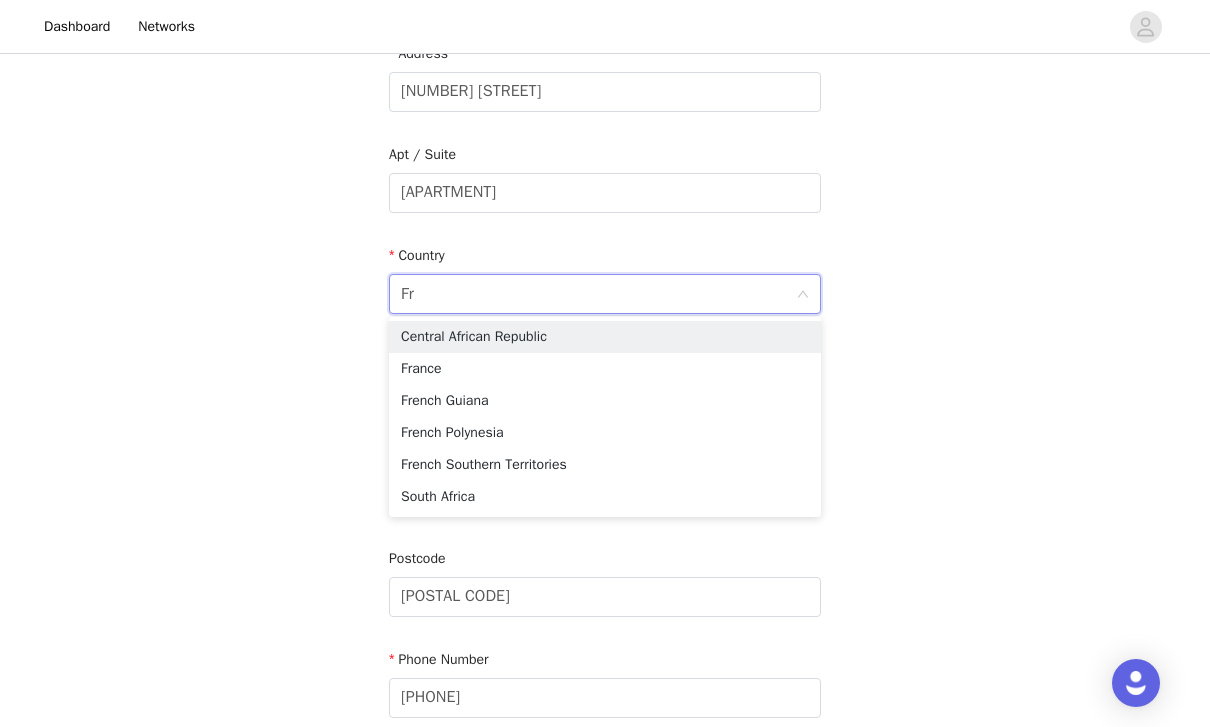 click on "France" at bounding box center (605, 369) 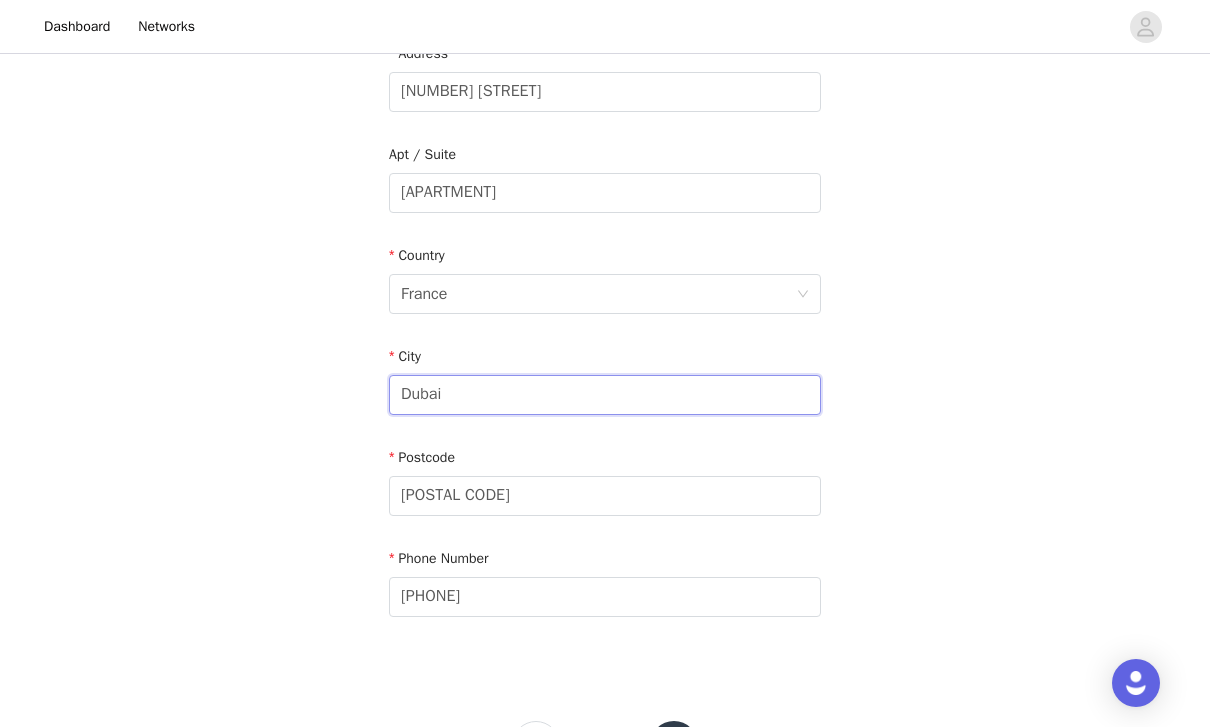 click on "Dubai" at bounding box center [605, 395] 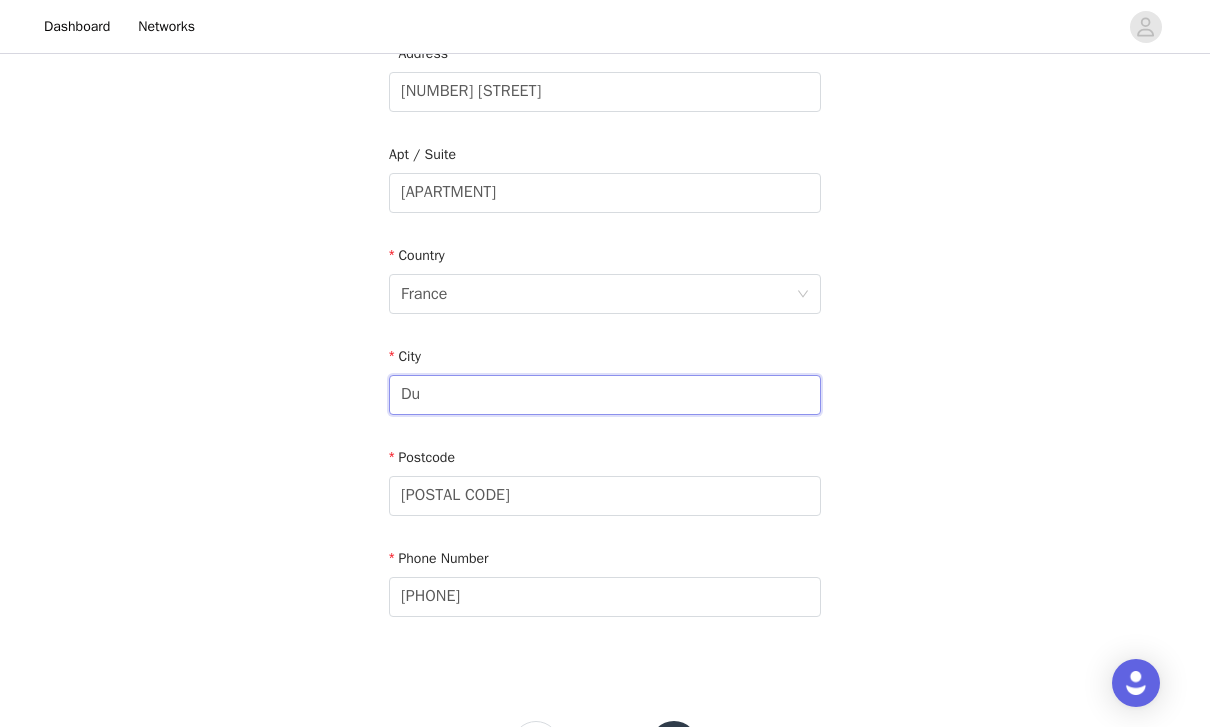 type on "D" 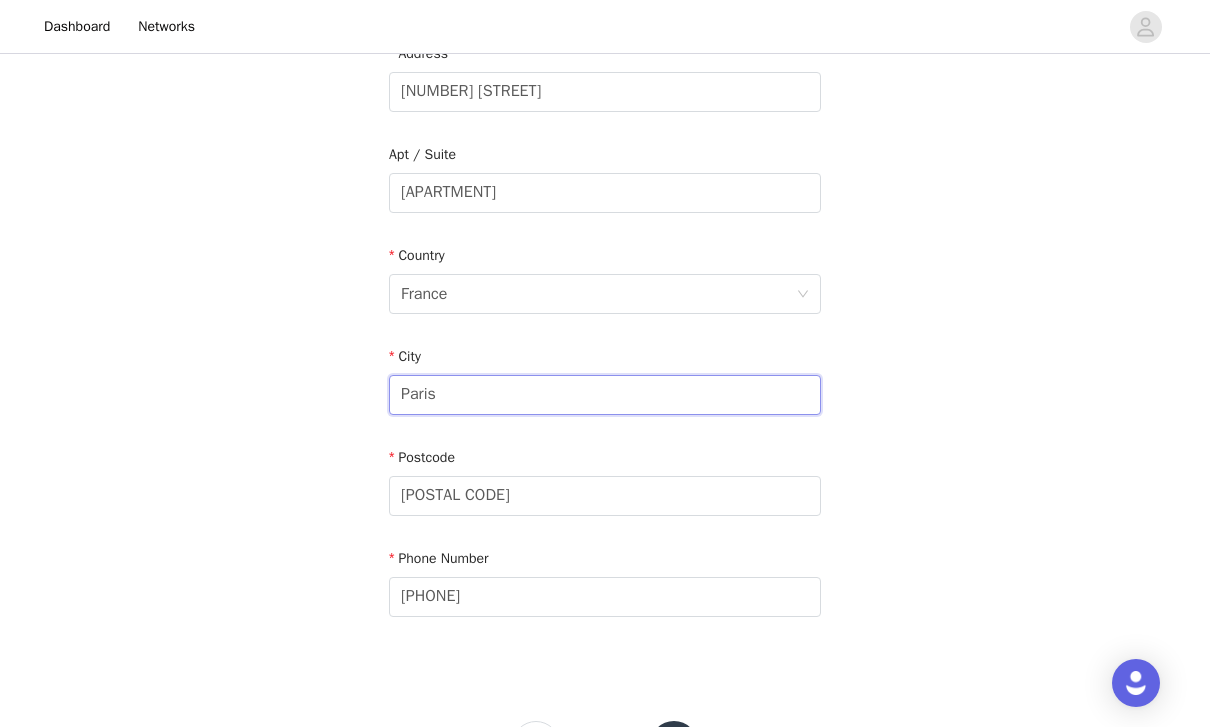 type on "Paris" 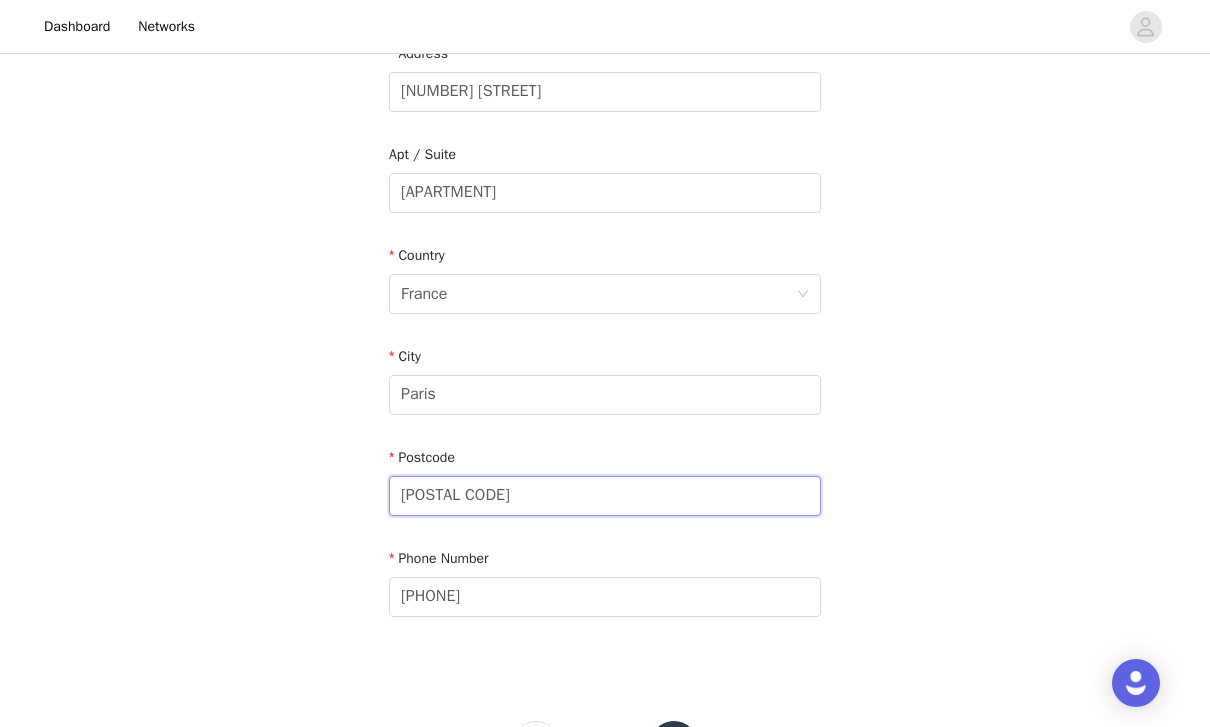 click on "[POSTAL CODE]" at bounding box center [605, 496] 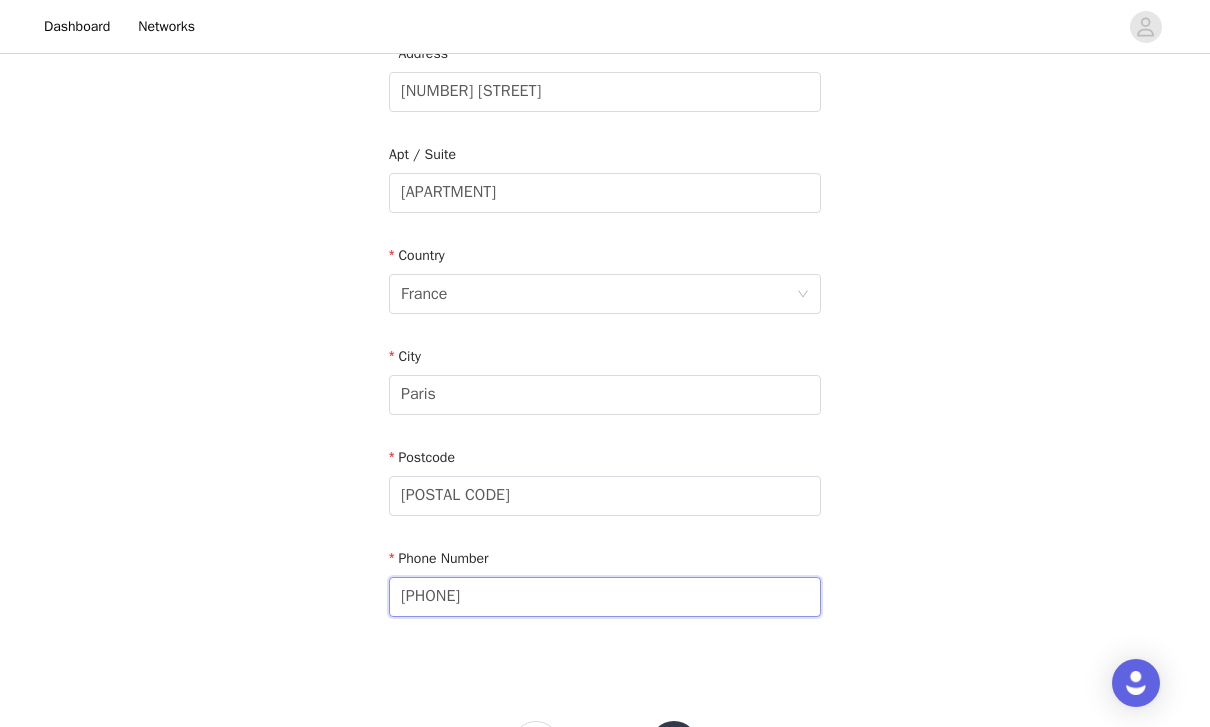 click on "[PHONE]" at bounding box center (605, 597) 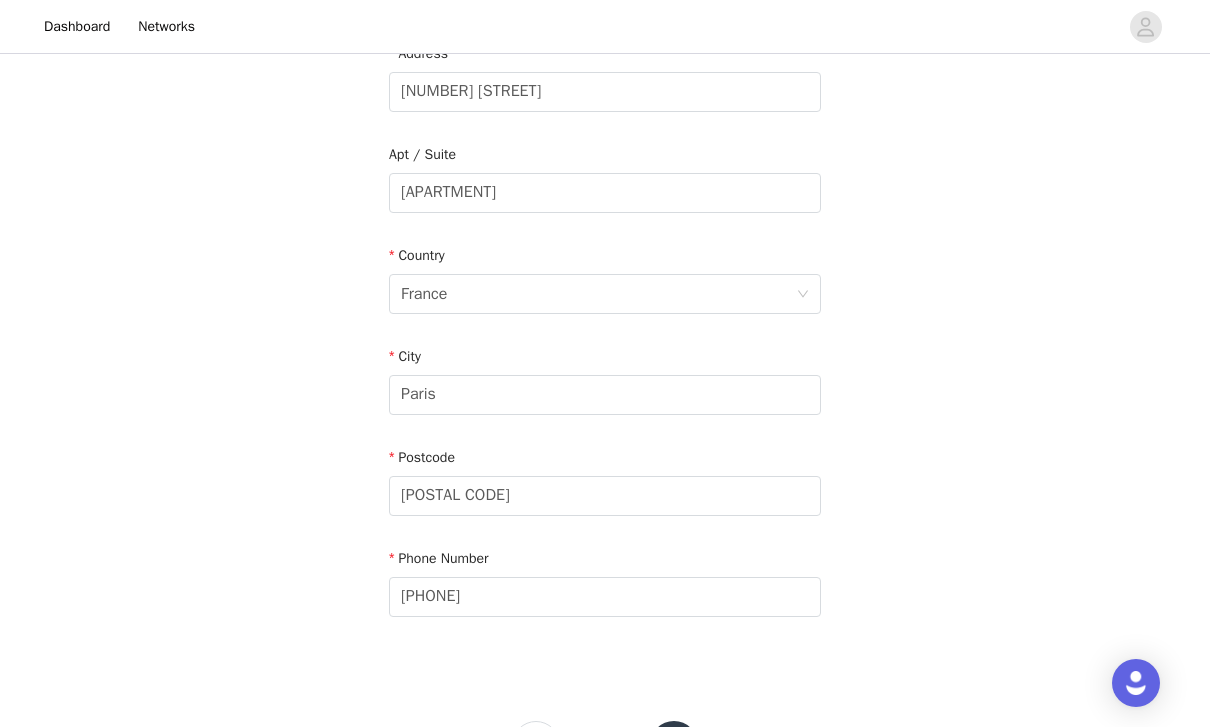 click on "STEP 4 OF 5
Shipping Information
Email [EMAIL]   First Name [FIRST]   Last Name [LAST]   Address [NUMBER] [STREET]   Apt / Suite [APARTMENT]   Country
France
City [CITY]     Postcode [POSTAL CODE]   Phone Number [PHONE]" at bounding box center [605, 142] 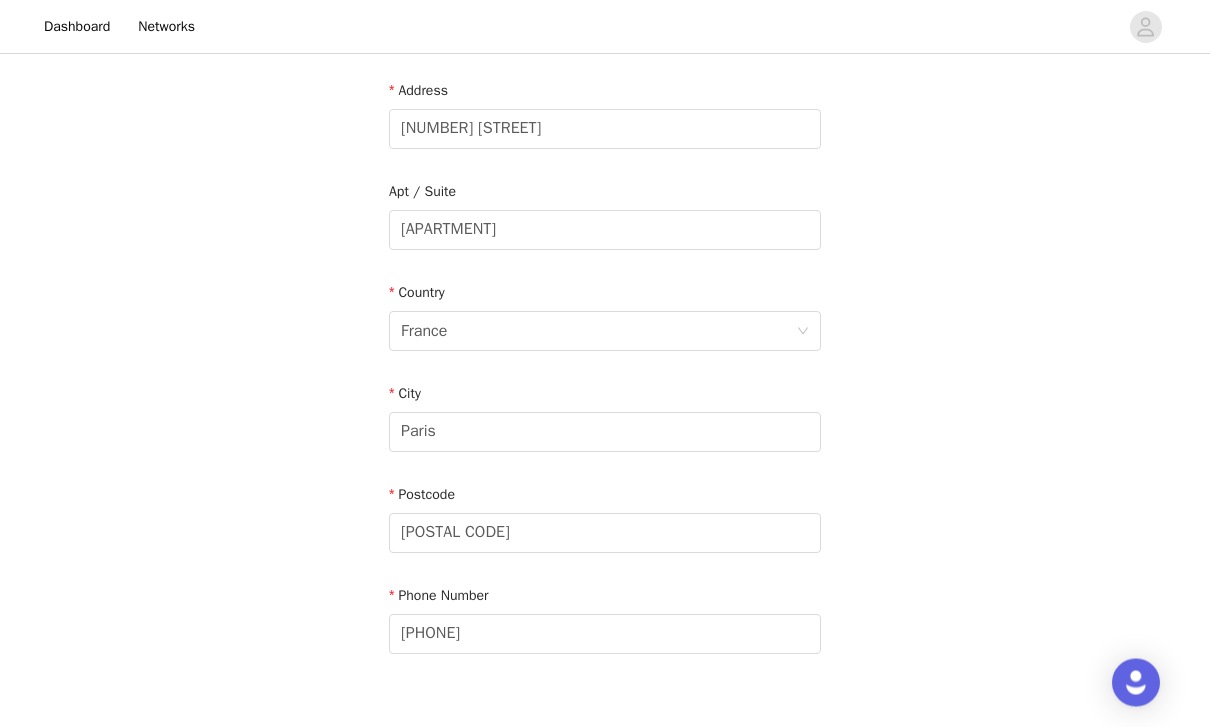 scroll, scrollTop: 471, scrollLeft: 0, axis: vertical 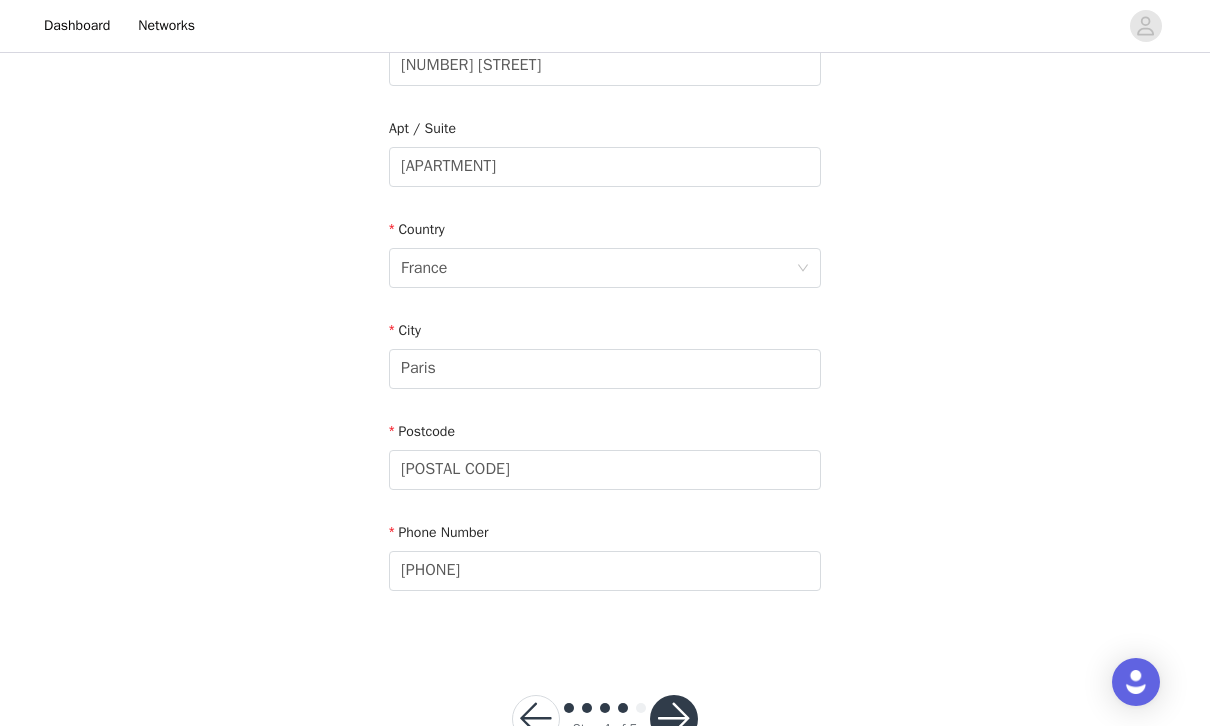 click at bounding box center [674, 720] 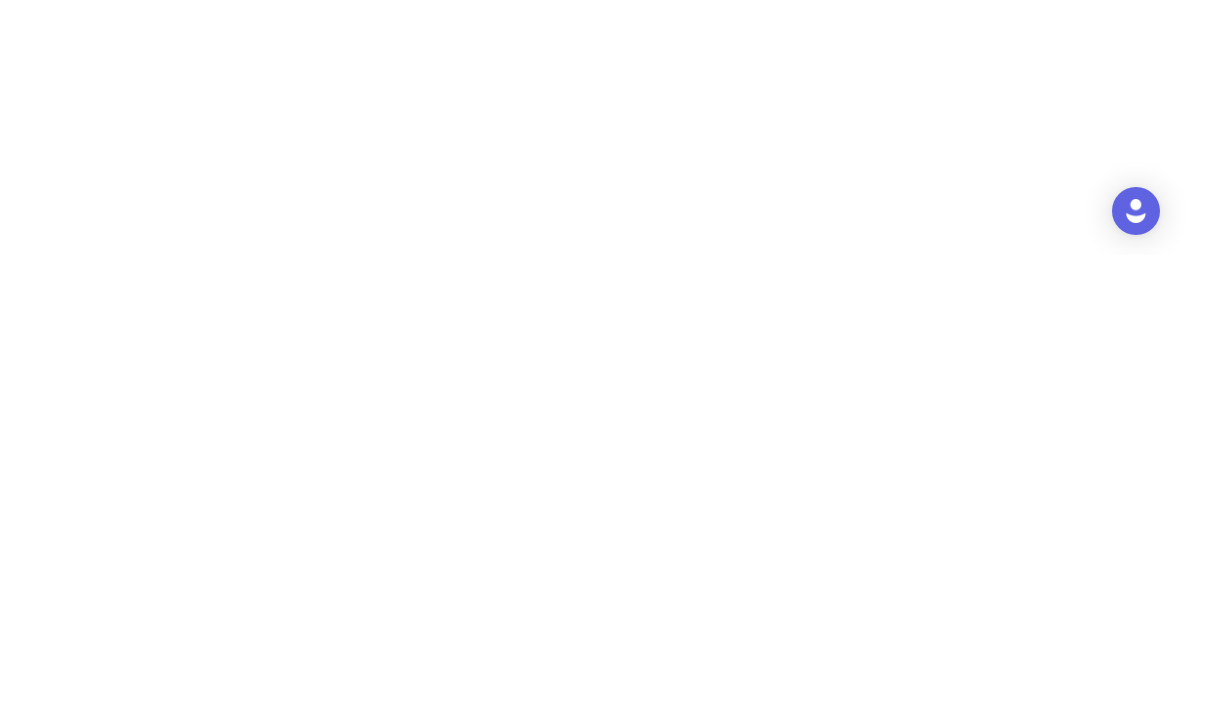 scroll, scrollTop: 133, scrollLeft: 0, axis: vertical 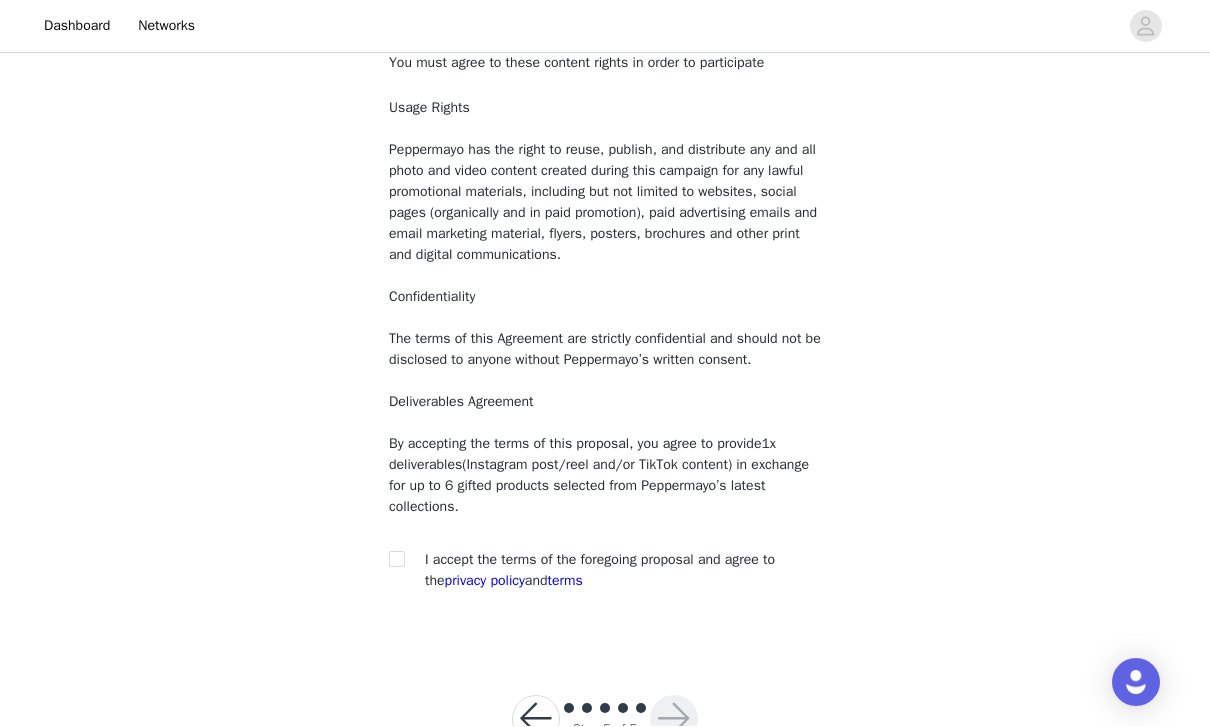 click at bounding box center [396, 559] 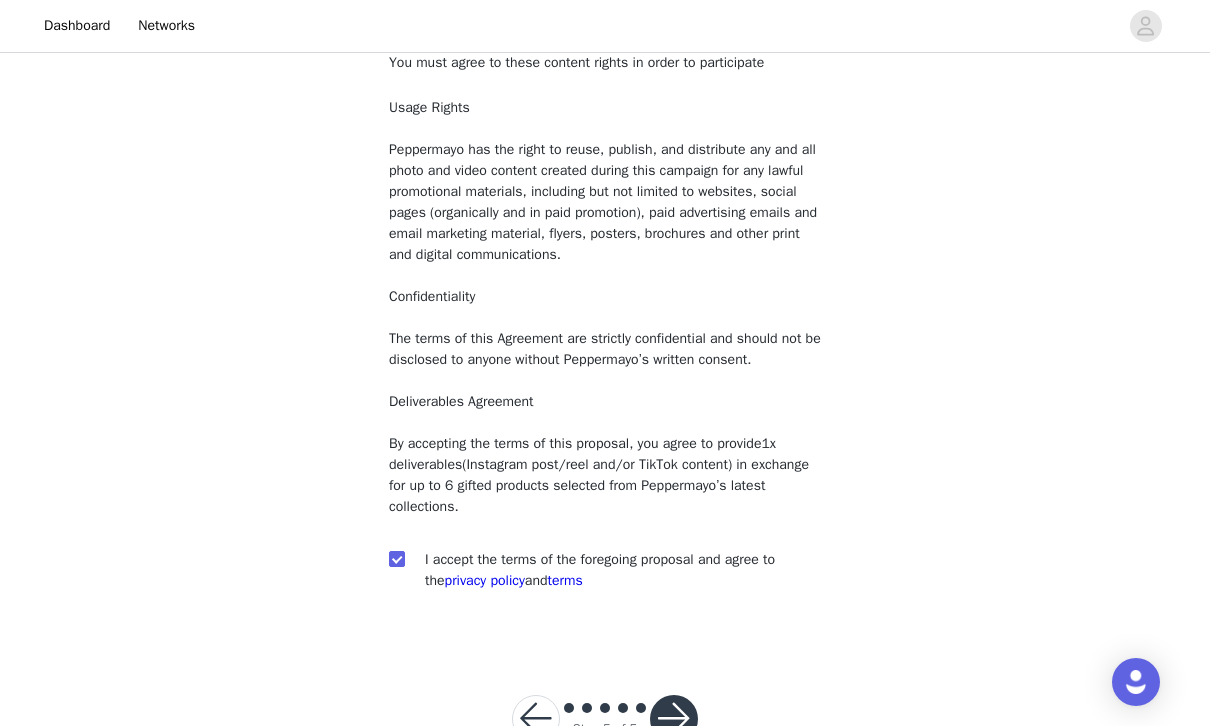 click at bounding box center [674, 720] 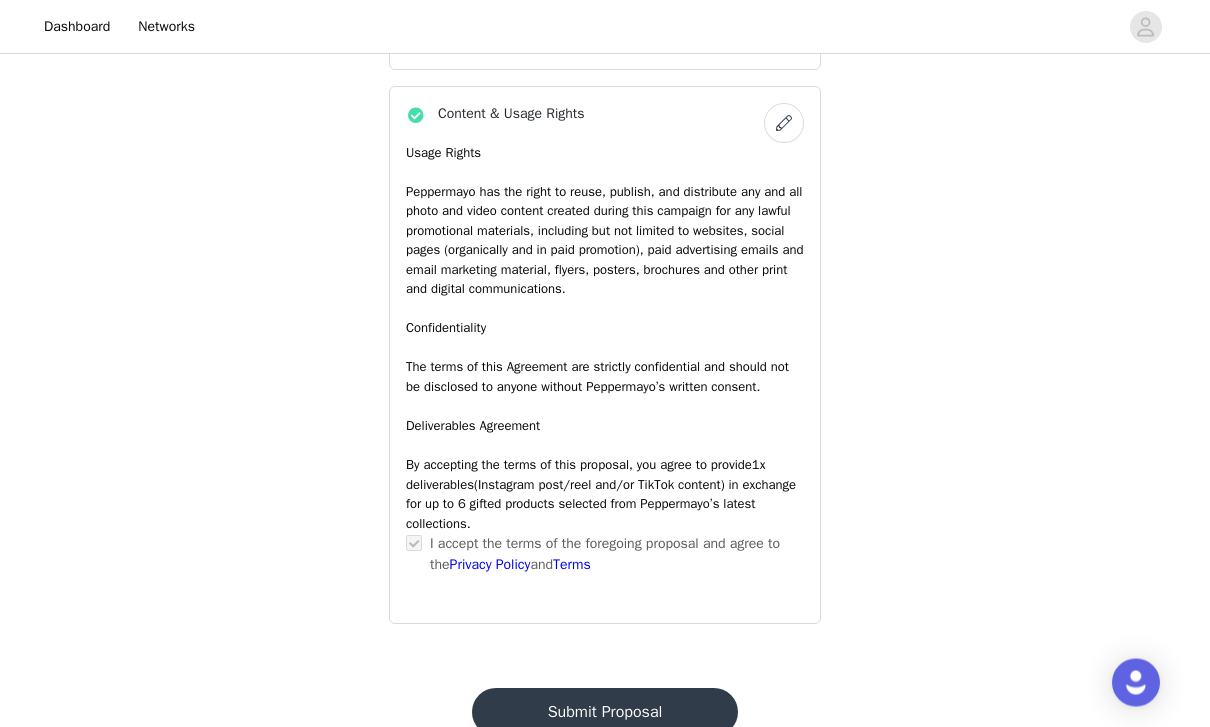 scroll, scrollTop: 1727, scrollLeft: 0, axis: vertical 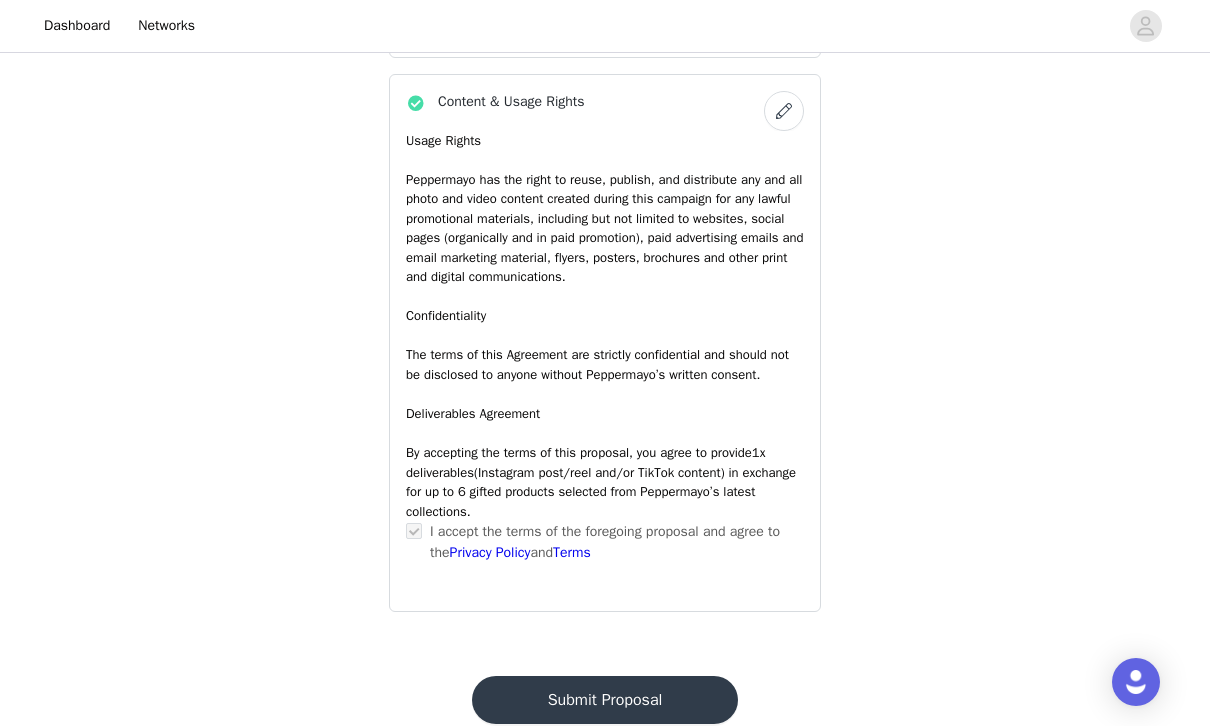 click on "Submit Proposal" at bounding box center [605, 701] 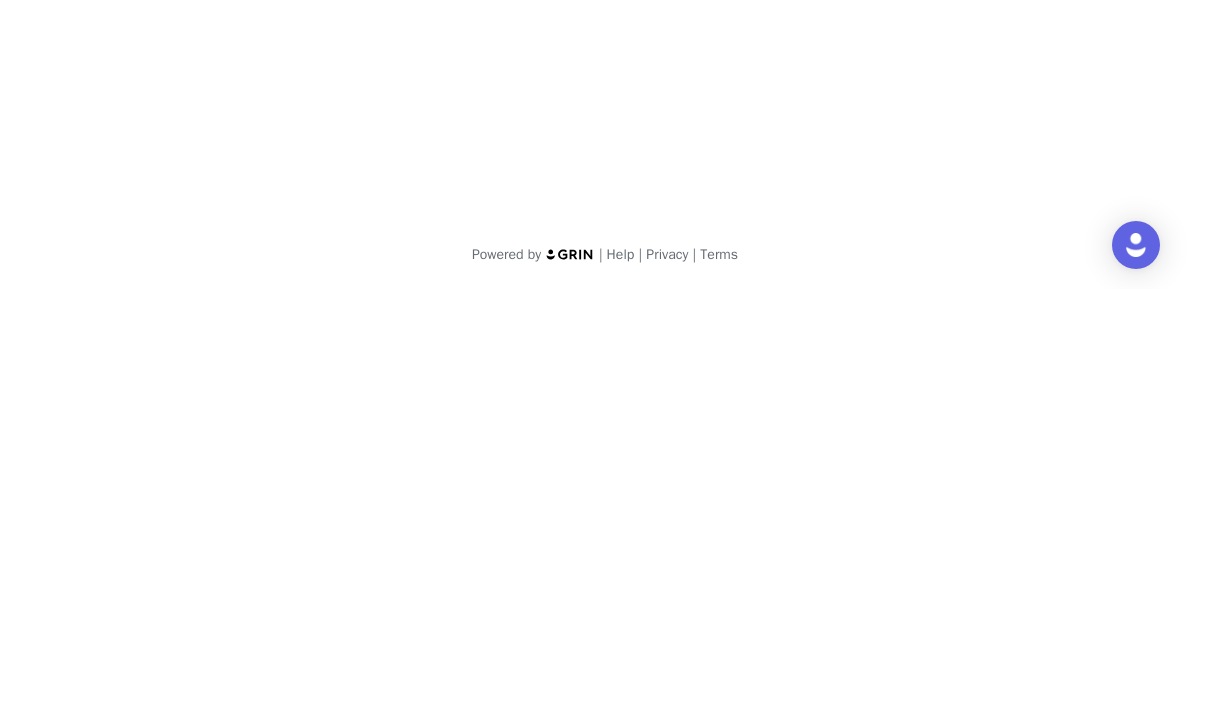 scroll, scrollTop: 0, scrollLeft: 0, axis: both 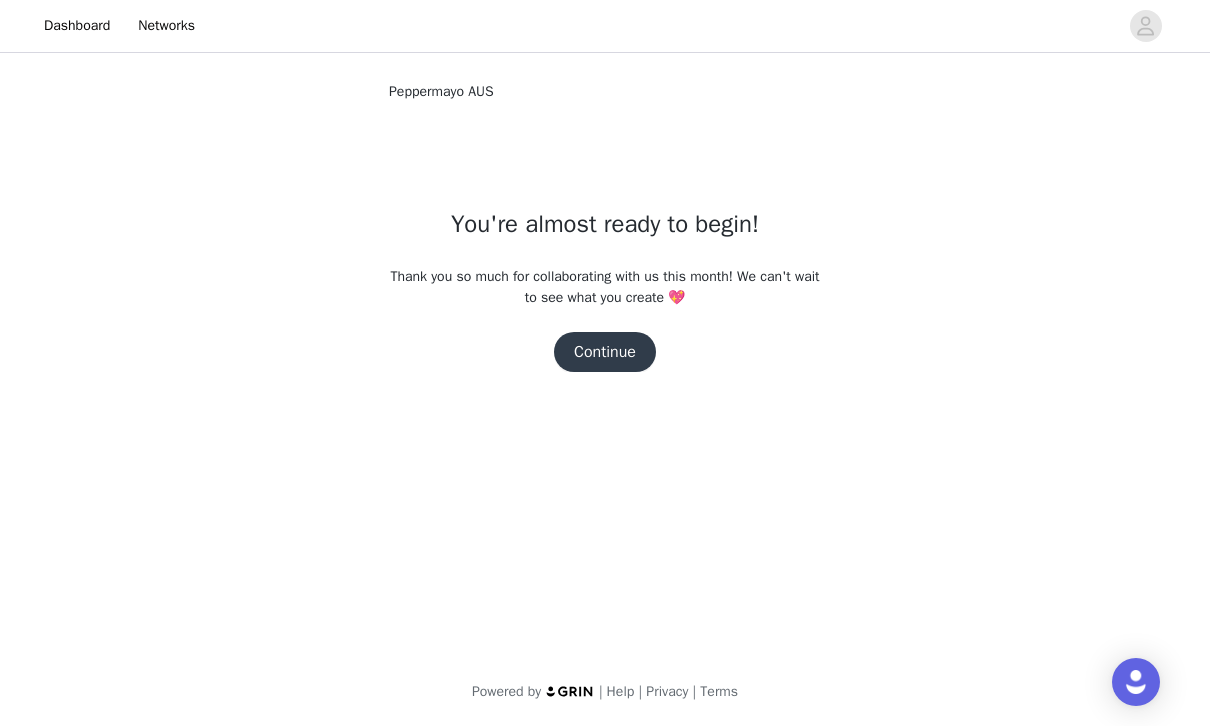 click on "Continue" at bounding box center (605, 353) 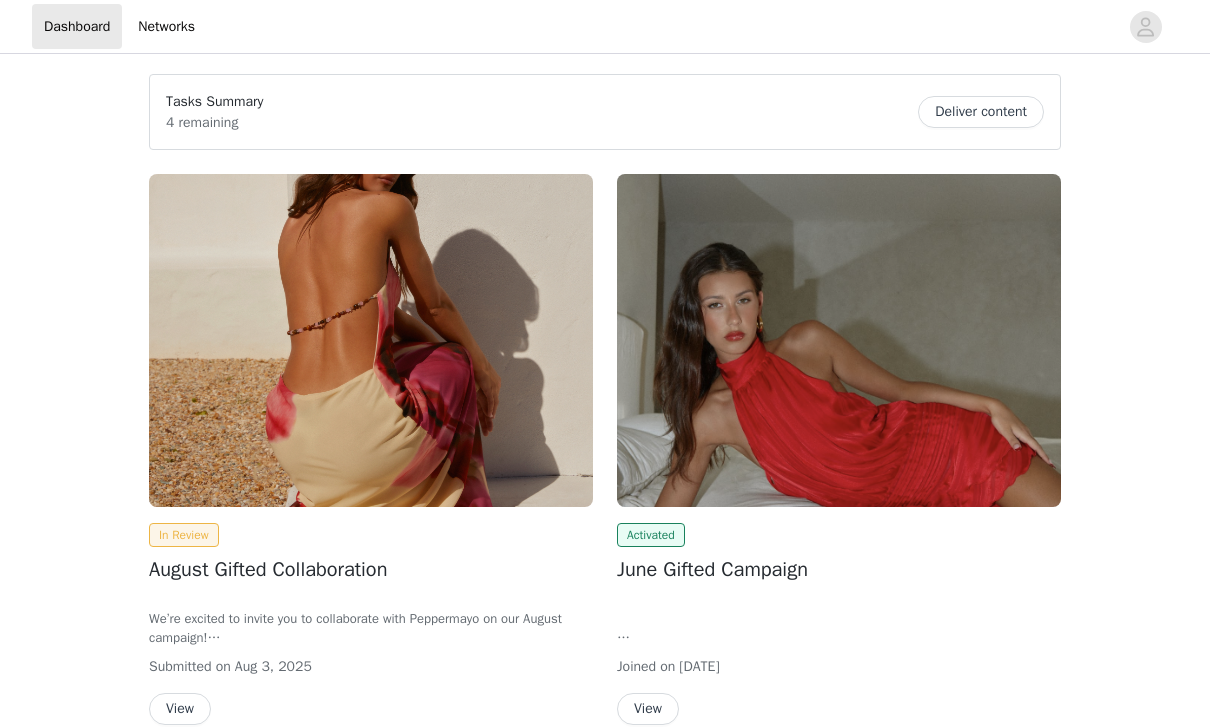scroll, scrollTop: 0, scrollLeft: 0, axis: both 